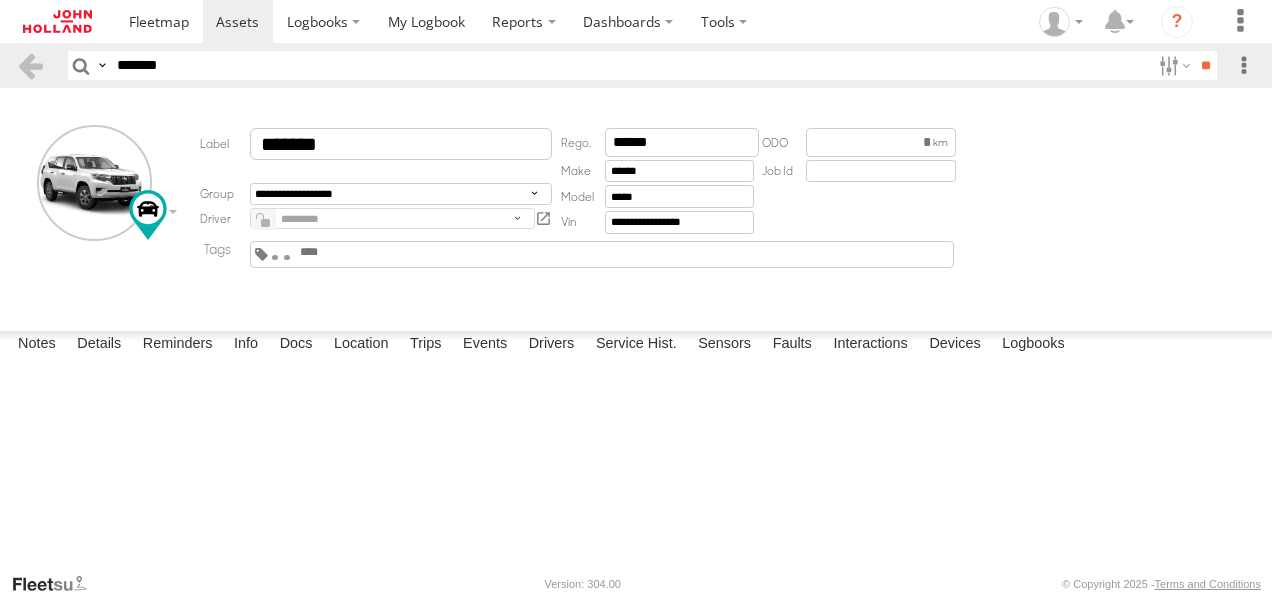 drag, startPoint x: 0, startPoint y: 0, endPoint x: 9, endPoint y: 74, distance: 74.54529 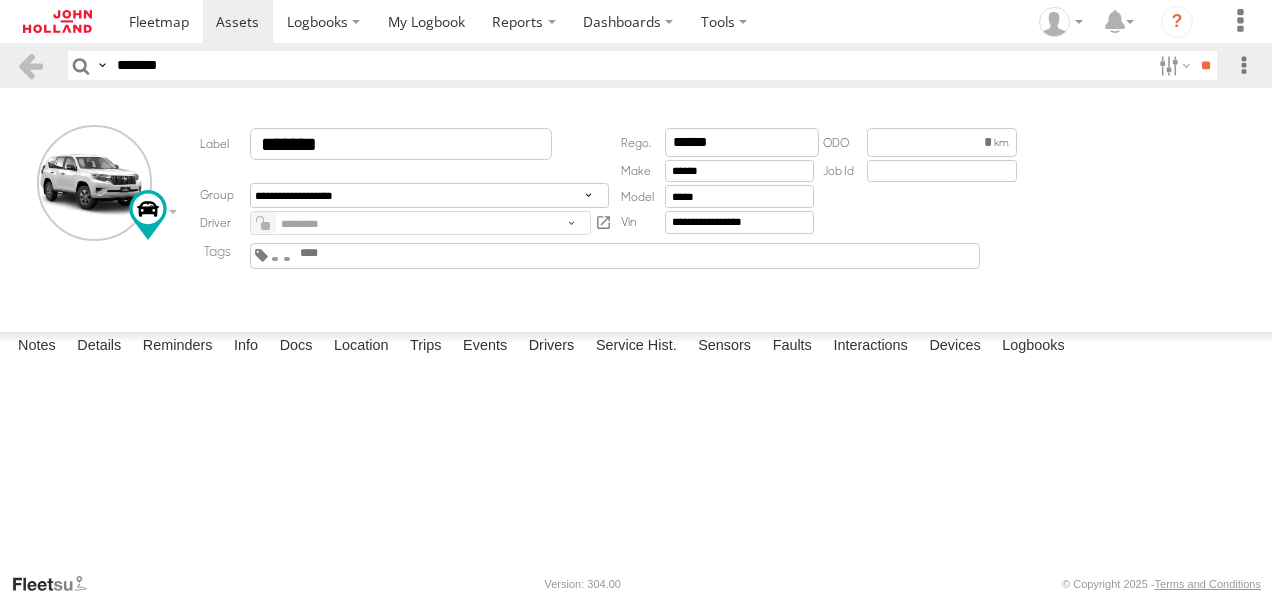 paste 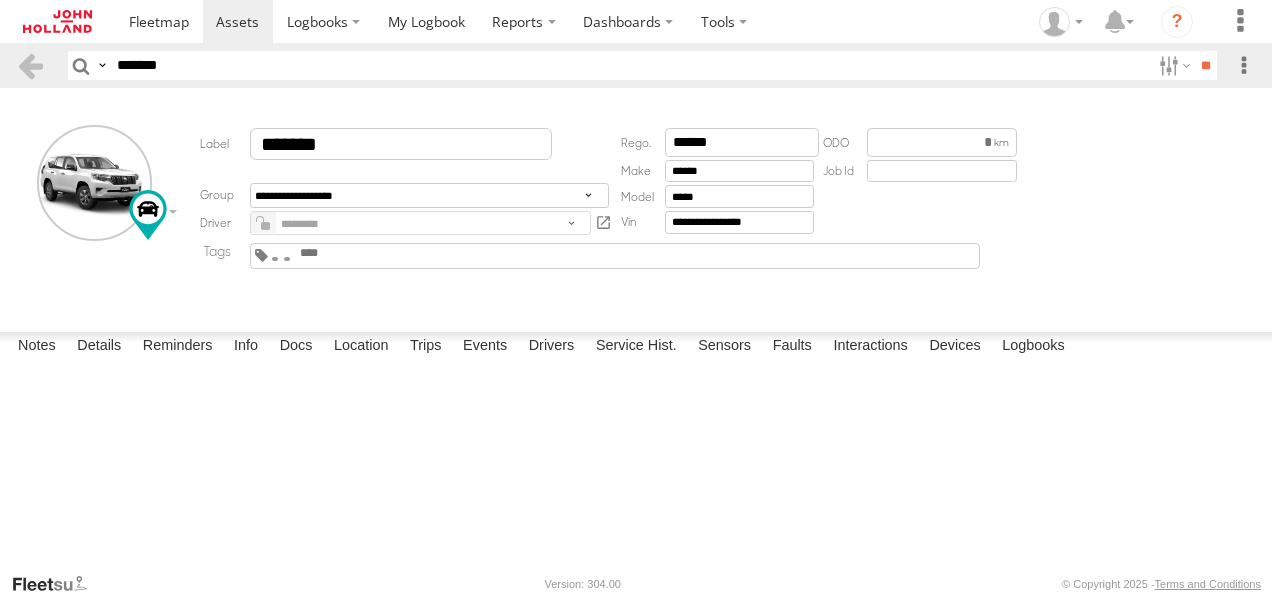 scroll, scrollTop: 0, scrollLeft: 0, axis: both 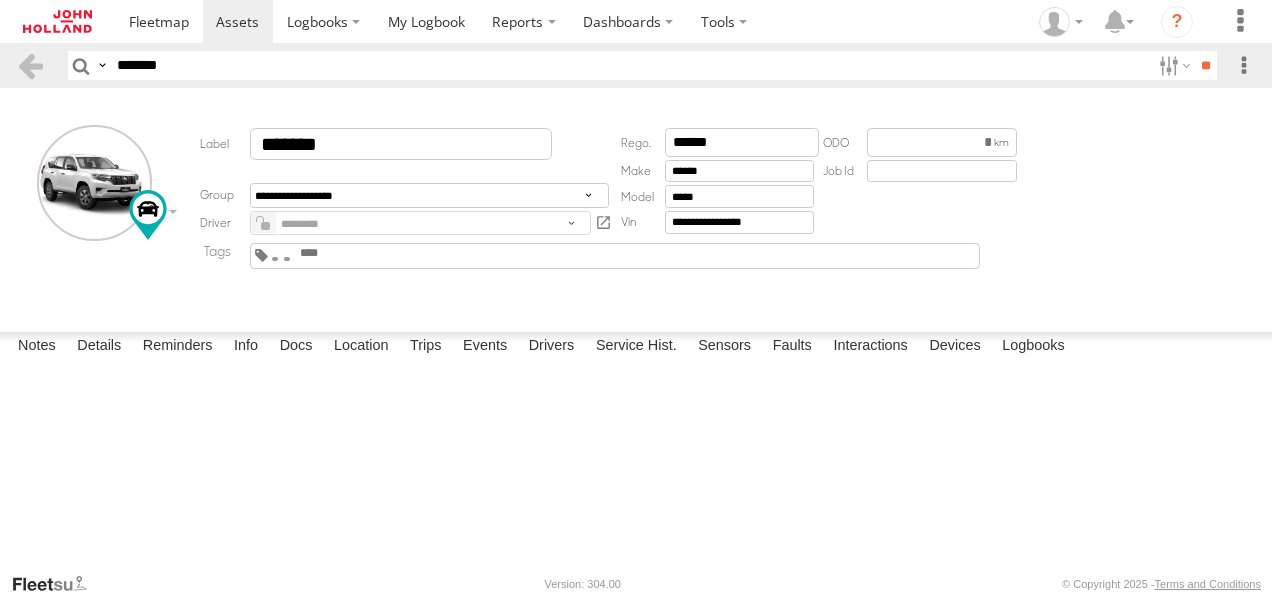 type on "*******" 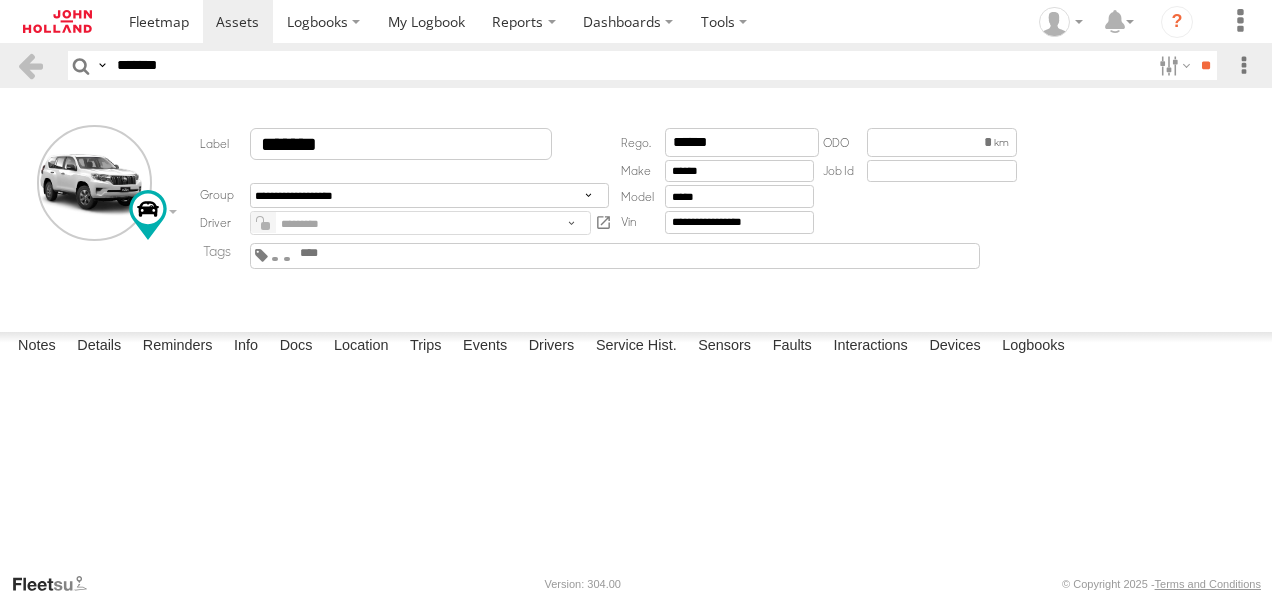 click on "**" at bounding box center (1205, 65) 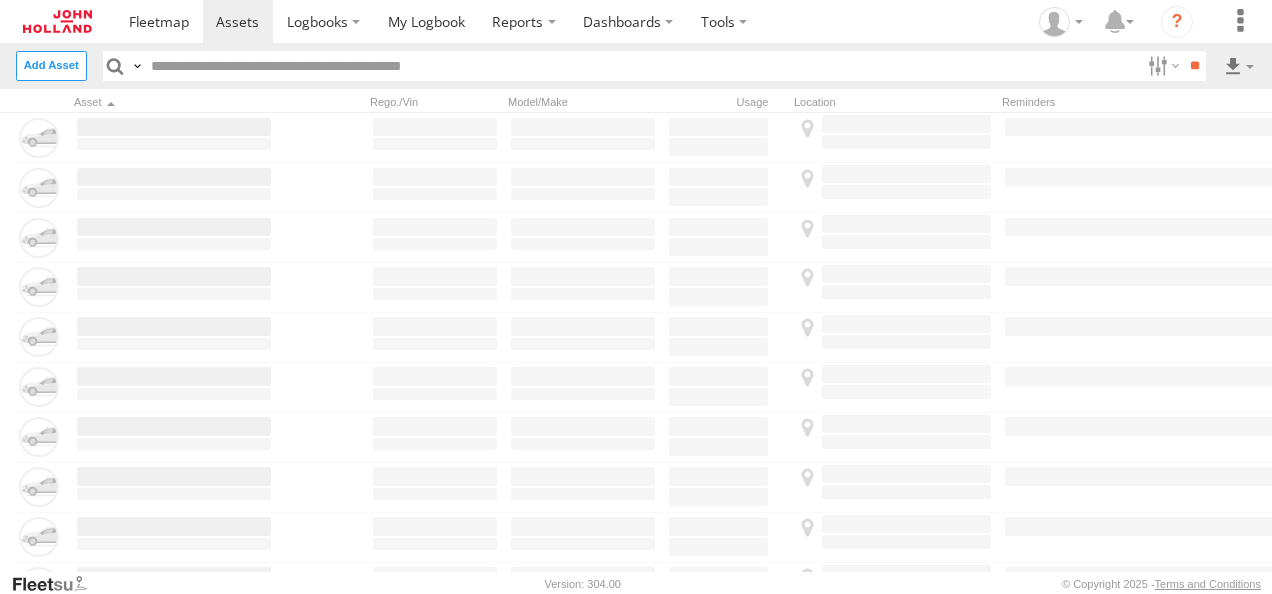scroll, scrollTop: 0, scrollLeft: 0, axis: both 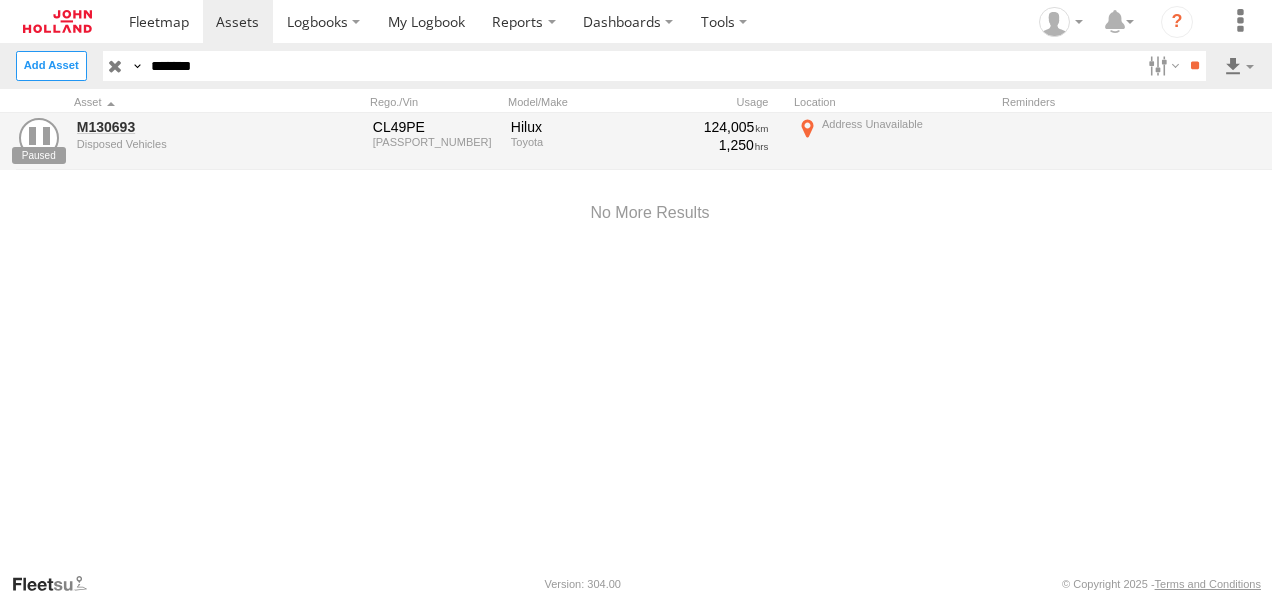 click at bounding box center [116, 65] 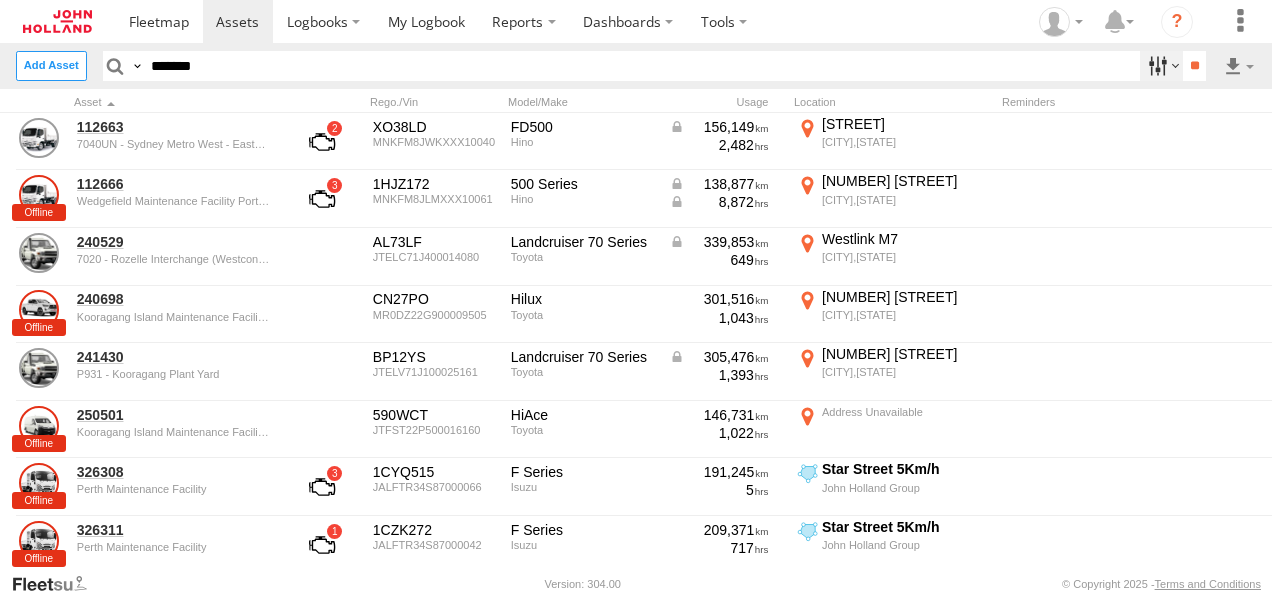 click at bounding box center (1161, 65) 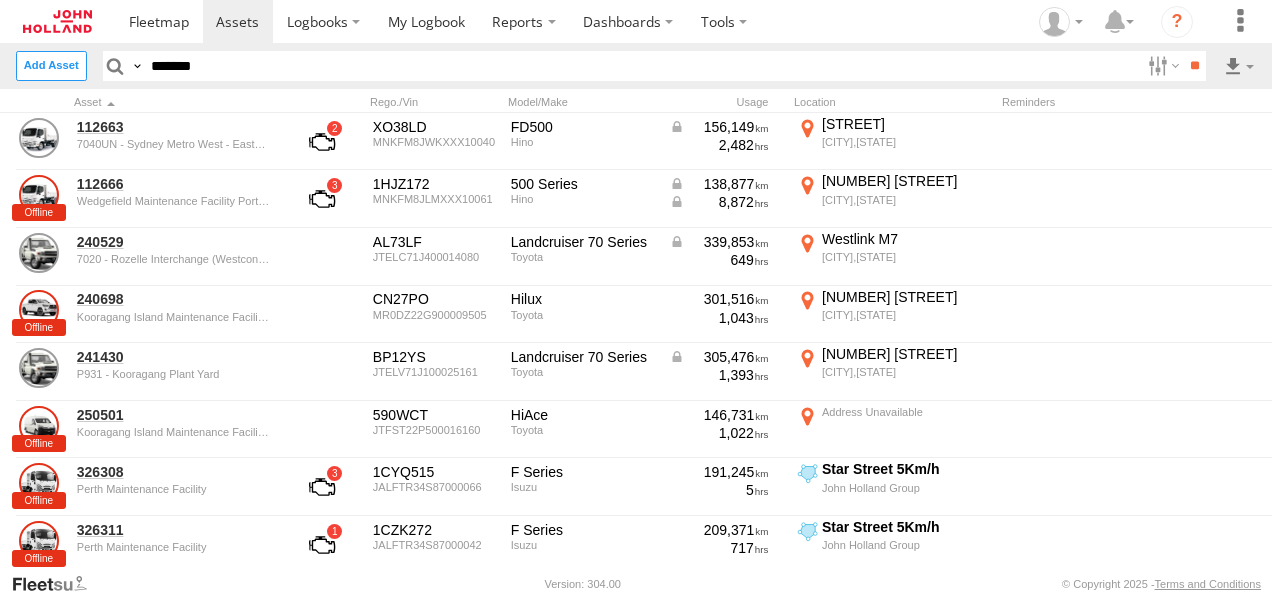 click at bounding box center [0, 0] 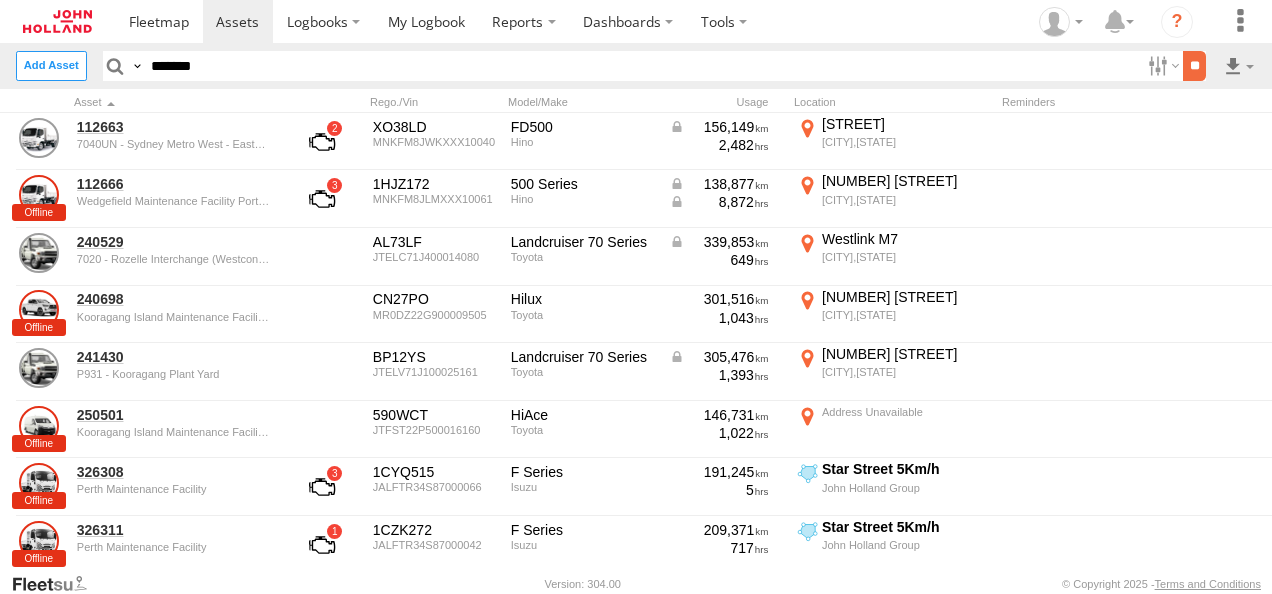 click on "**" at bounding box center [1194, 65] 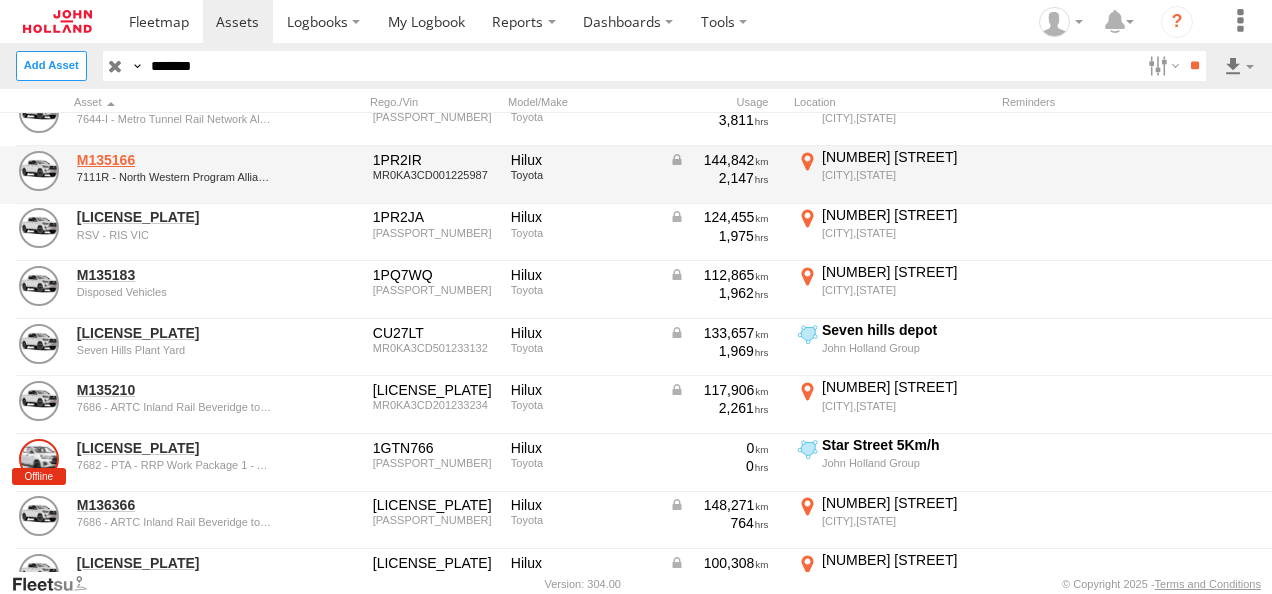 scroll, scrollTop: 400, scrollLeft: 0, axis: vertical 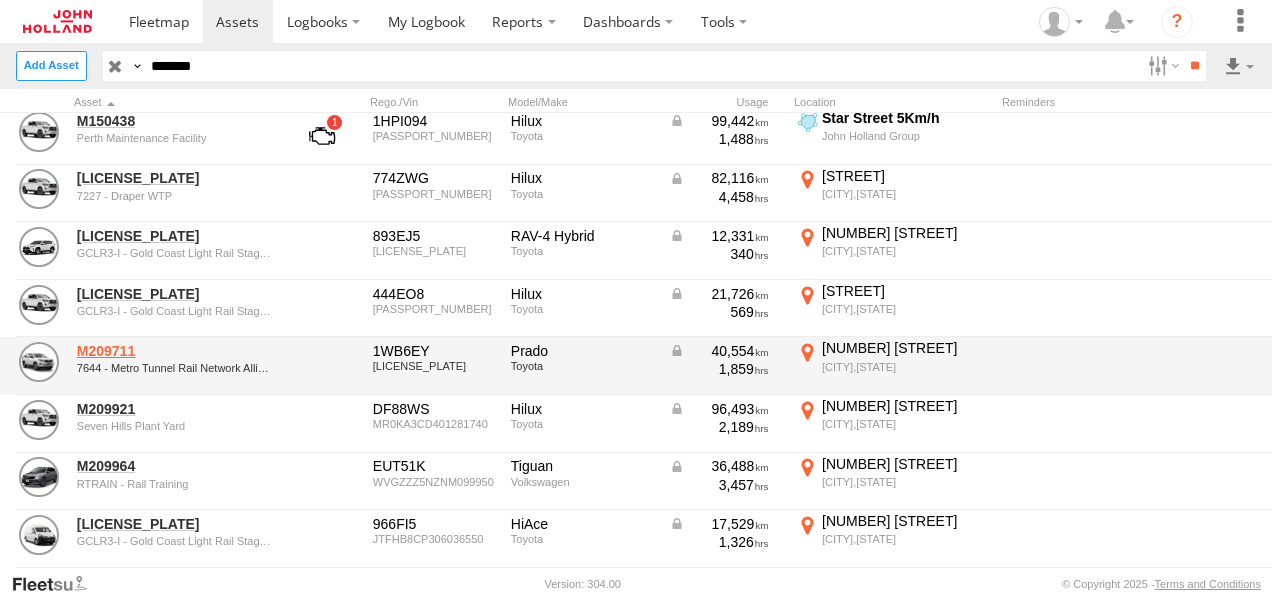 click on "M209711" at bounding box center [174, 351] 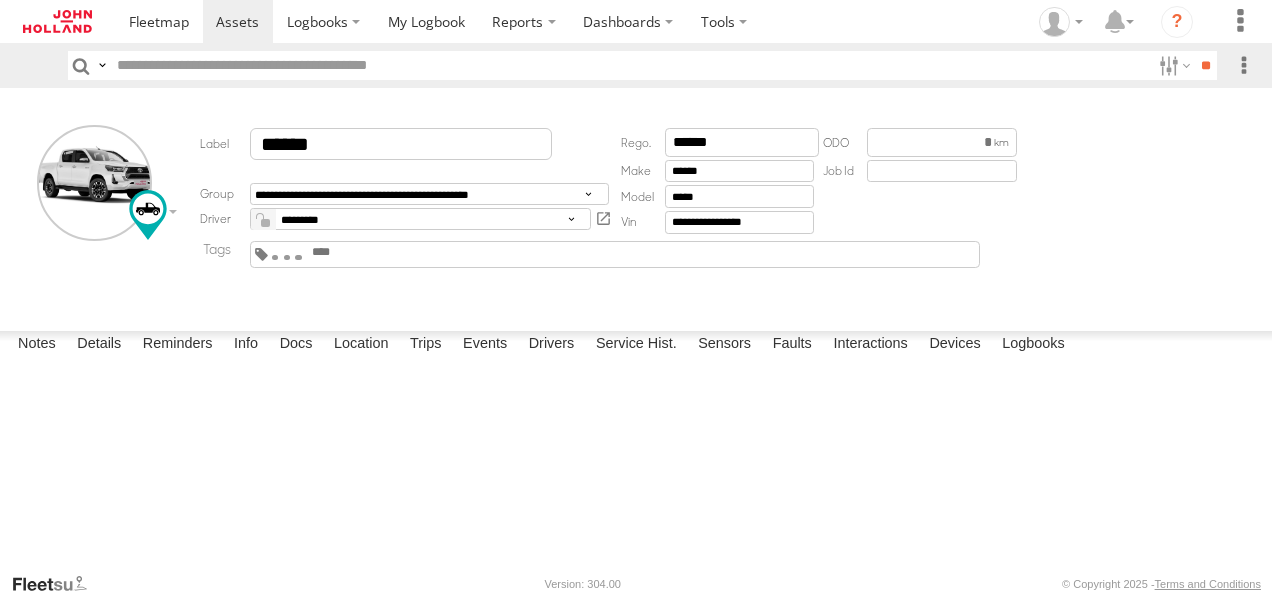 scroll, scrollTop: 0, scrollLeft: 0, axis: both 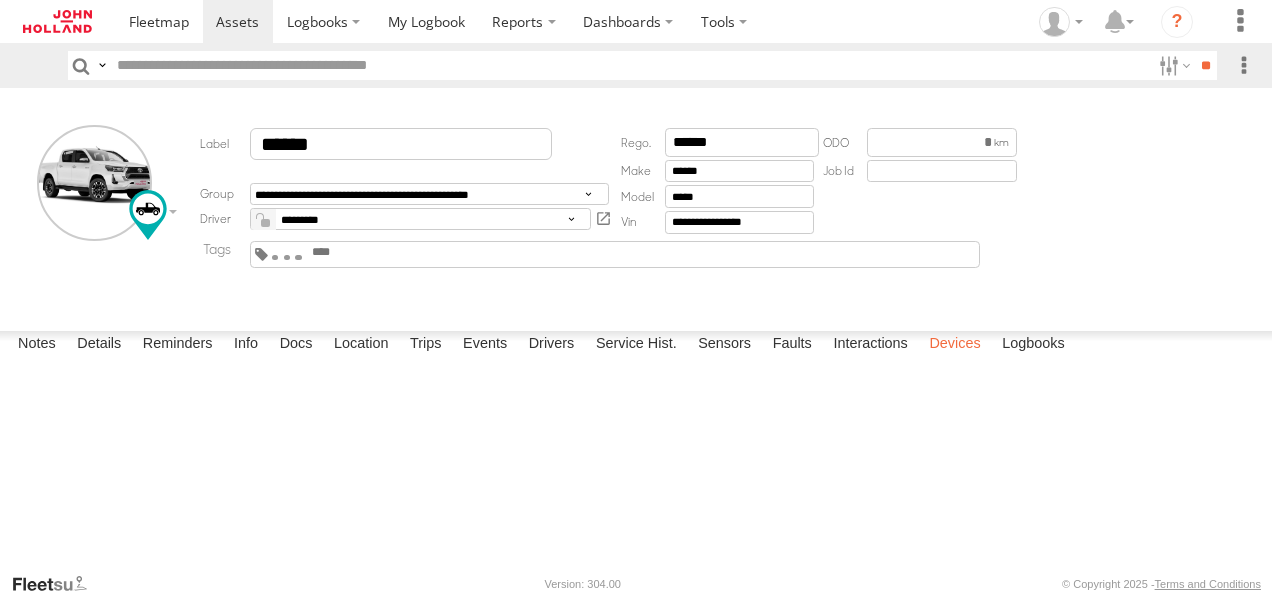 click on "Devices" at bounding box center (954, 345) 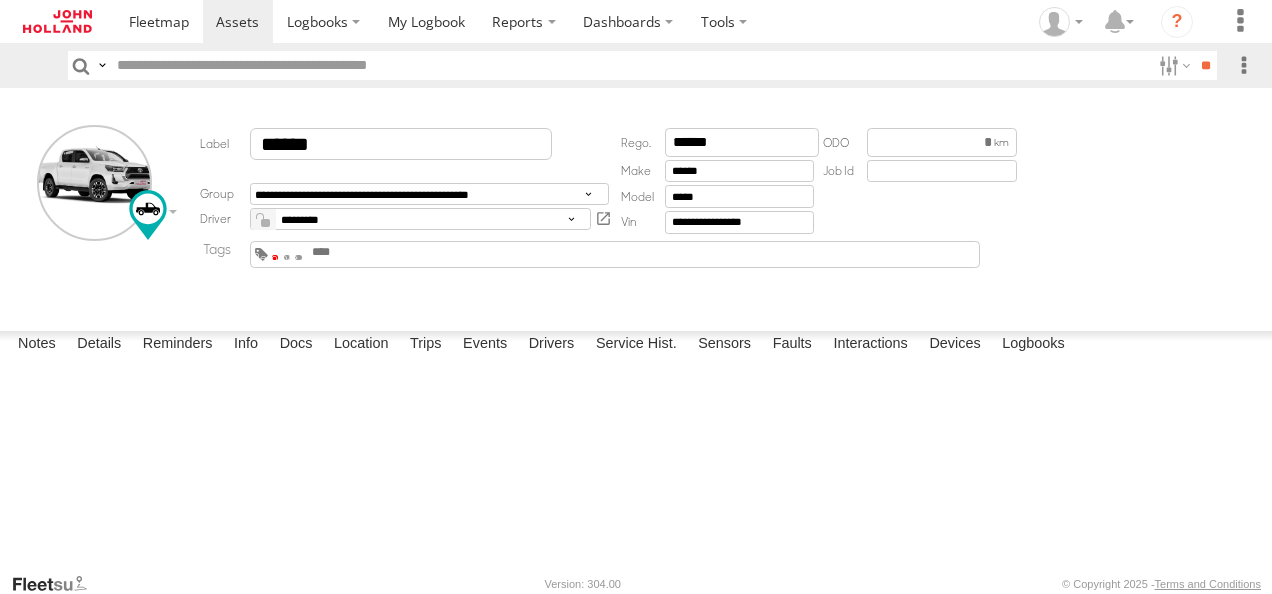 click at bounding box center [275, 257] 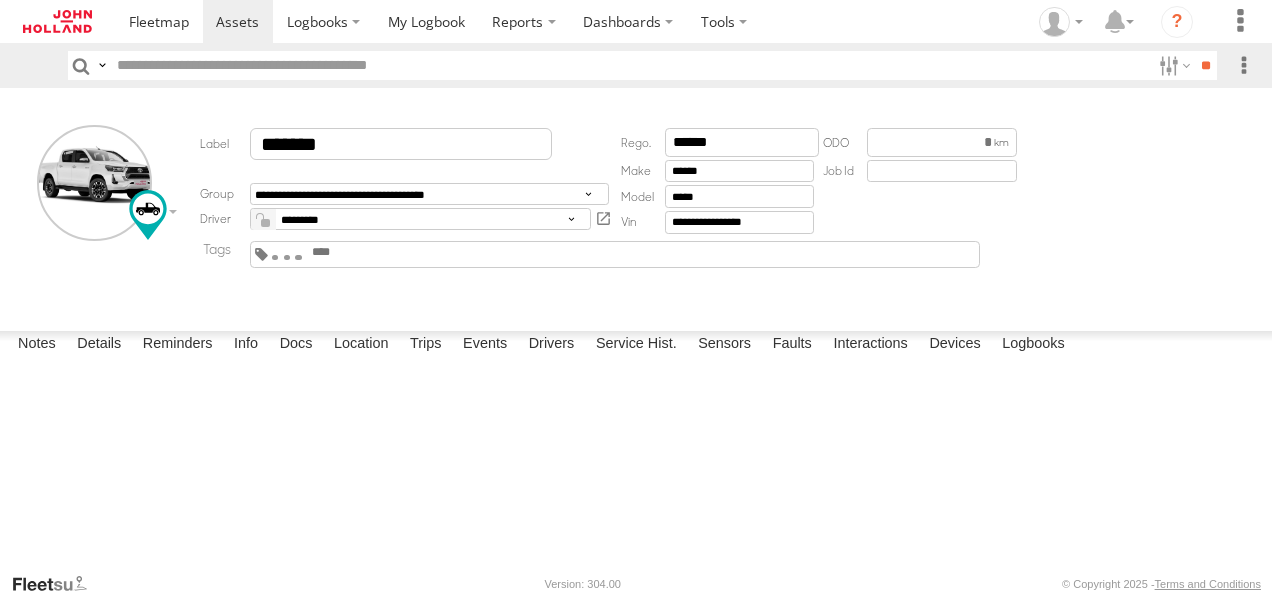 scroll, scrollTop: 0, scrollLeft: 0, axis: both 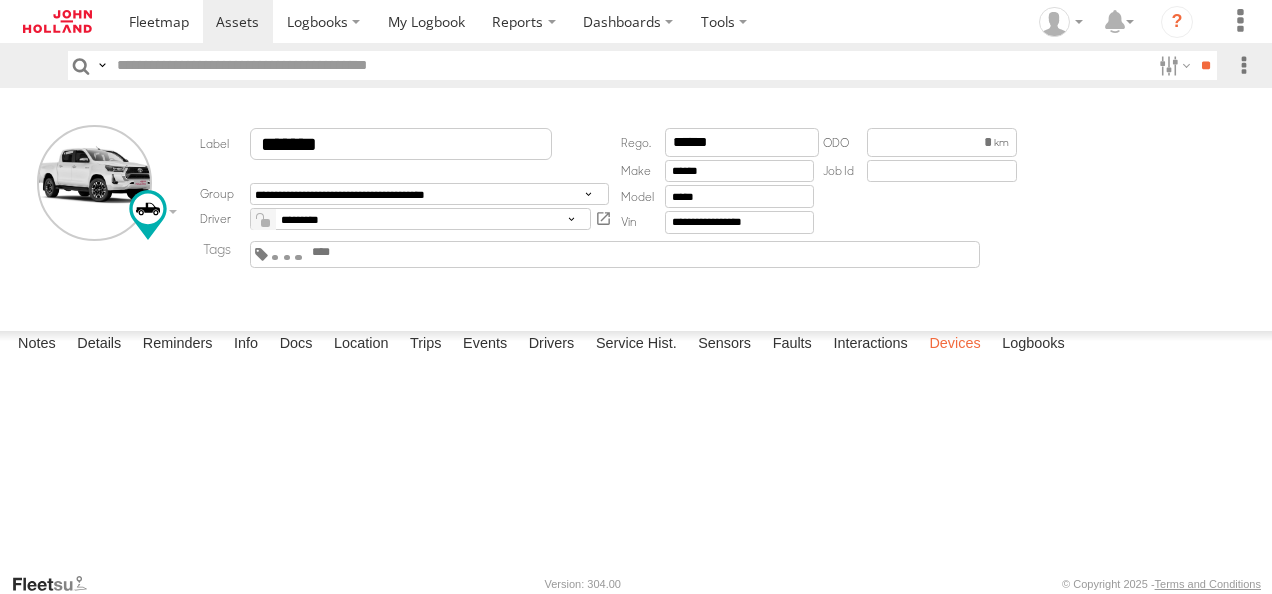 click on "Devices" at bounding box center [954, 345] 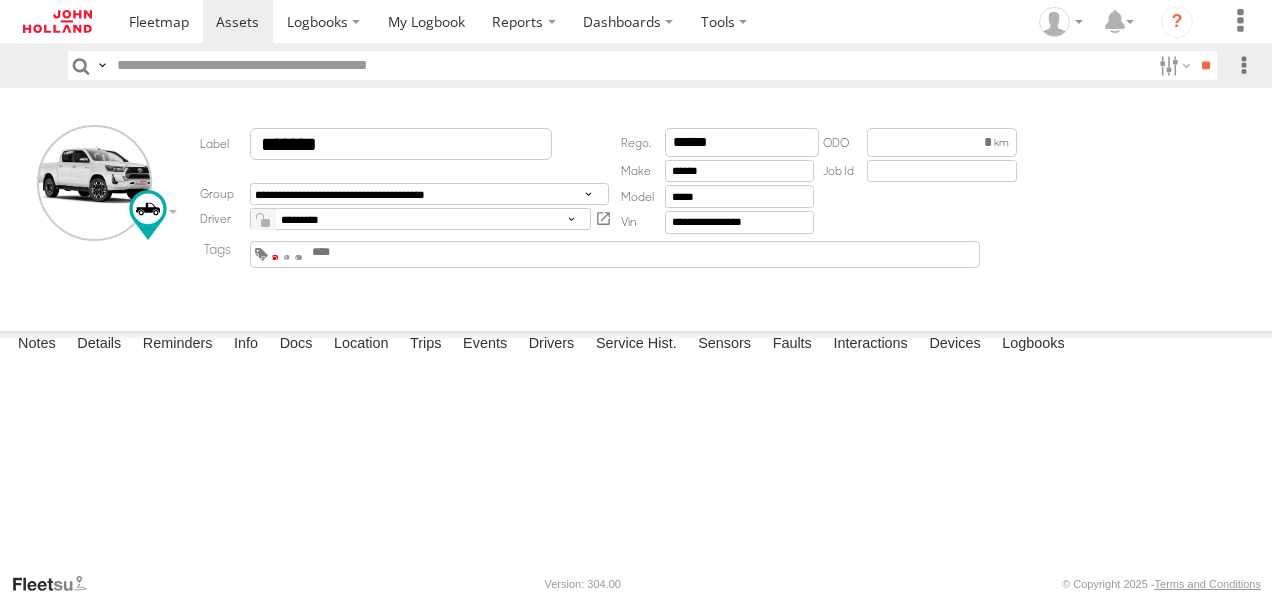 click at bounding box center (275, 257) 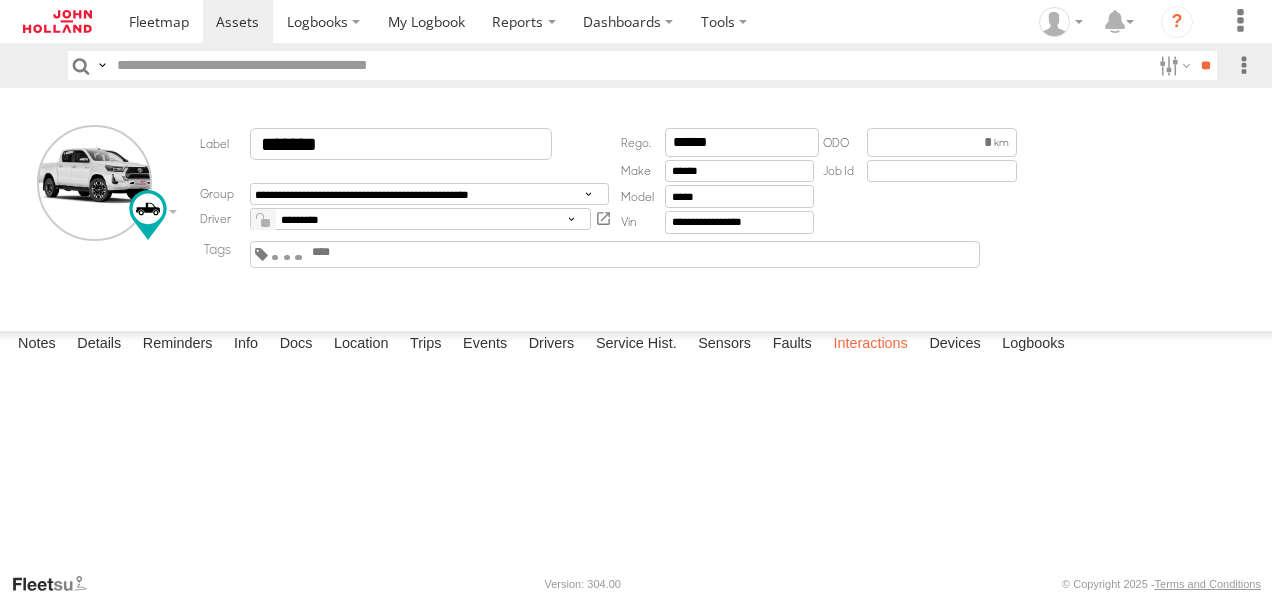 scroll, scrollTop: 0, scrollLeft: 0, axis: both 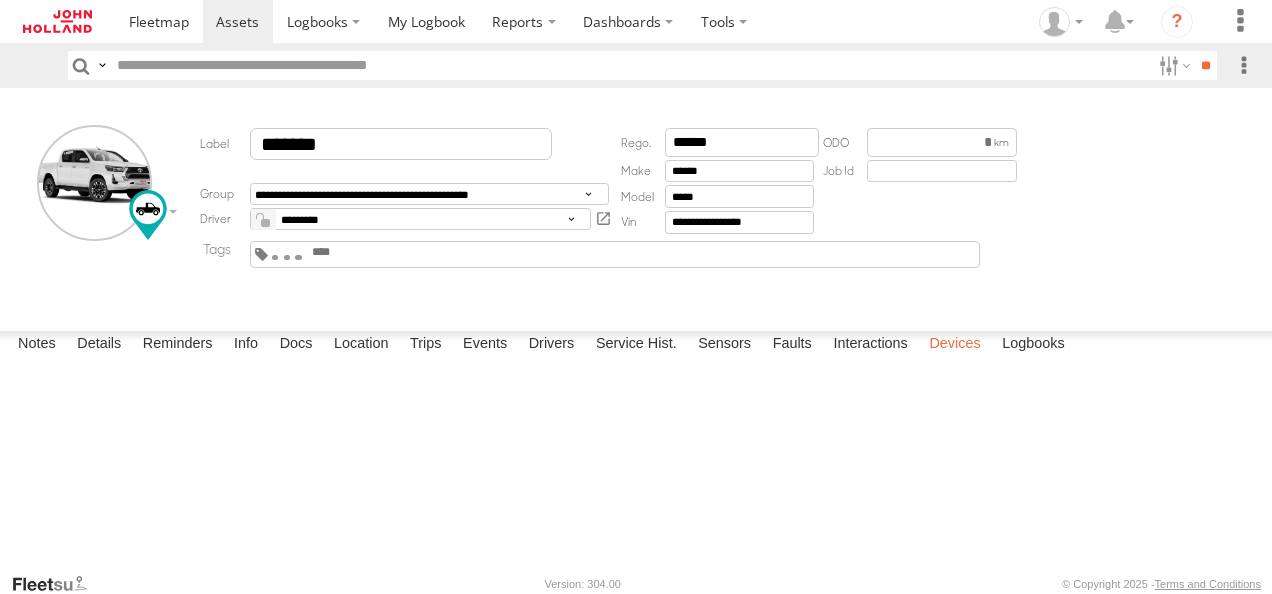 click on "Devices" at bounding box center [954, 345] 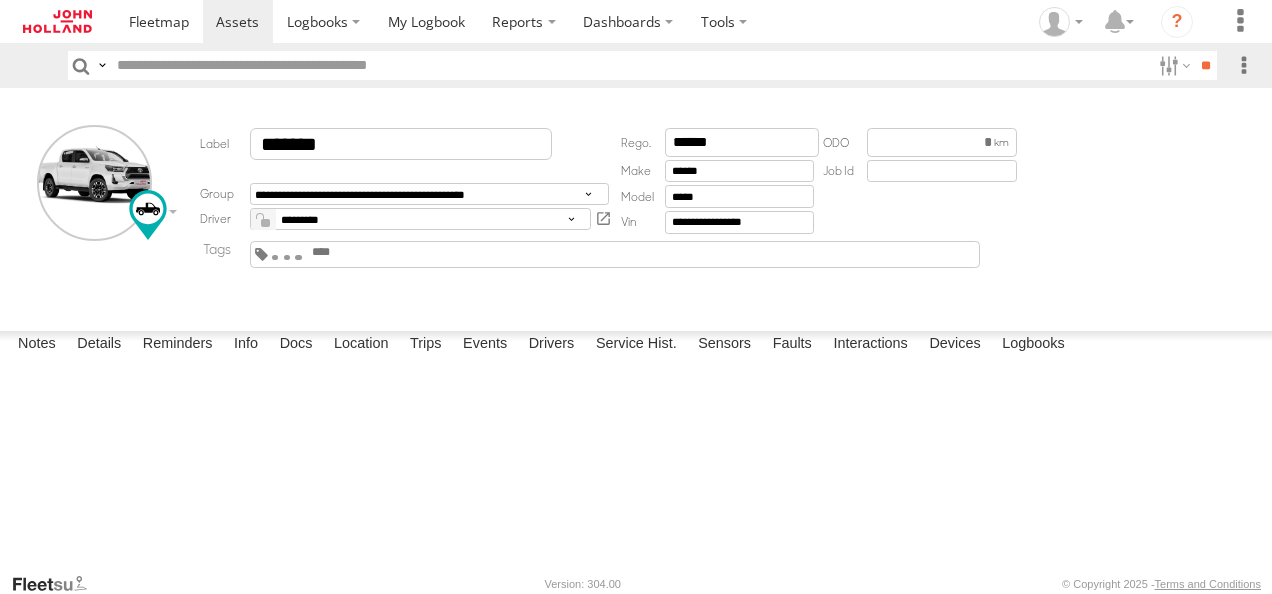 scroll, scrollTop: 0, scrollLeft: 0, axis: both 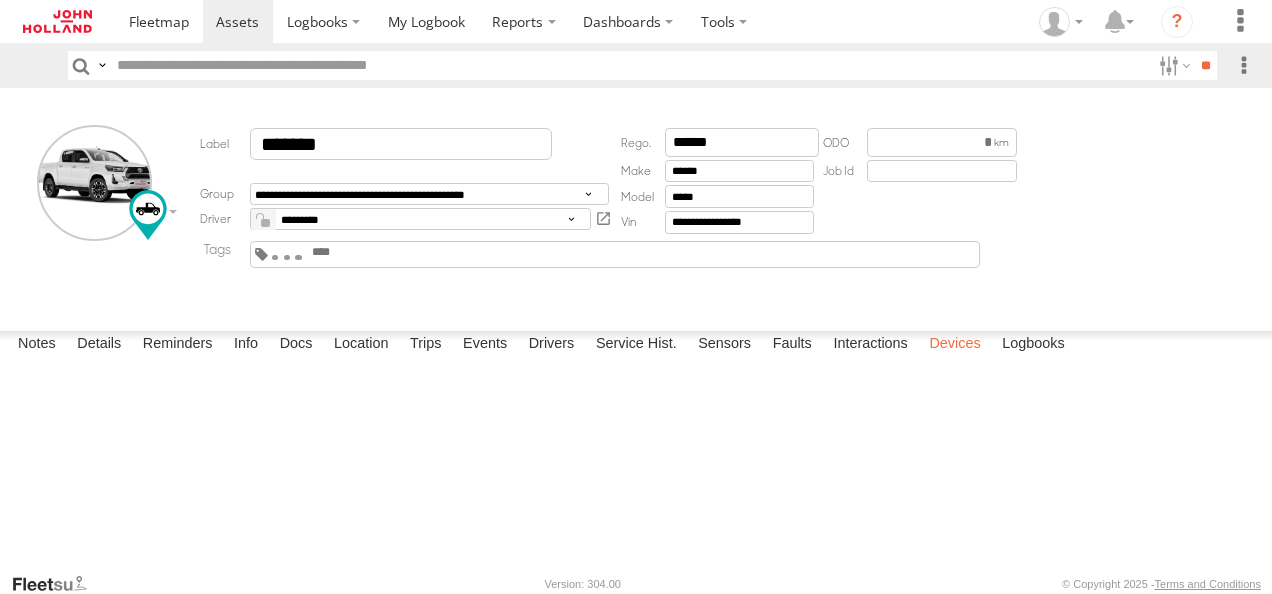 click on "Devices" at bounding box center (954, 345) 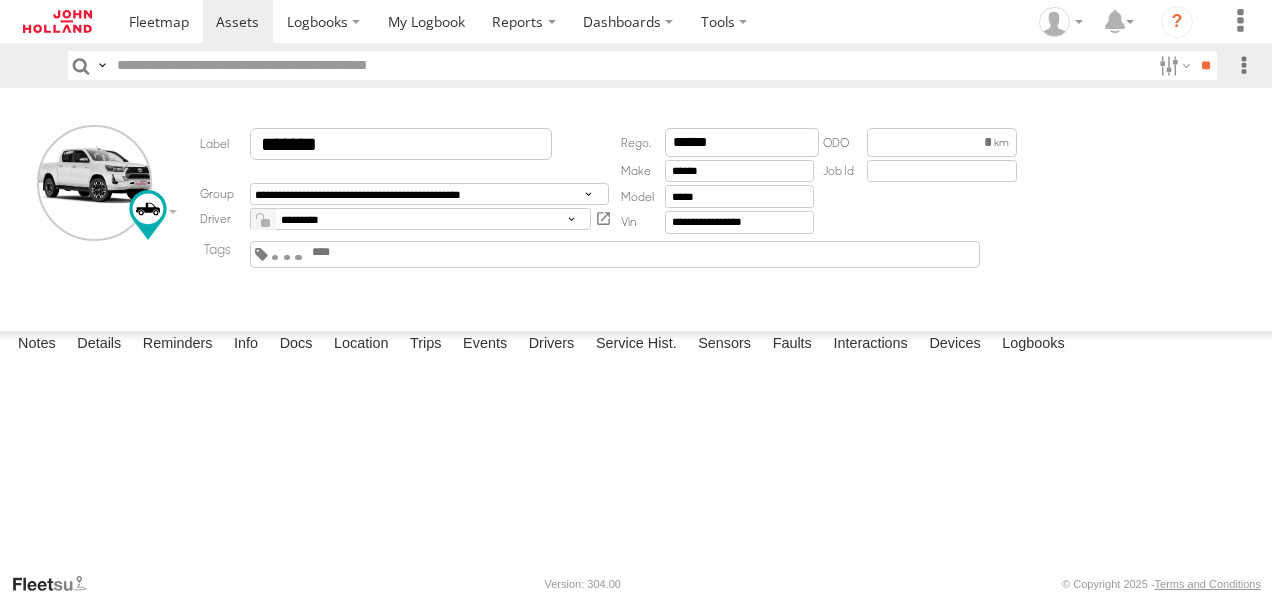 scroll, scrollTop: 0, scrollLeft: 0, axis: both 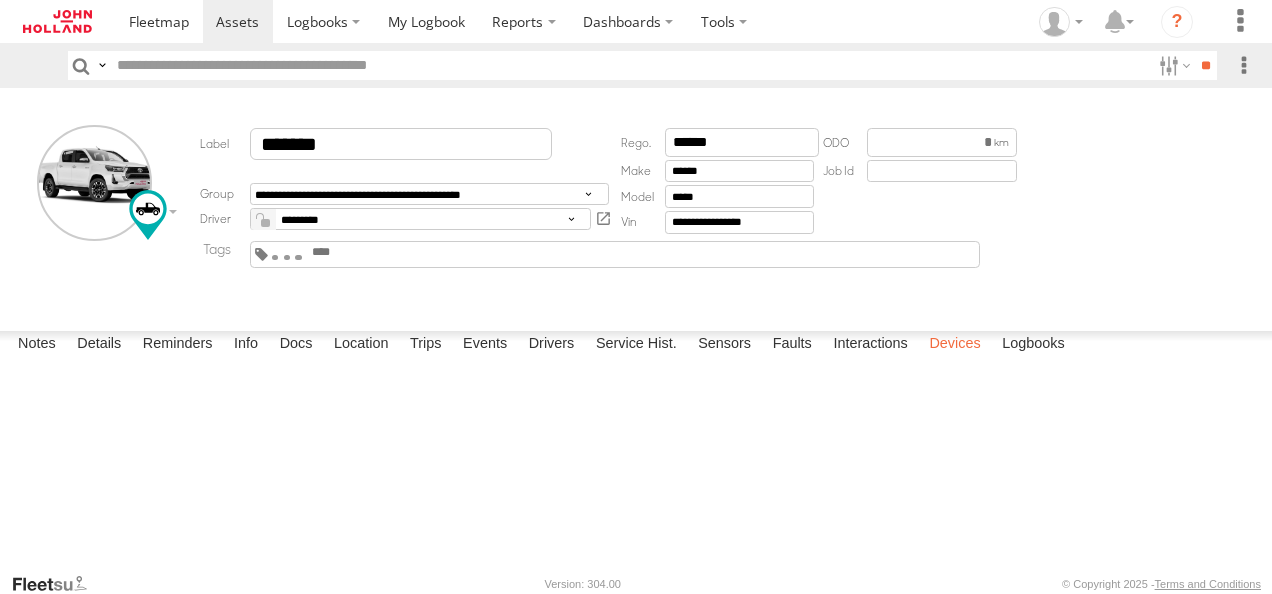 click on "Devices" at bounding box center (954, 345) 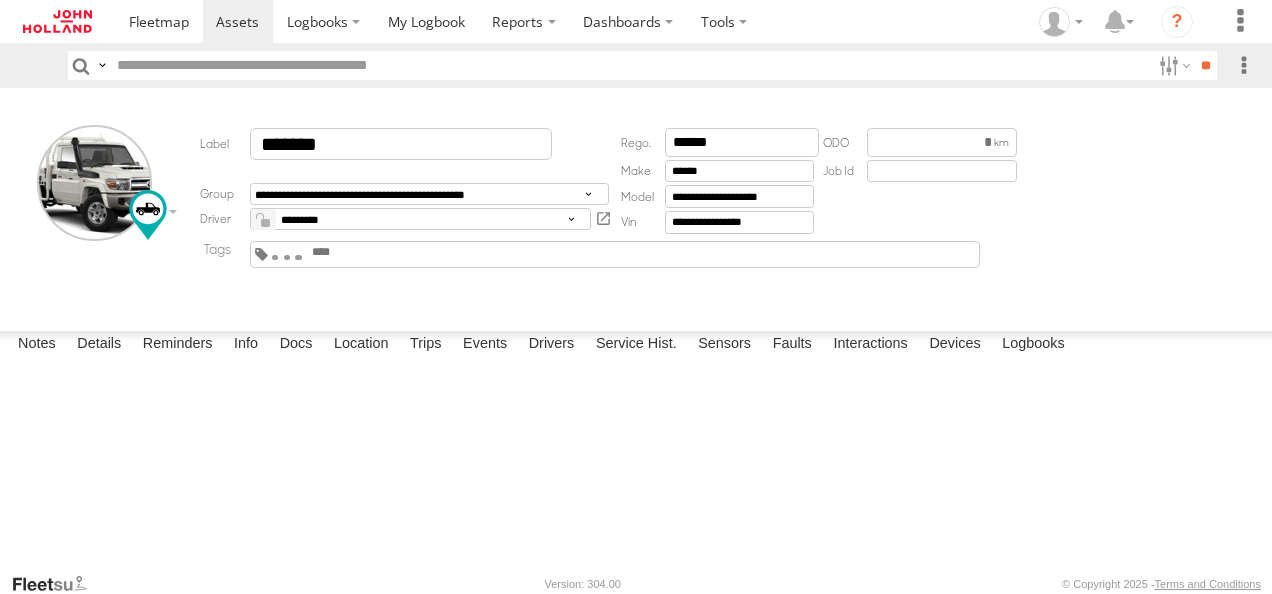scroll, scrollTop: 0, scrollLeft: 0, axis: both 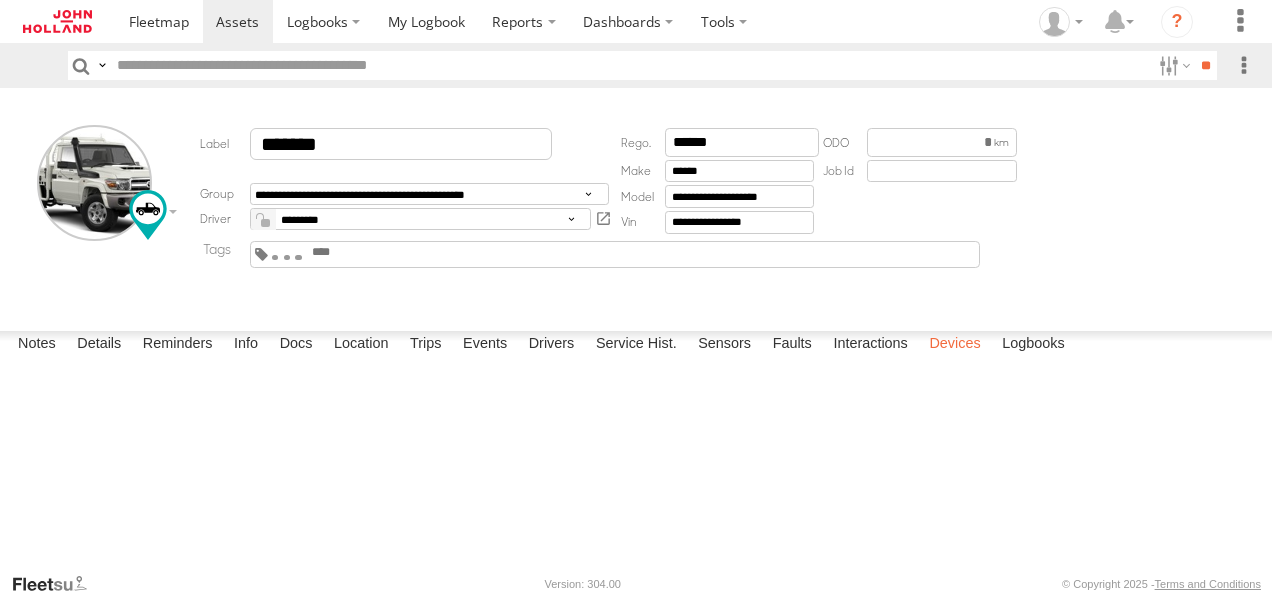 click on "Devices" at bounding box center (954, 345) 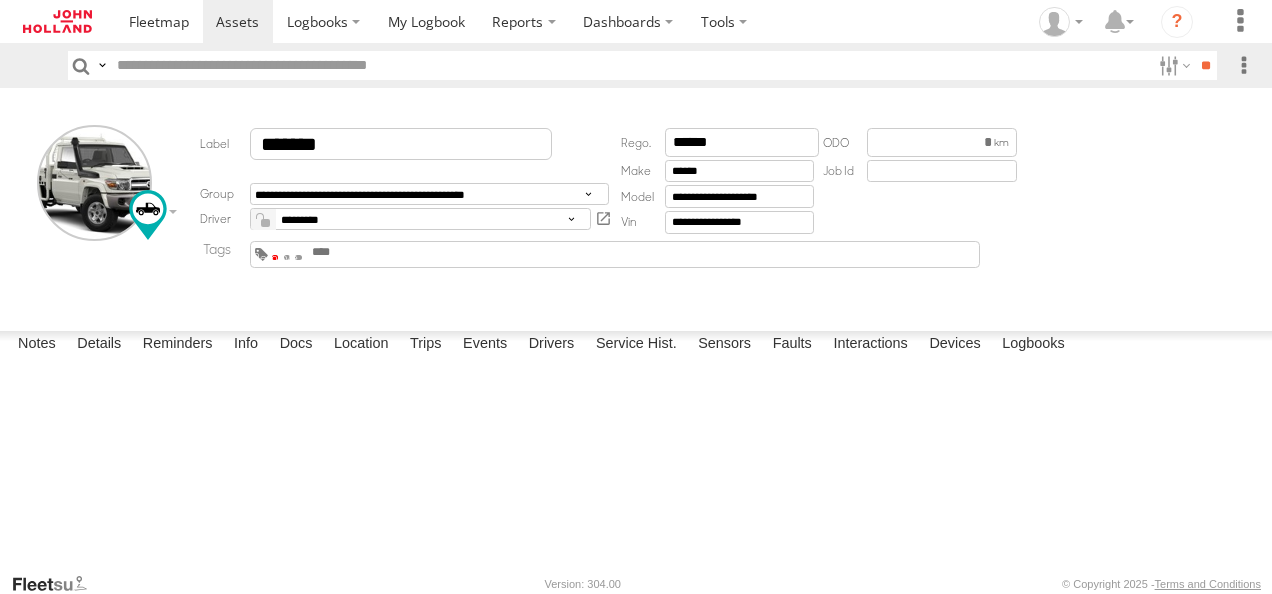 click at bounding box center [275, 257] 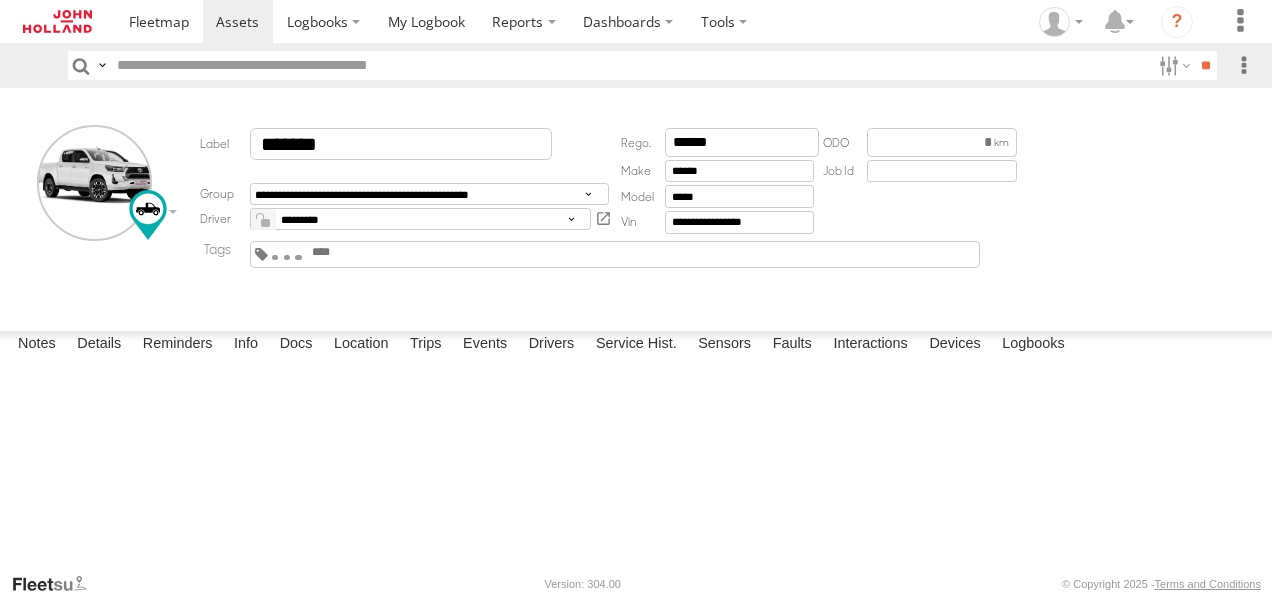 scroll, scrollTop: 0, scrollLeft: 0, axis: both 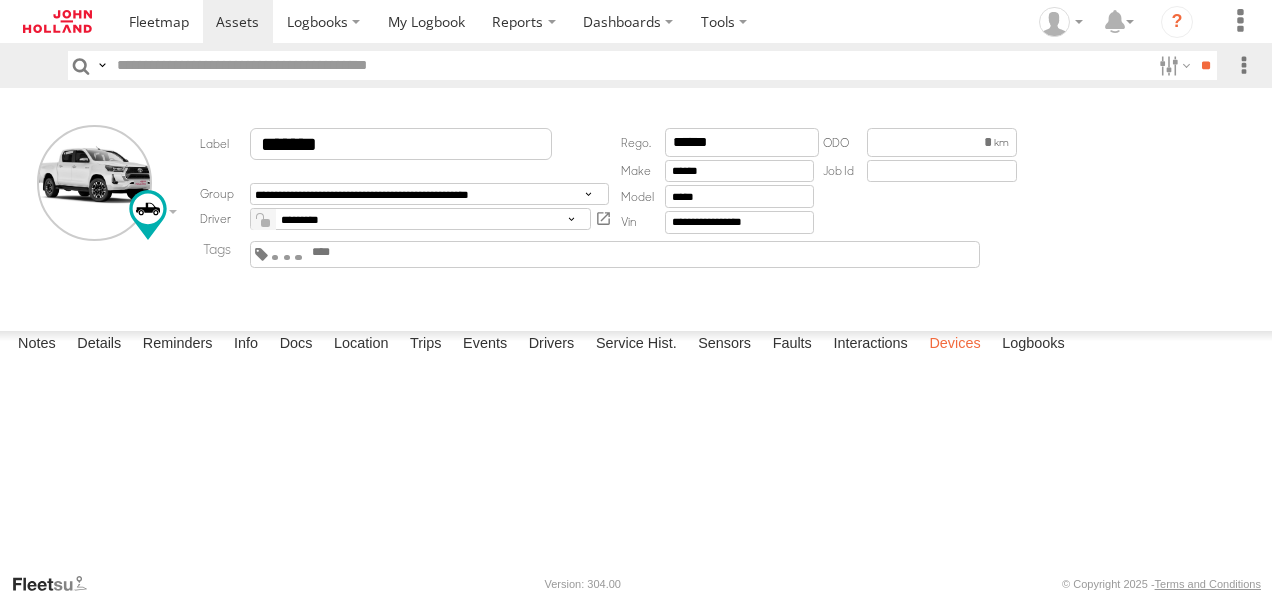 click on "Devices" at bounding box center [954, 345] 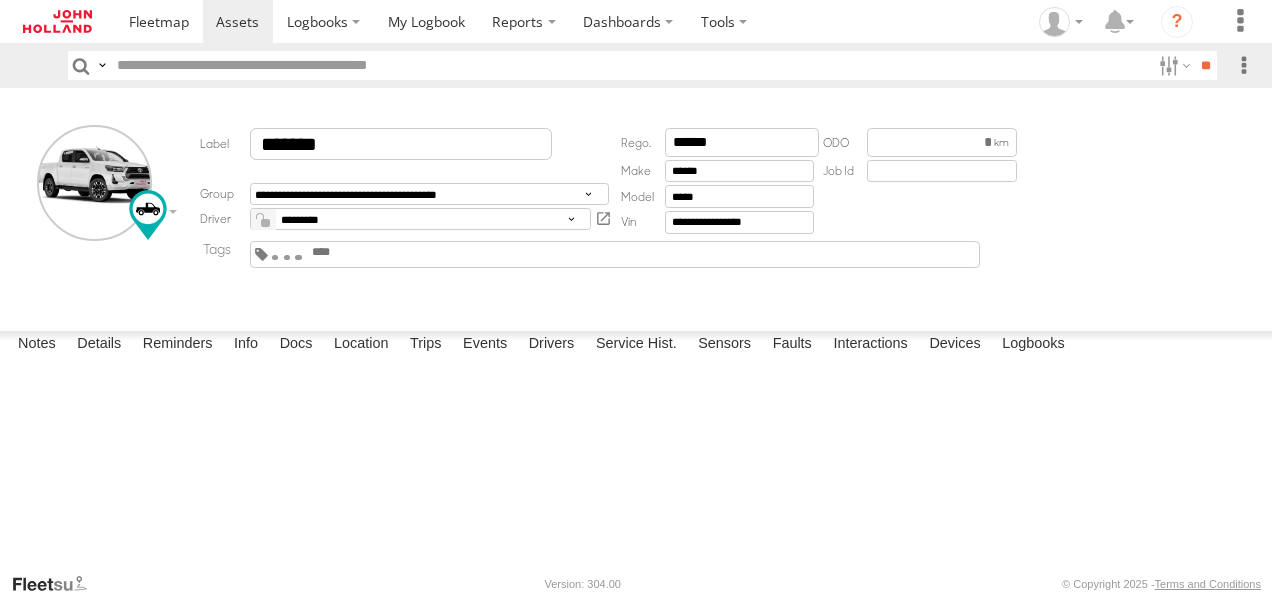 scroll, scrollTop: 0, scrollLeft: 0, axis: both 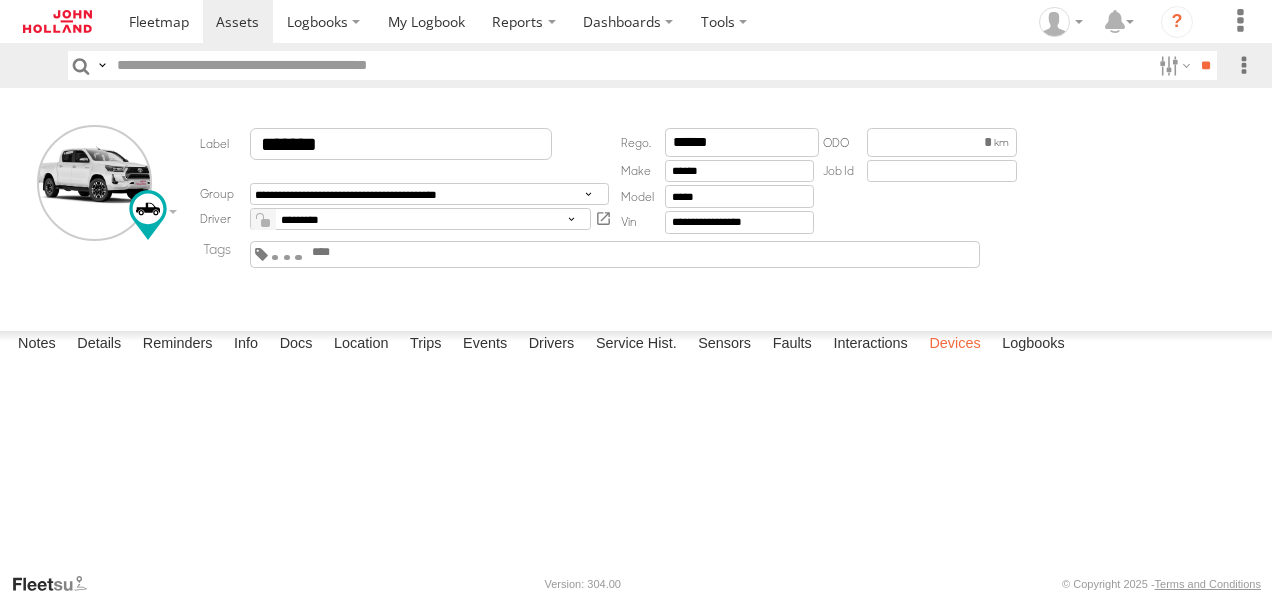 click on "Devices" at bounding box center (954, 345) 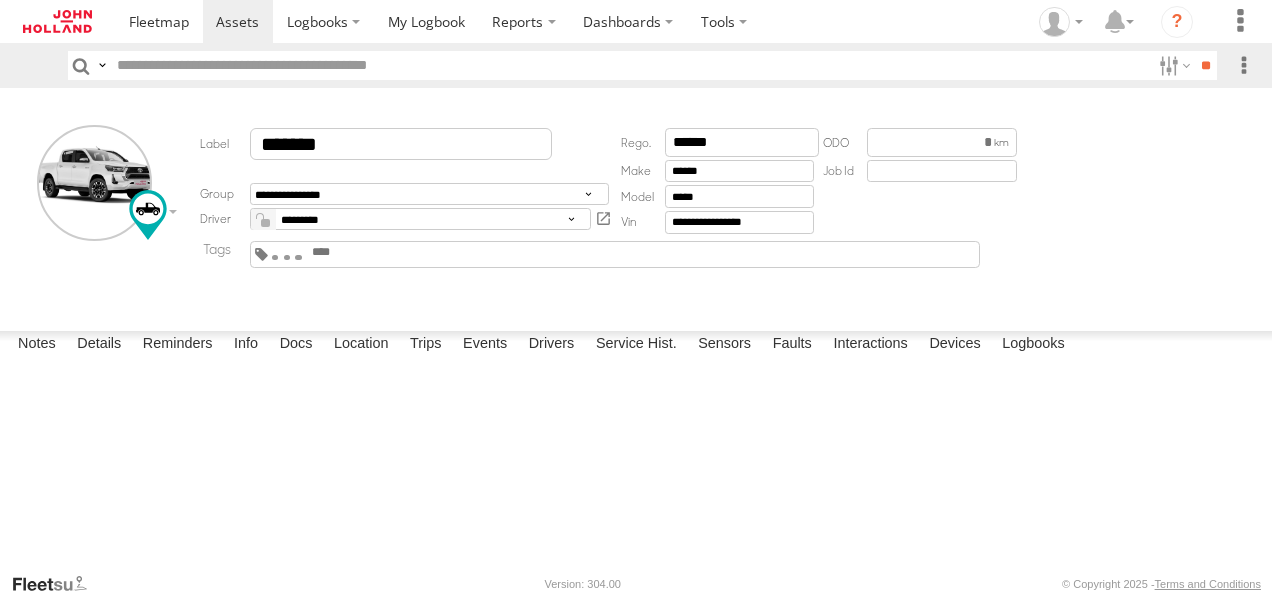 scroll, scrollTop: 0, scrollLeft: 0, axis: both 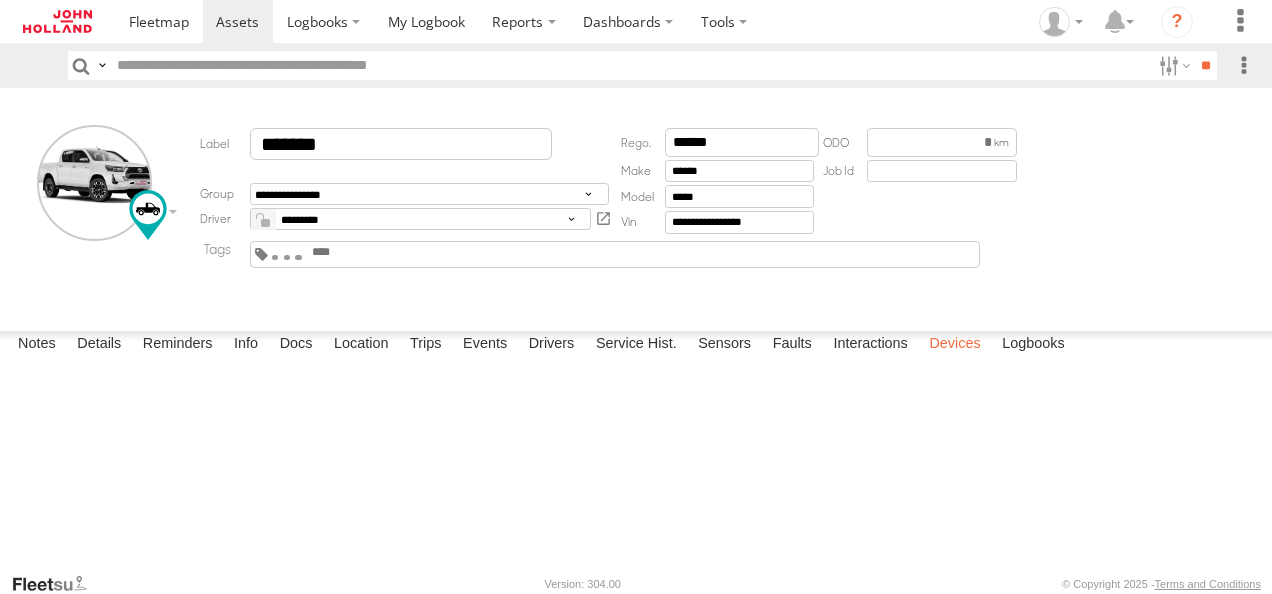 click on "Devices" at bounding box center [954, 345] 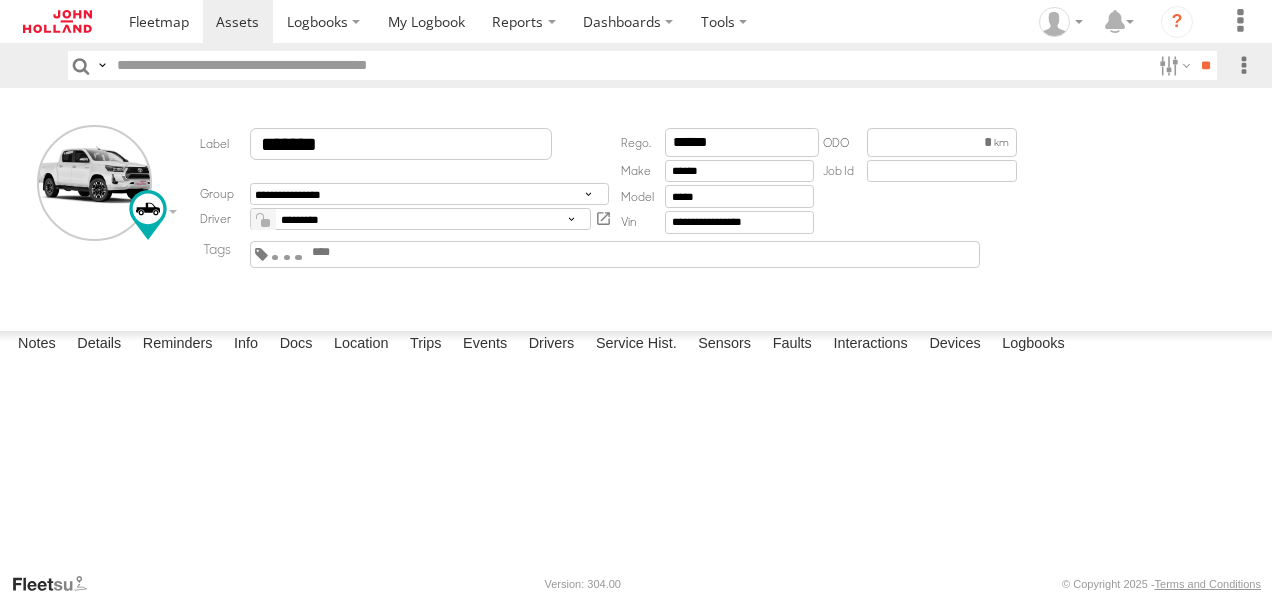 click at bounding box center [287, 254] 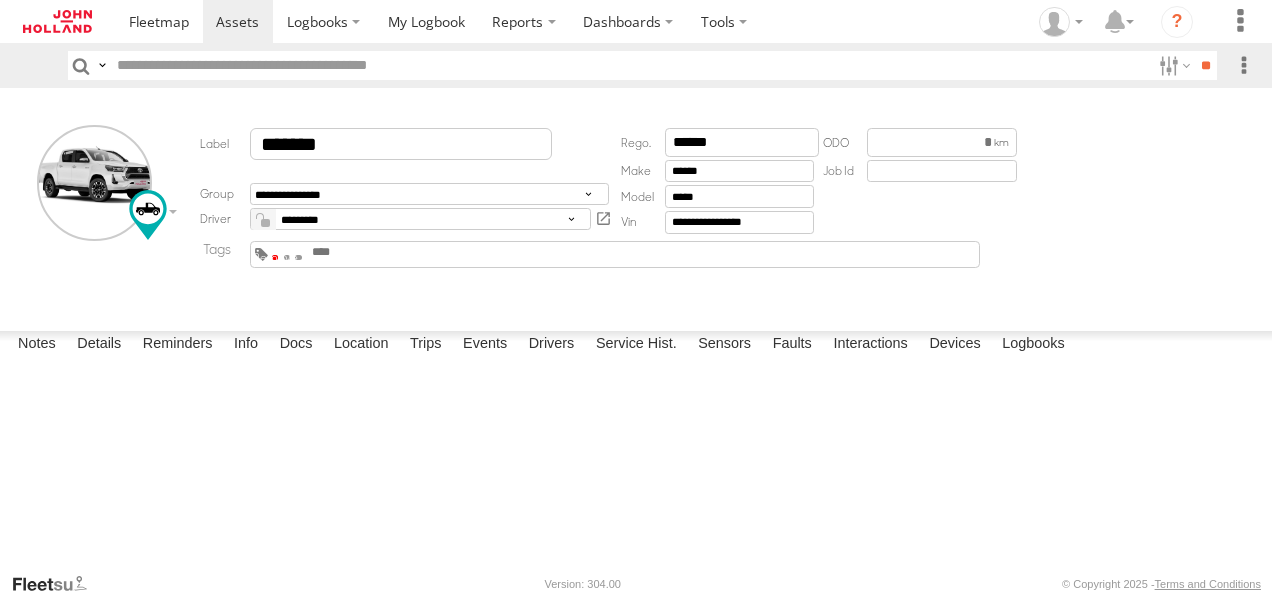 click at bounding box center (275, 257) 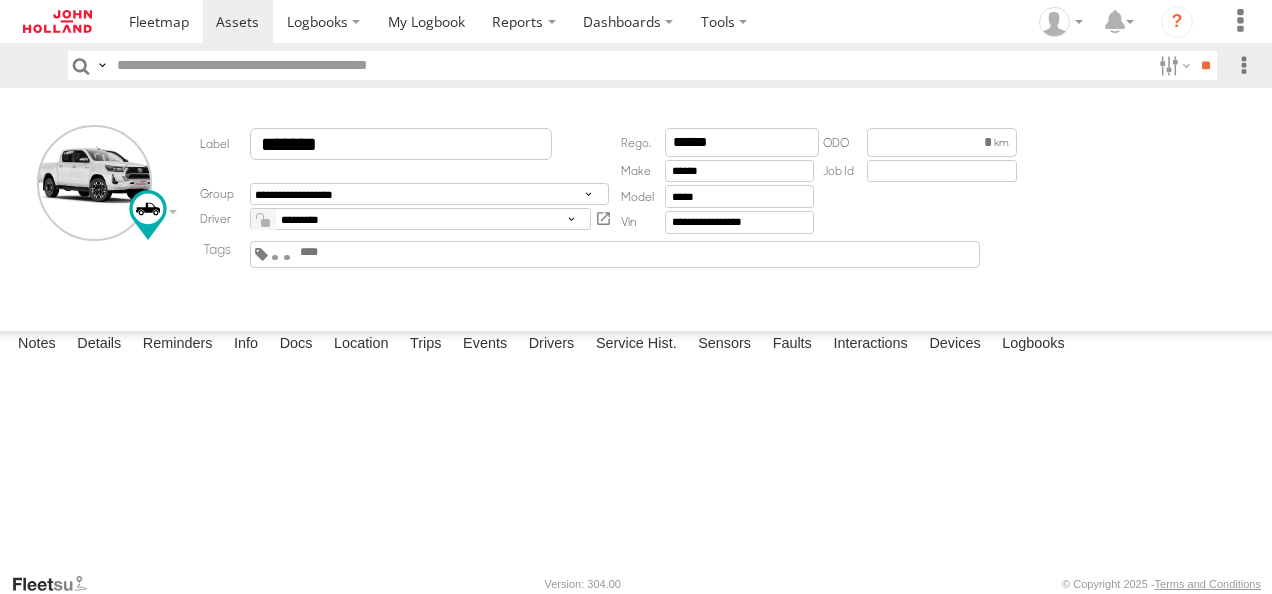 scroll, scrollTop: 0, scrollLeft: 0, axis: both 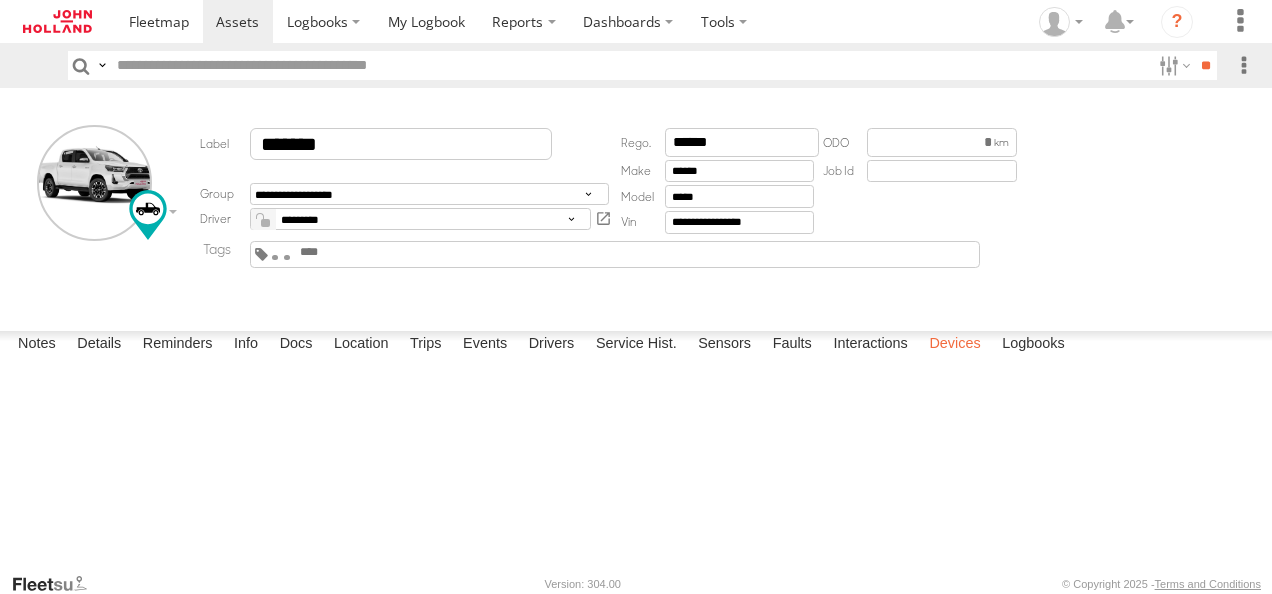 click on "Devices" at bounding box center (954, 345) 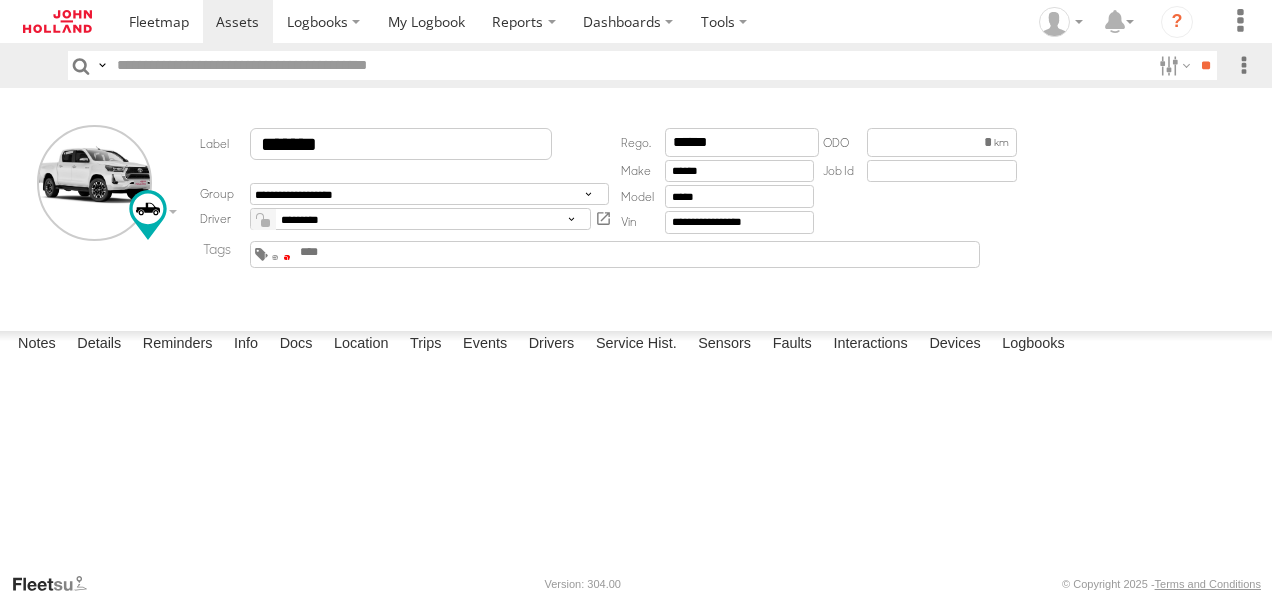 click at bounding box center (287, 257) 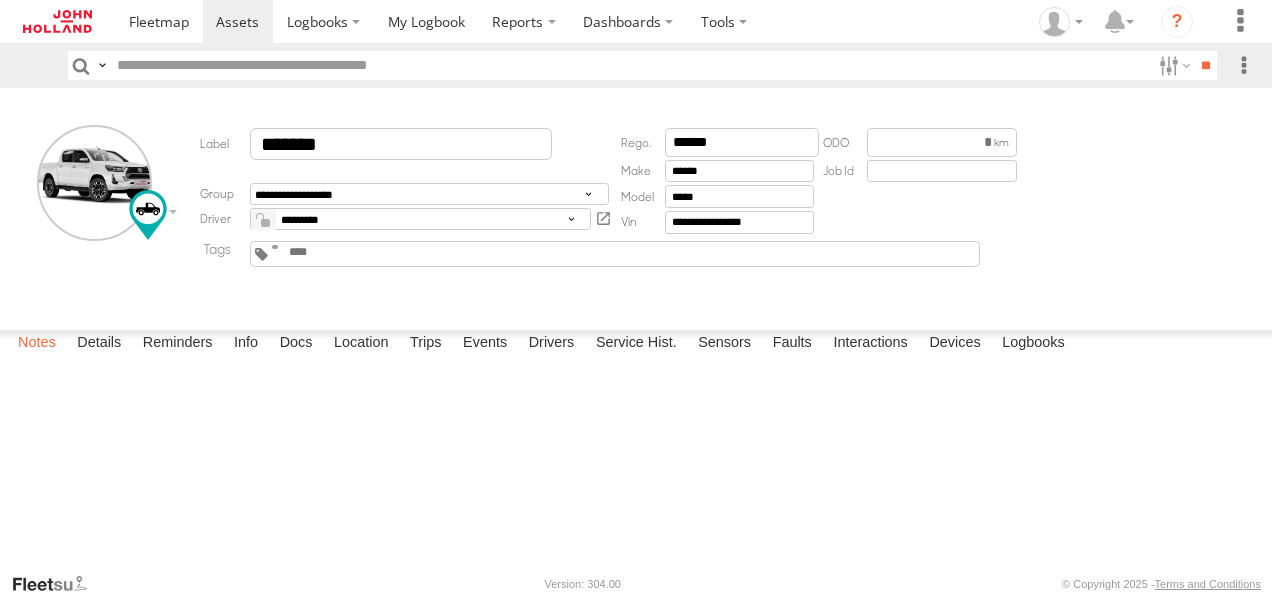 click on "Notes" at bounding box center [37, 344] 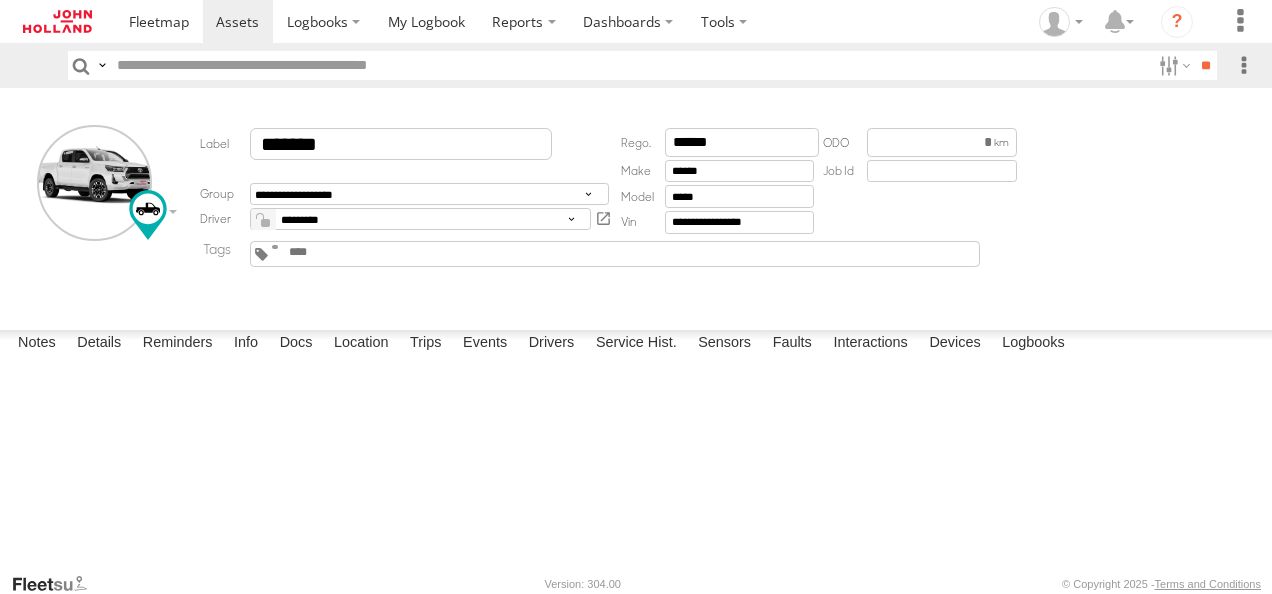 scroll, scrollTop: 0, scrollLeft: 0, axis: both 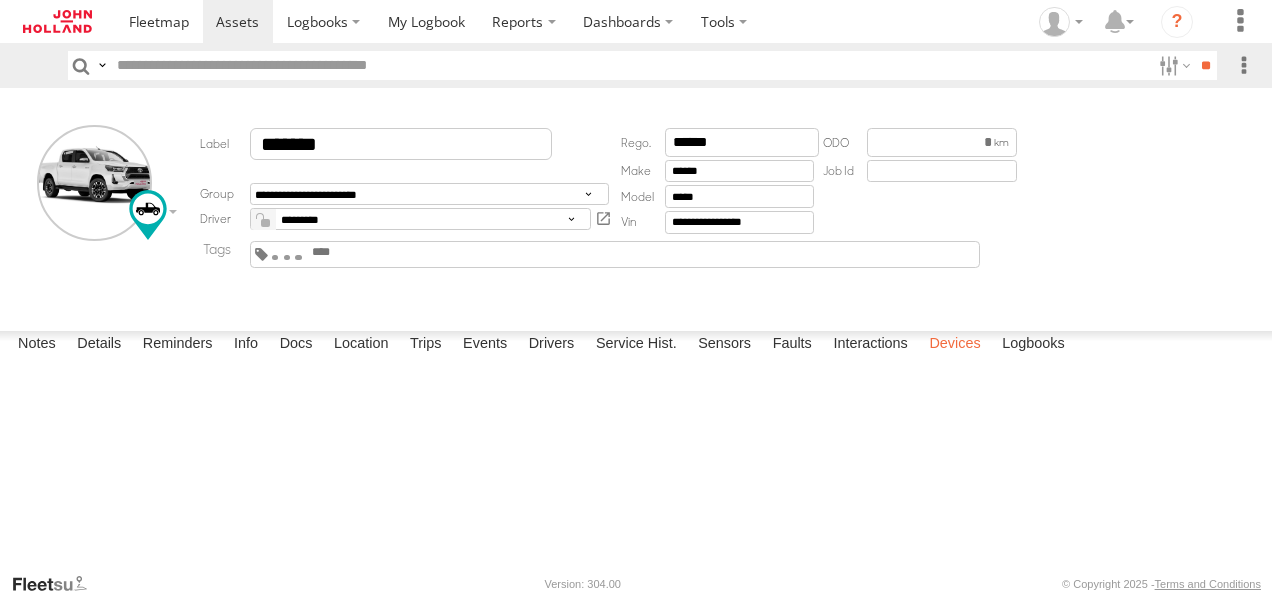 click on "Devices" at bounding box center (954, 345) 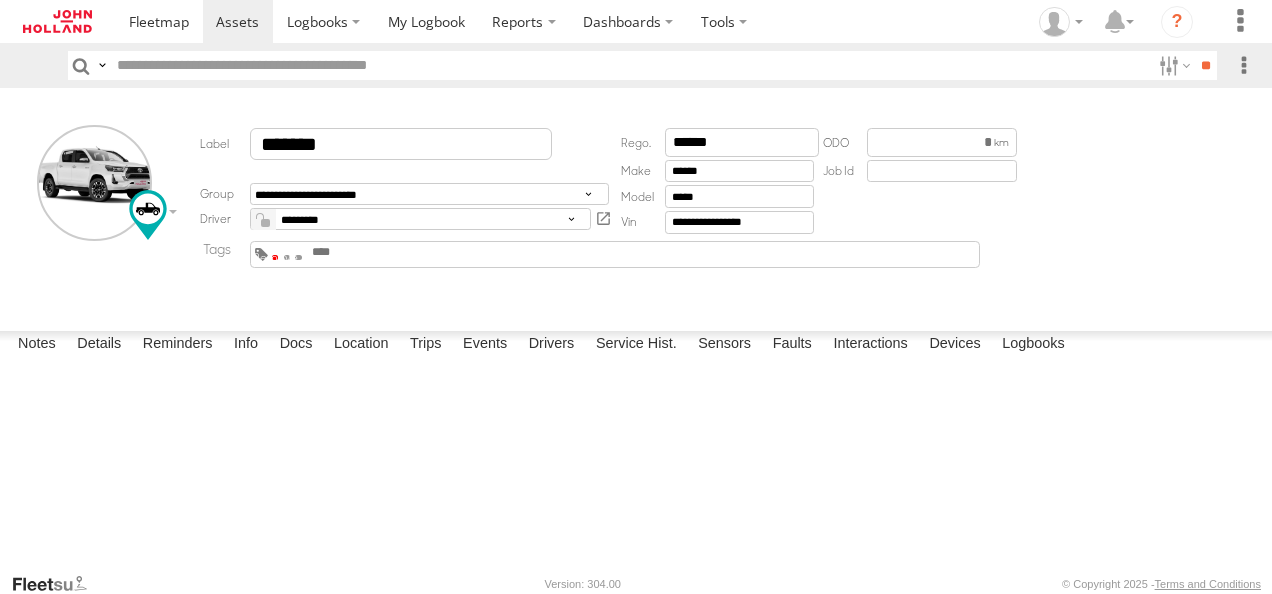 click at bounding box center [275, 257] 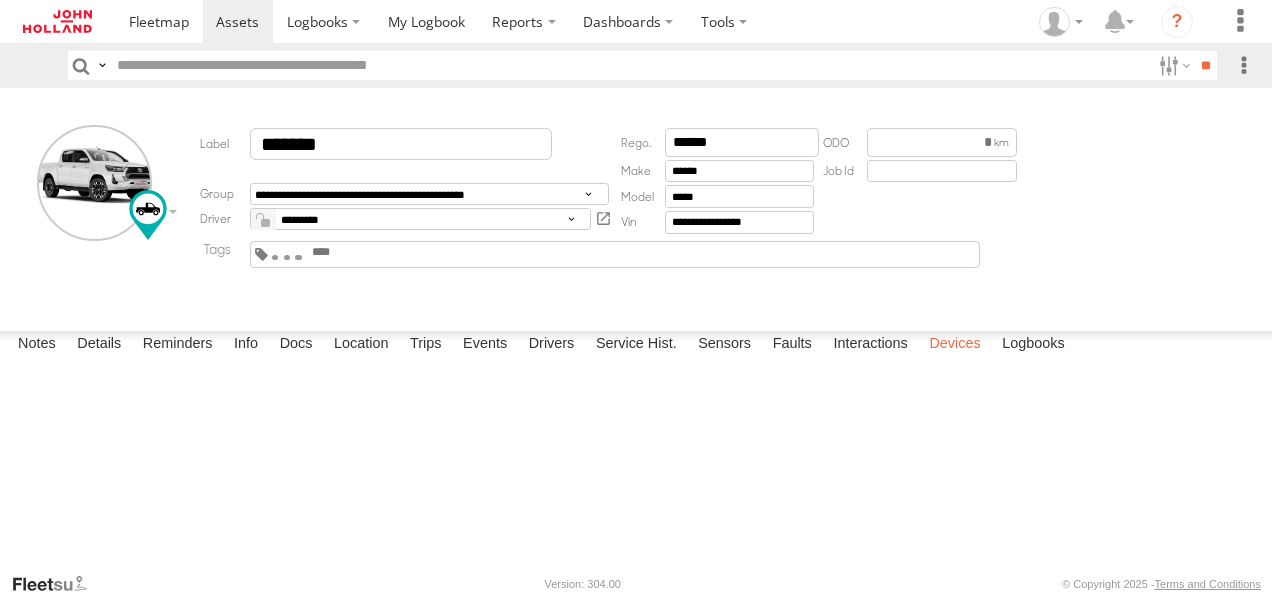 scroll, scrollTop: 0, scrollLeft: 0, axis: both 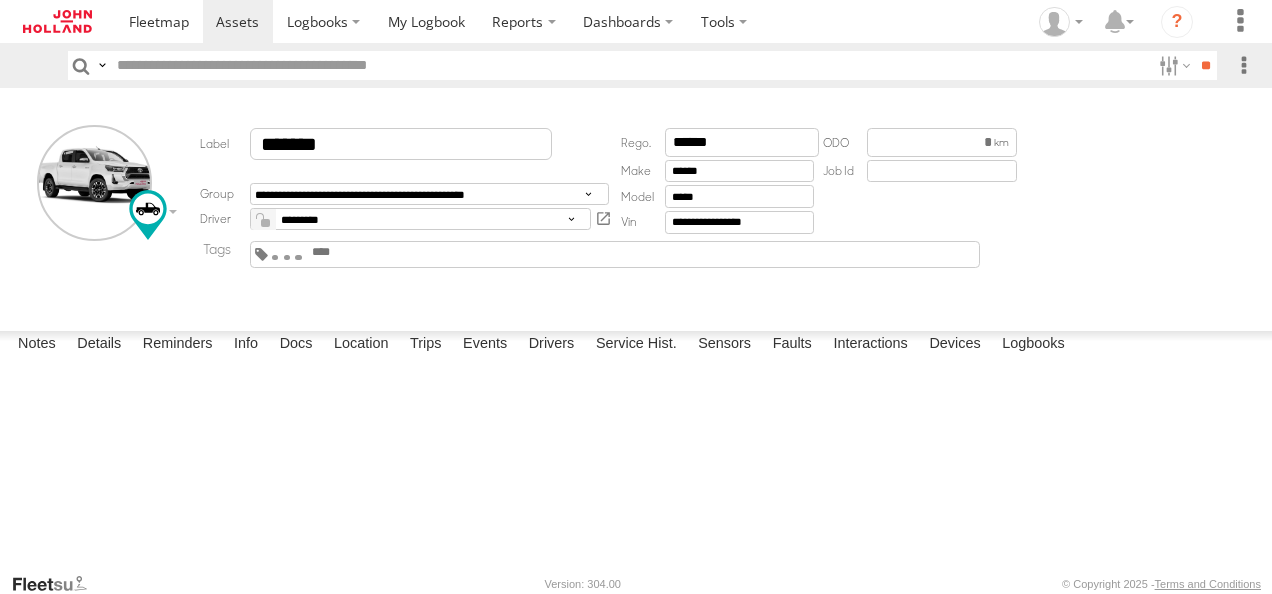 drag, startPoint x: 307, startPoint y: 258, endPoint x: 269, endPoint y: 314, distance: 67.6757 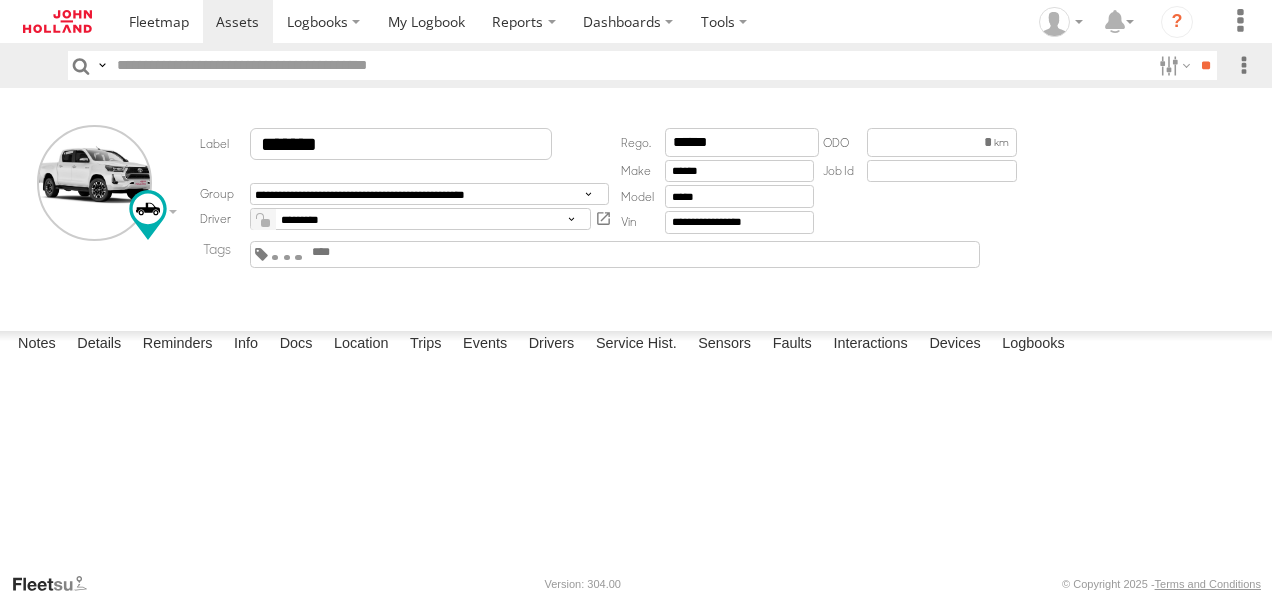 click at bounding box center (275, 257) 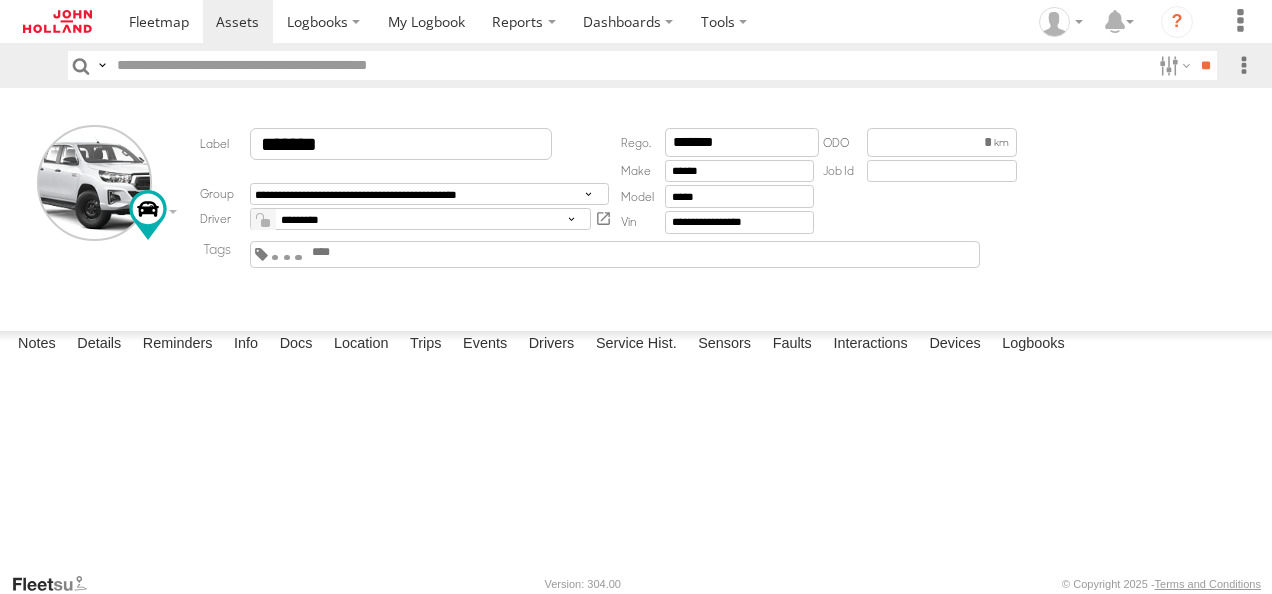 scroll, scrollTop: 0, scrollLeft: 0, axis: both 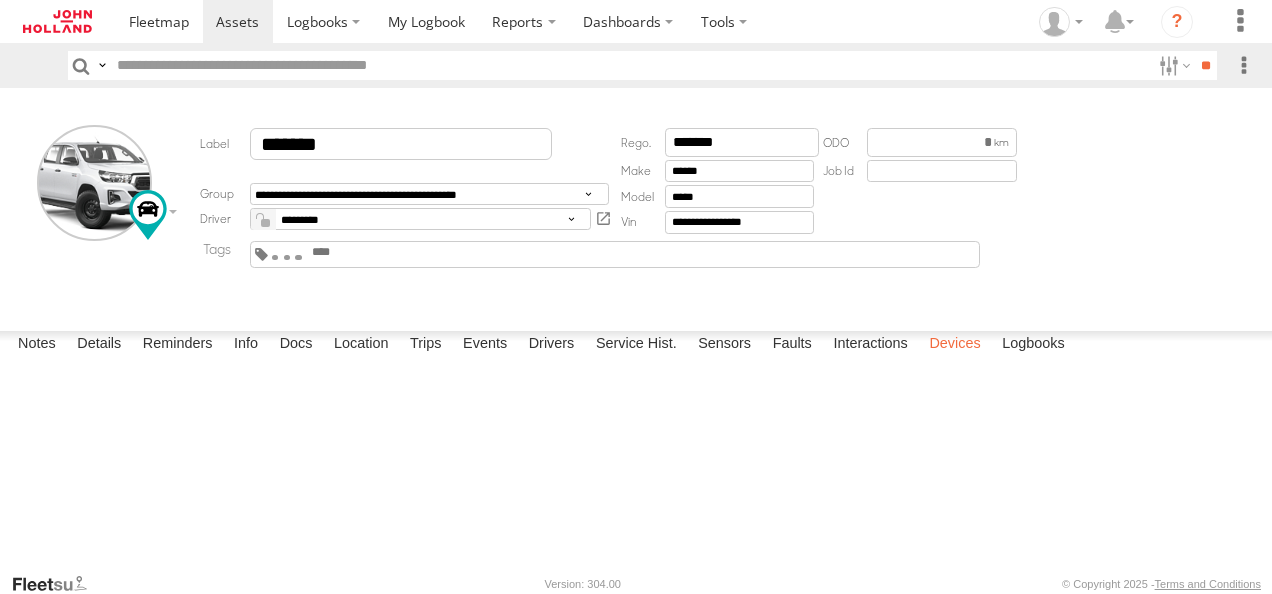 click on "Devices" at bounding box center (954, 345) 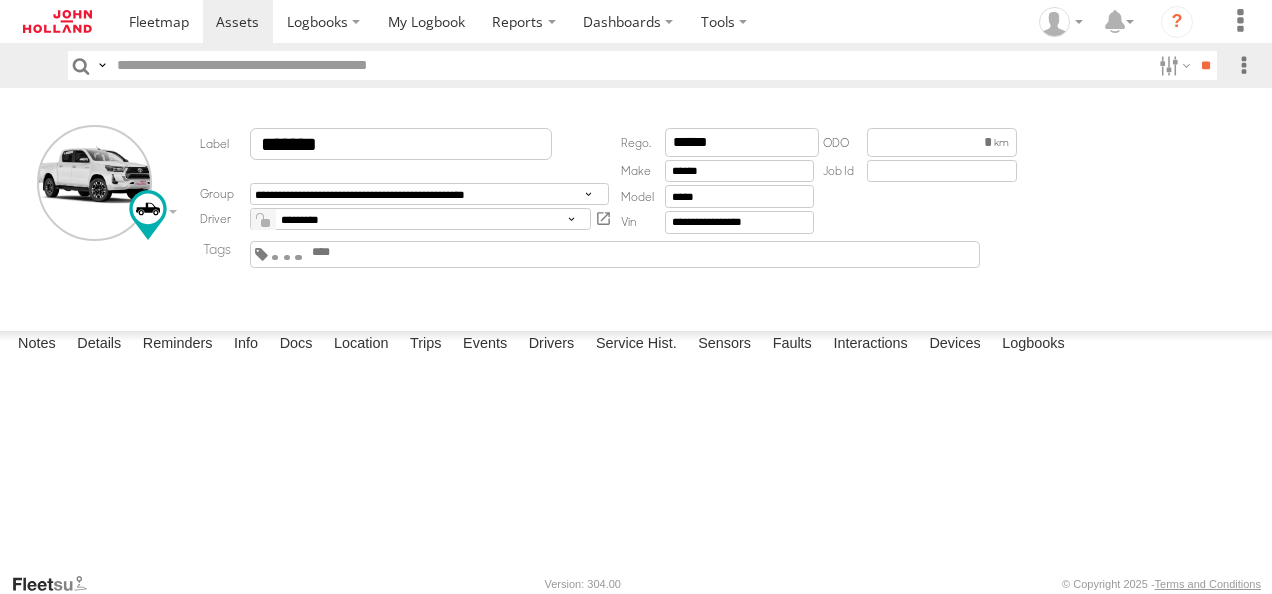 scroll, scrollTop: 0, scrollLeft: 0, axis: both 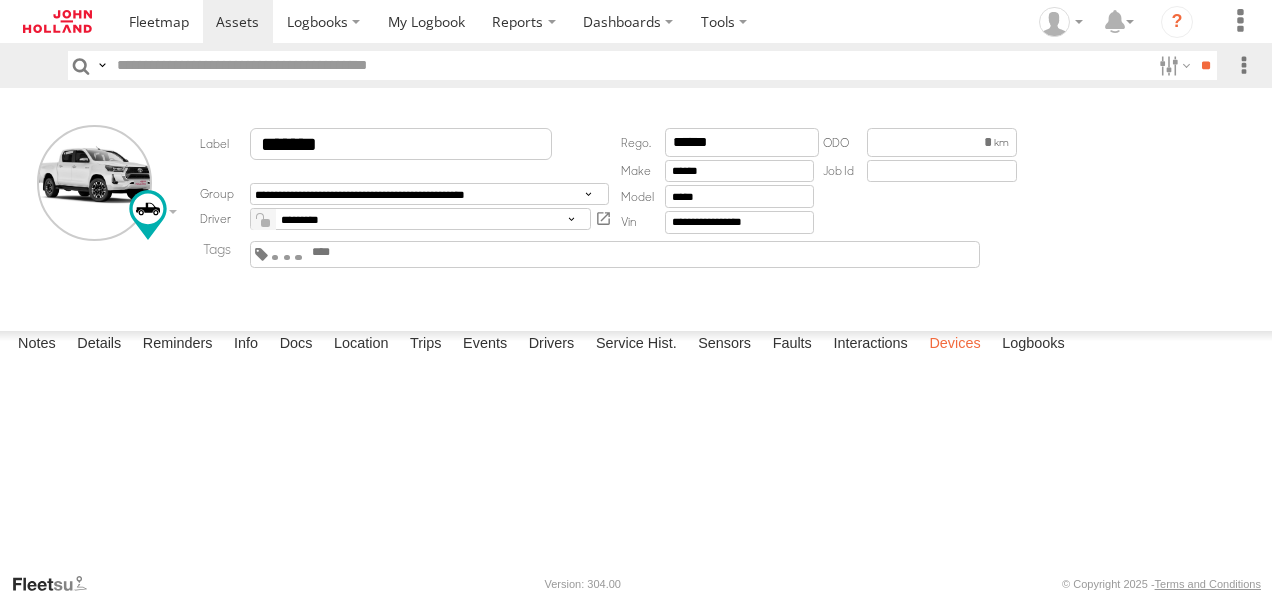 click on "Devices" at bounding box center (954, 345) 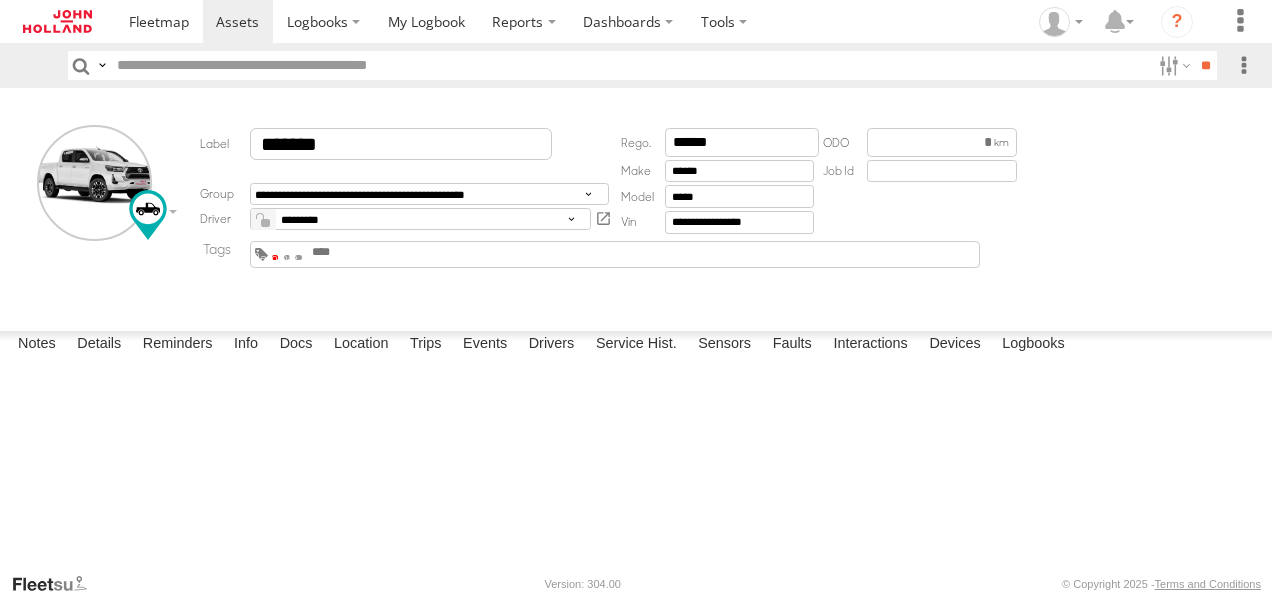 click at bounding box center [275, 257] 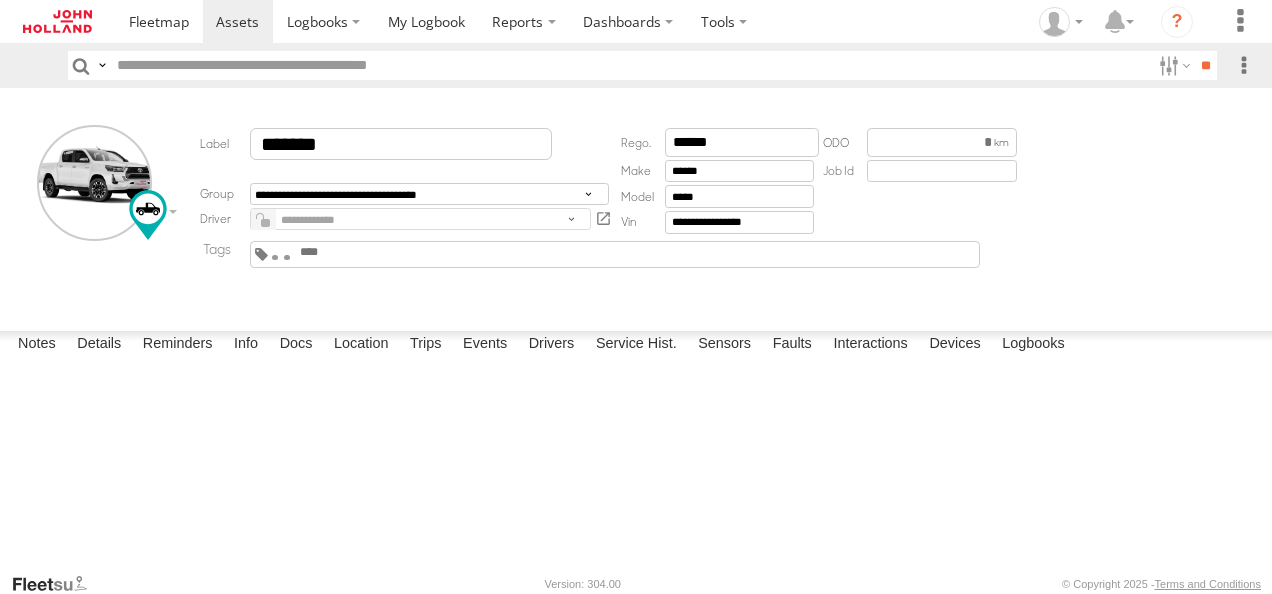 scroll, scrollTop: 0, scrollLeft: 0, axis: both 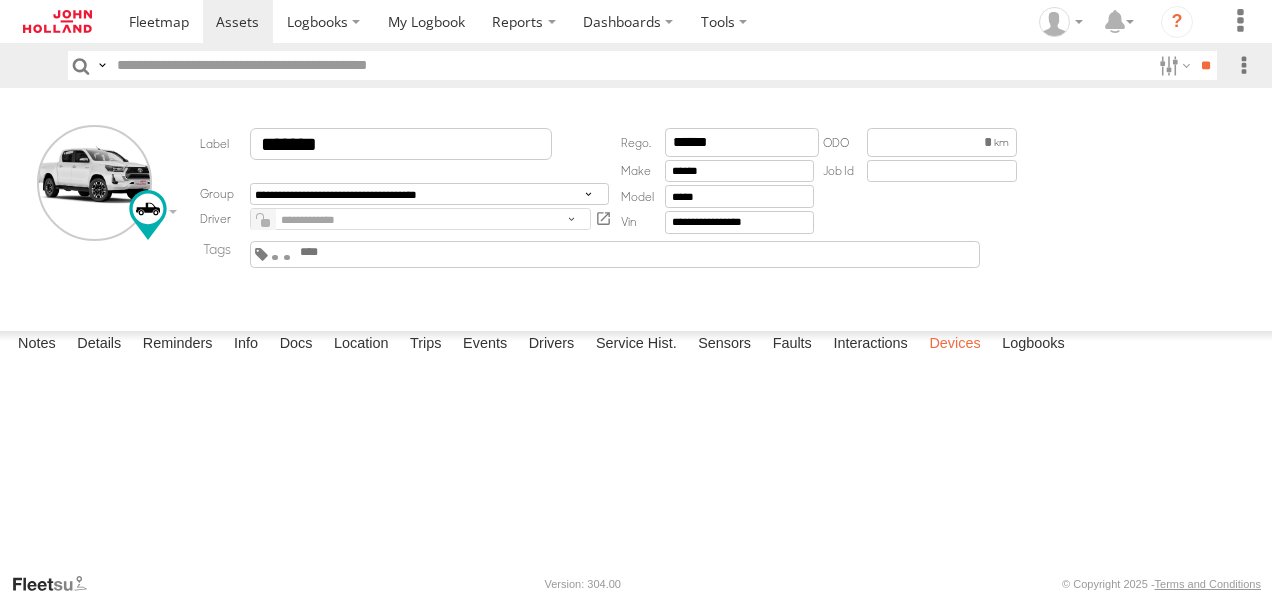 click on "Devices" at bounding box center (954, 345) 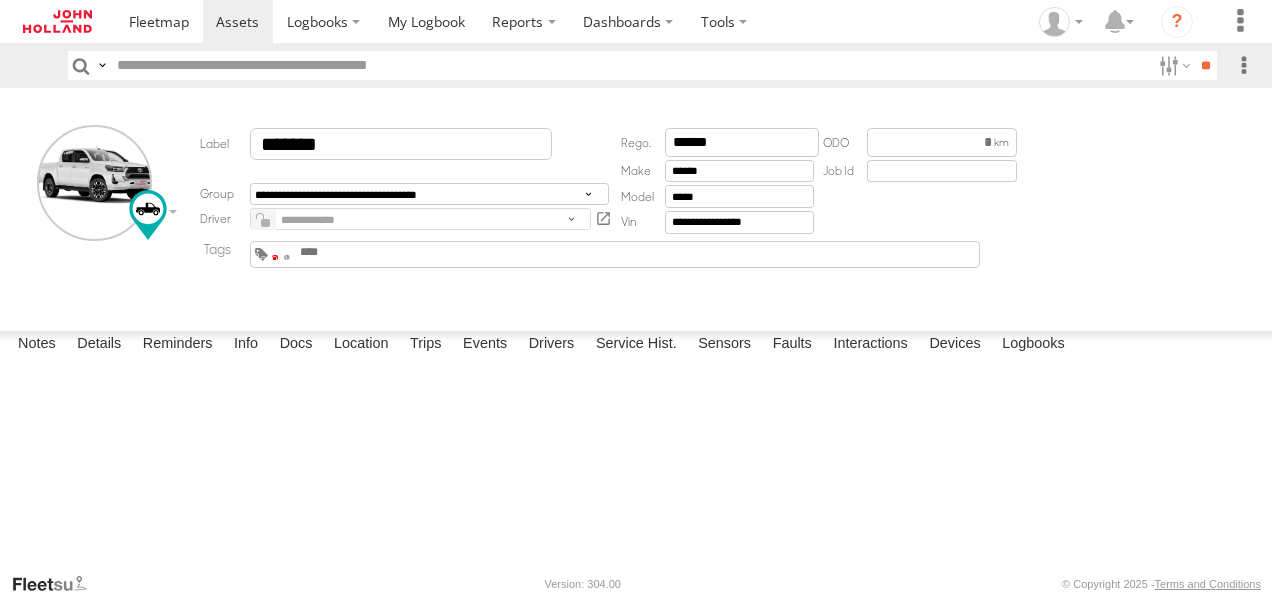 click at bounding box center (275, 257) 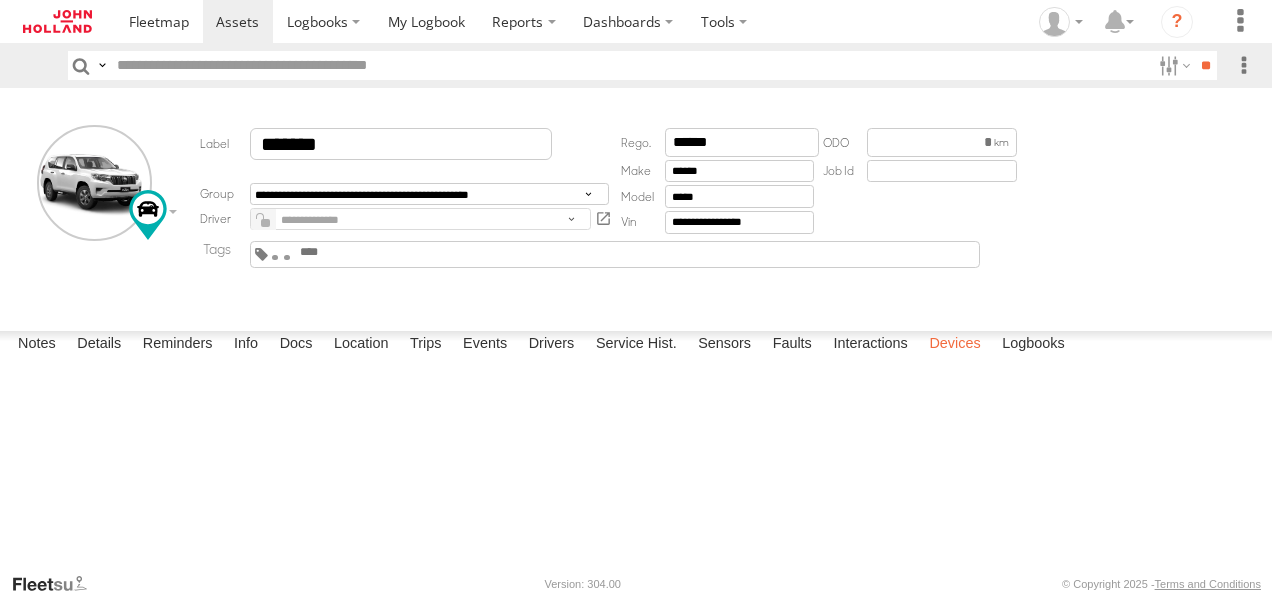 scroll, scrollTop: 0, scrollLeft: 0, axis: both 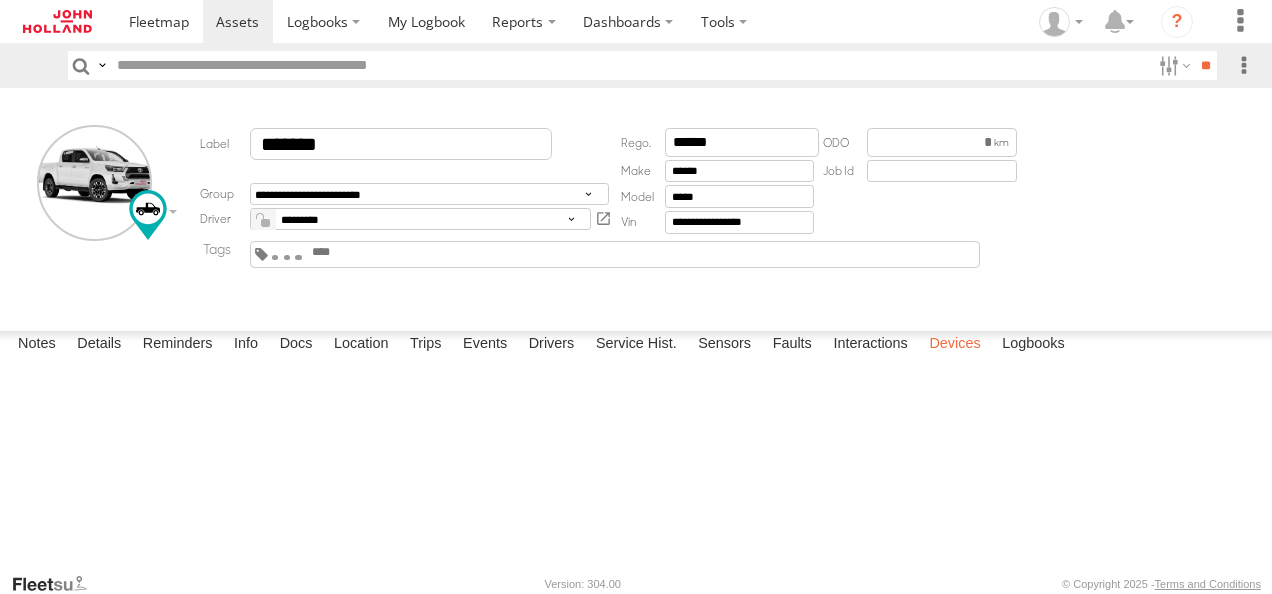click on "Devices" at bounding box center [954, 345] 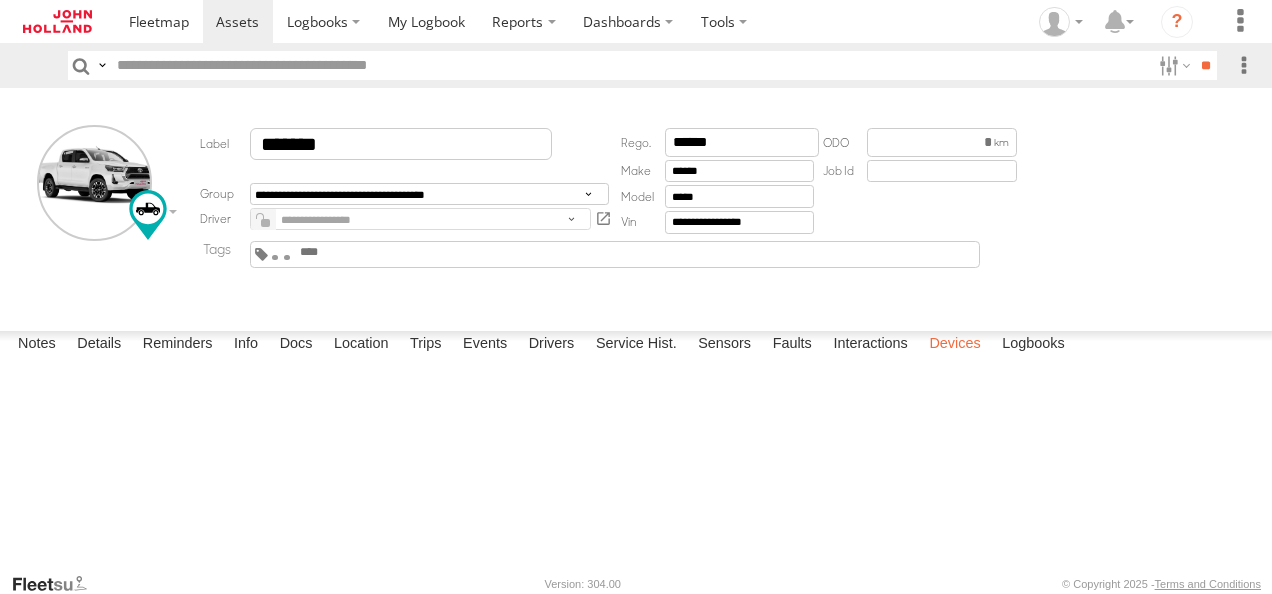 scroll, scrollTop: 0, scrollLeft: 0, axis: both 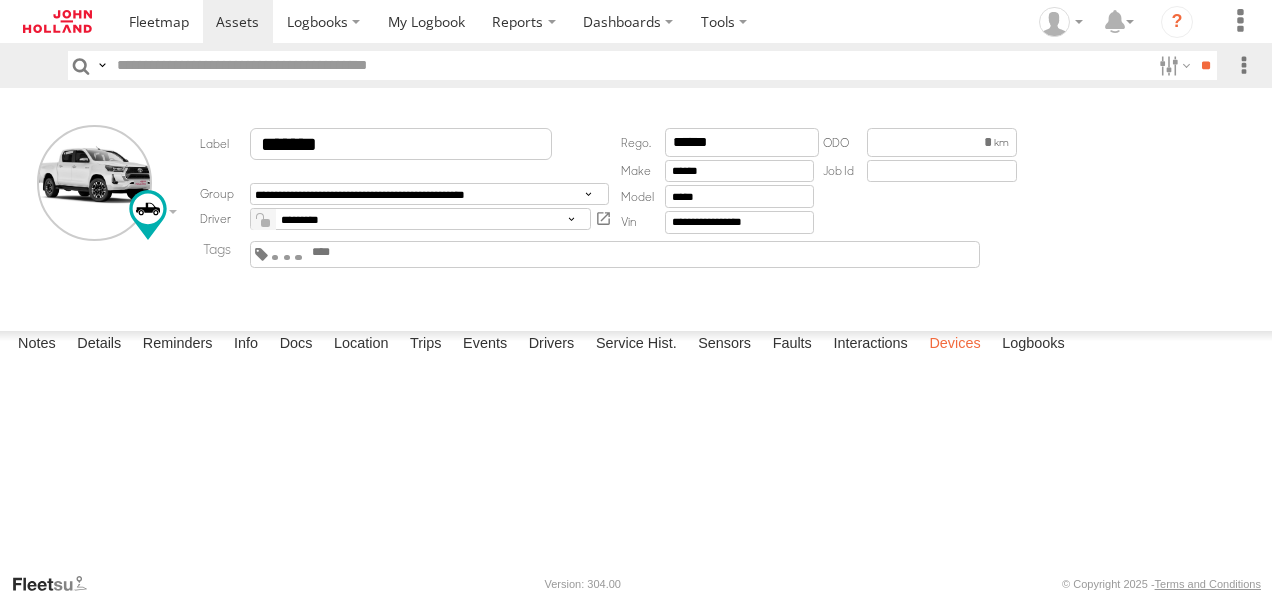 click on "Devices" at bounding box center [954, 345] 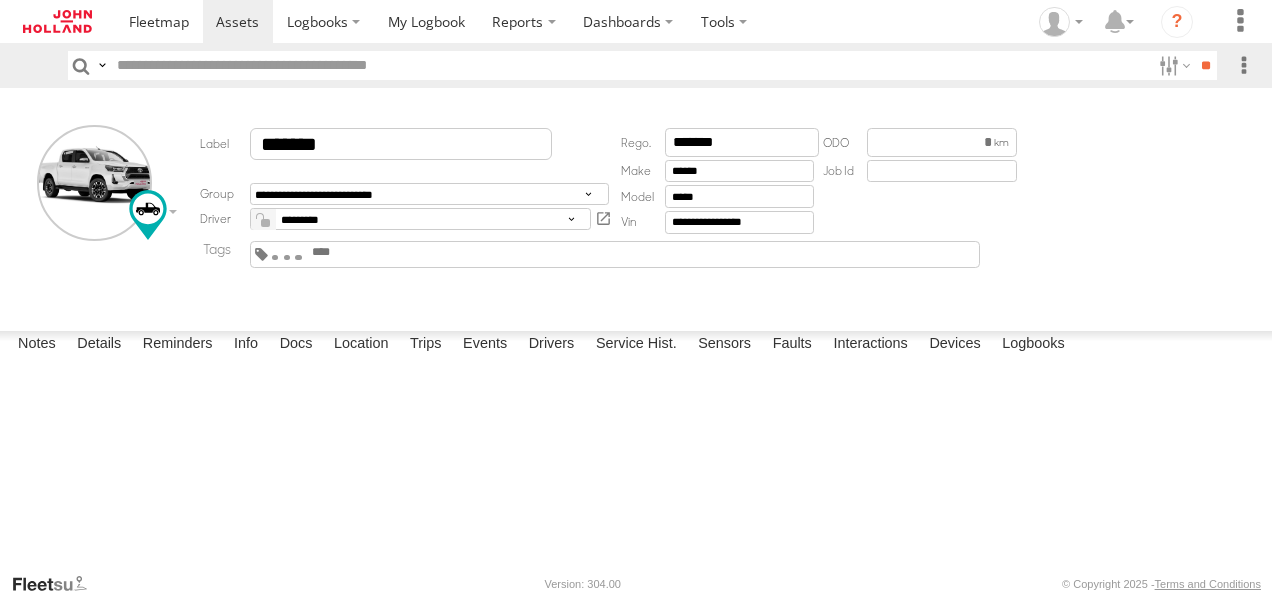 scroll, scrollTop: 0, scrollLeft: 0, axis: both 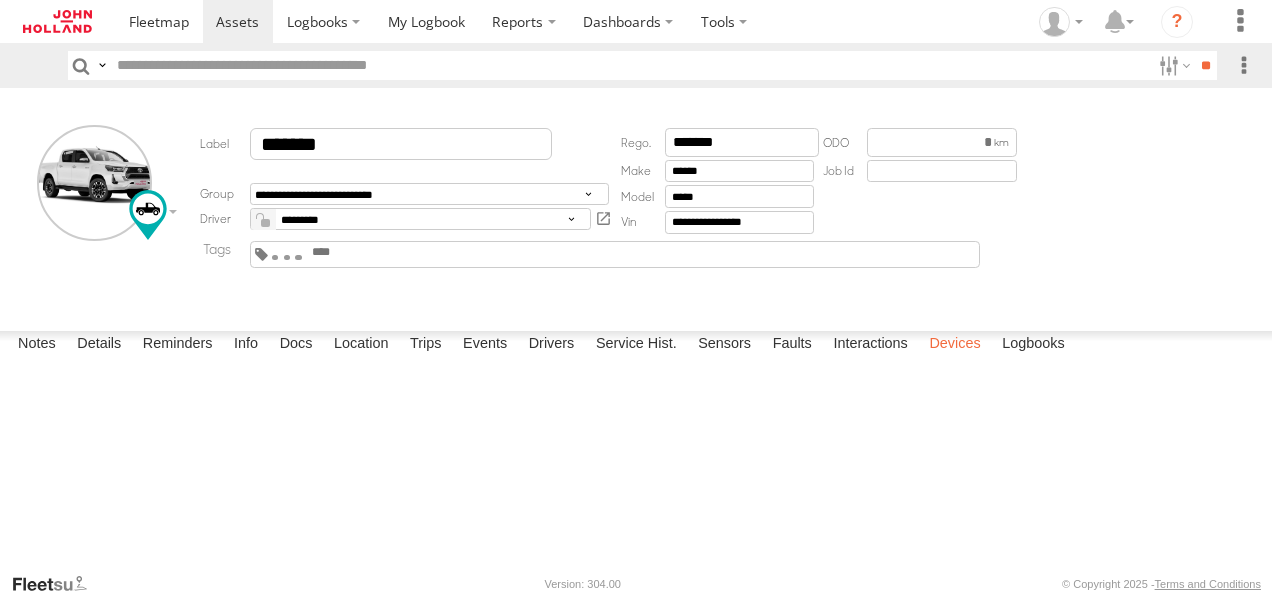 click on "Devices" at bounding box center (954, 345) 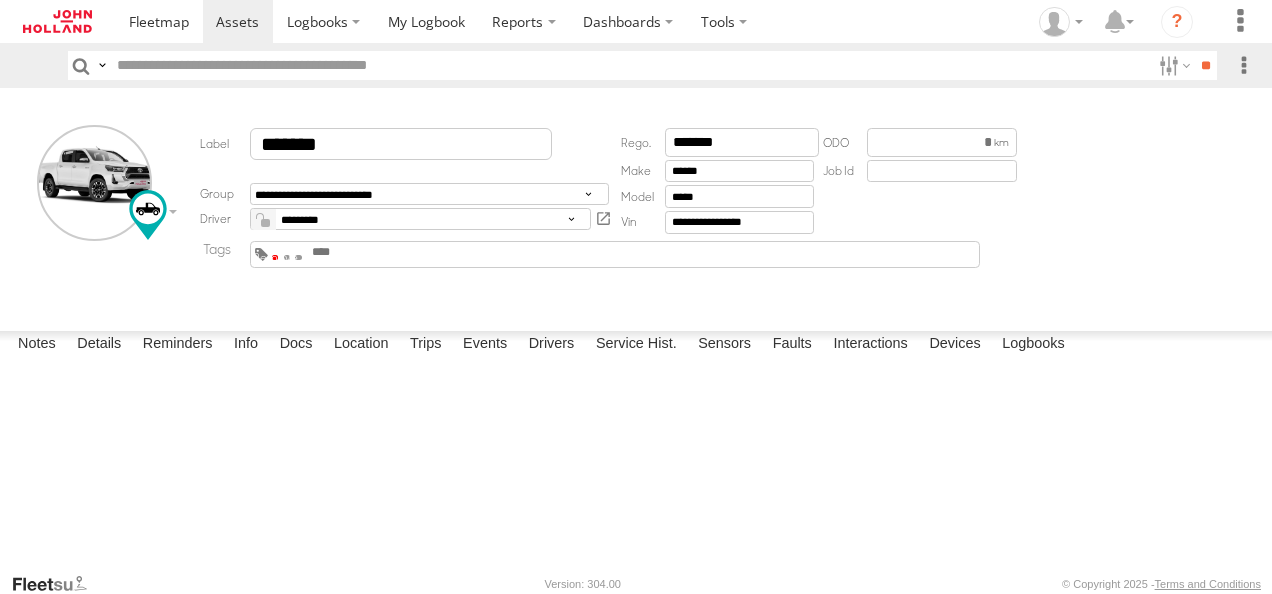 click at bounding box center (275, 257) 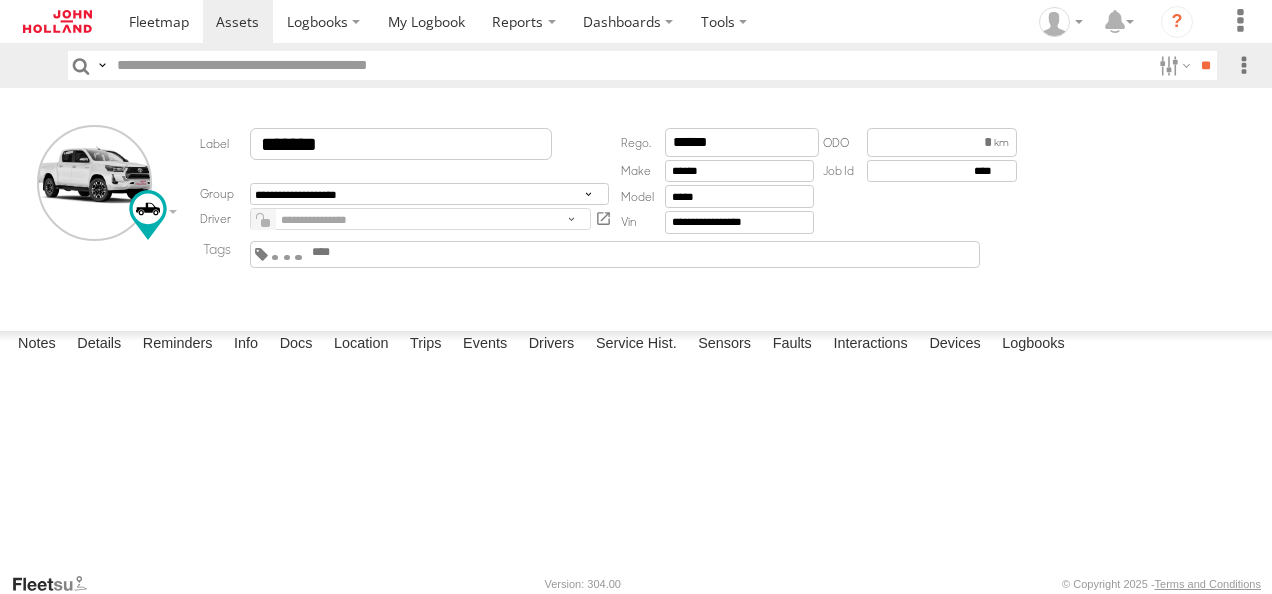 scroll, scrollTop: 0, scrollLeft: 0, axis: both 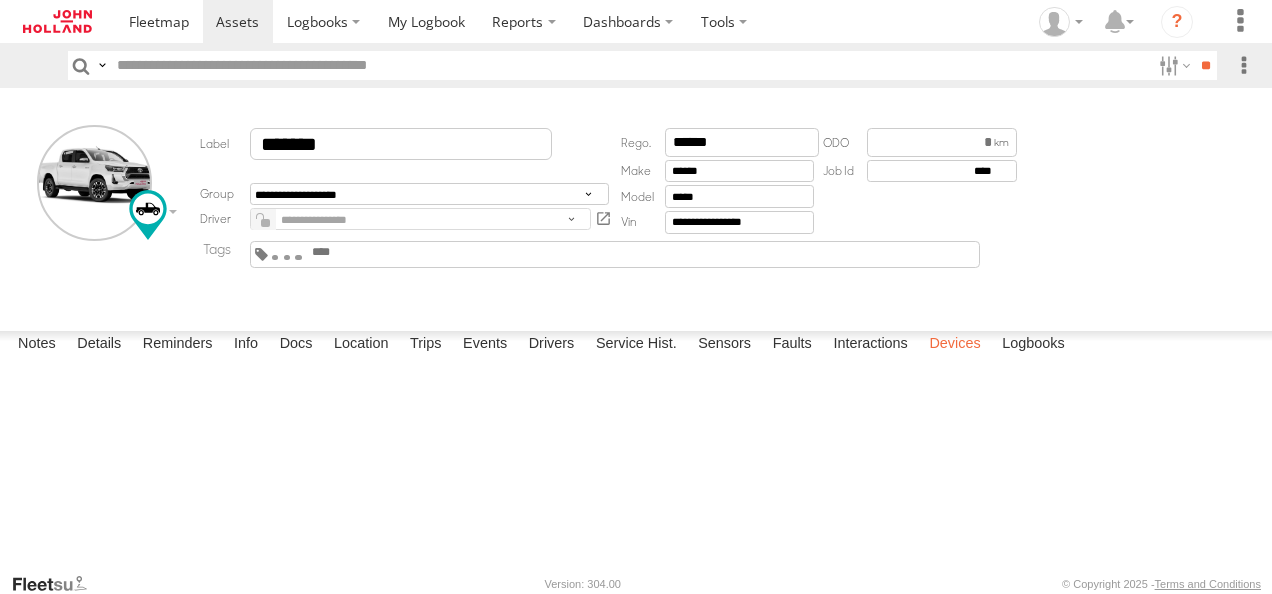 click on "Devices" at bounding box center (954, 345) 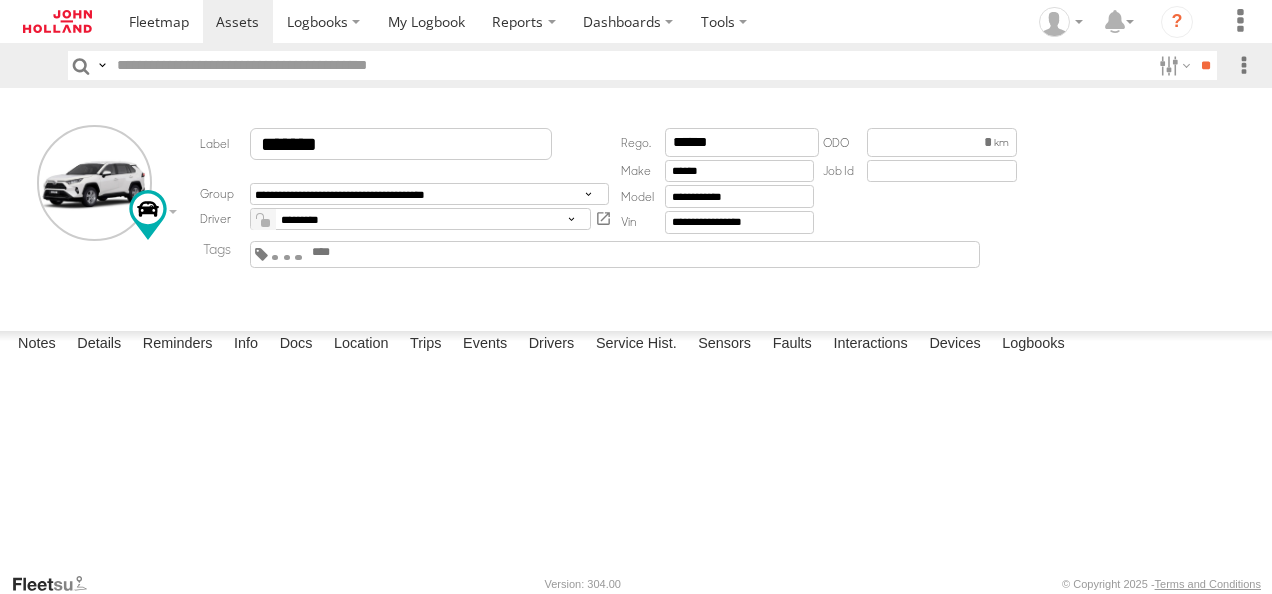 scroll, scrollTop: 0, scrollLeft: 0, axis: both 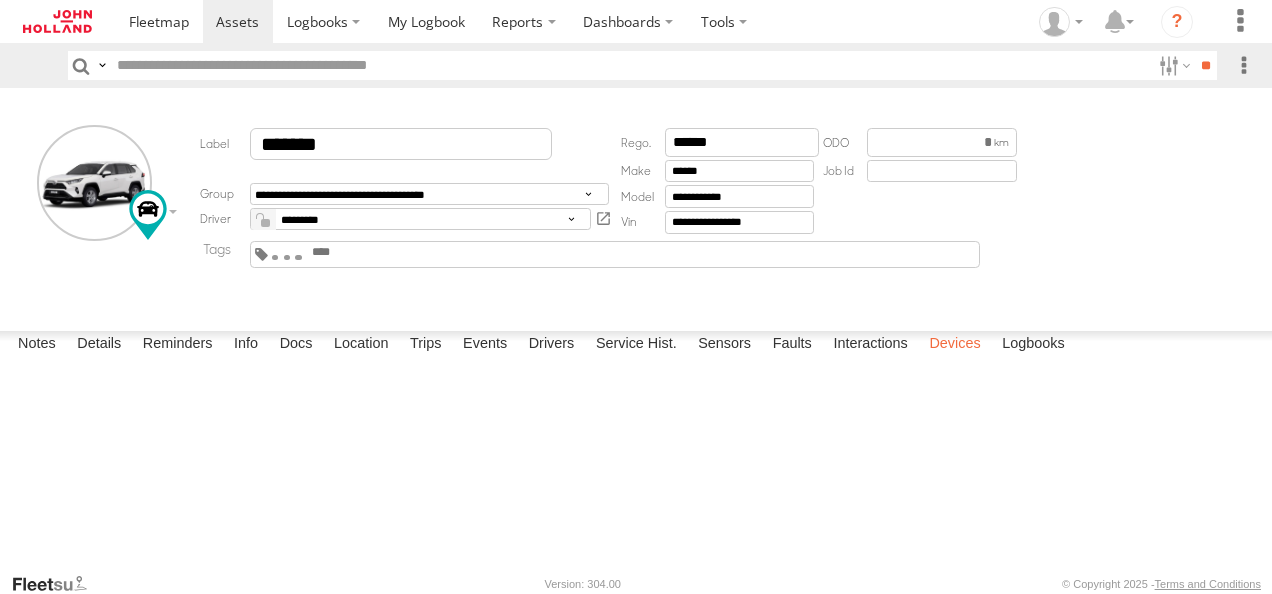 click on "Devices" at bounding box center [954, 345] 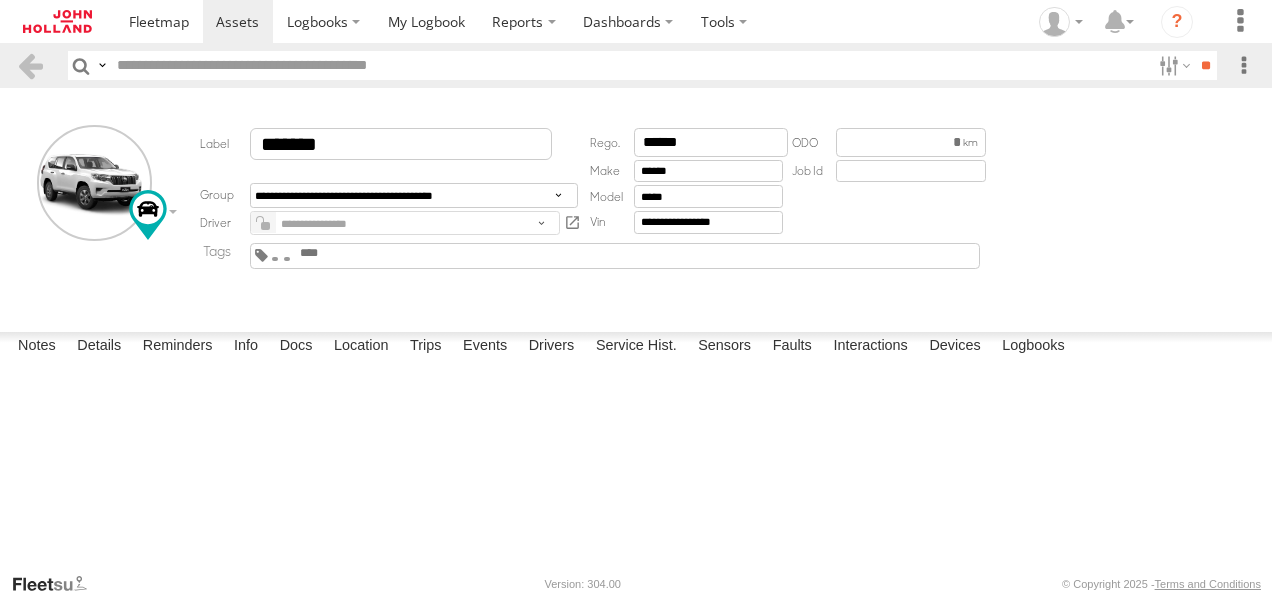scroll, scrollTop: 0, scrollLeft: 0, axis: both 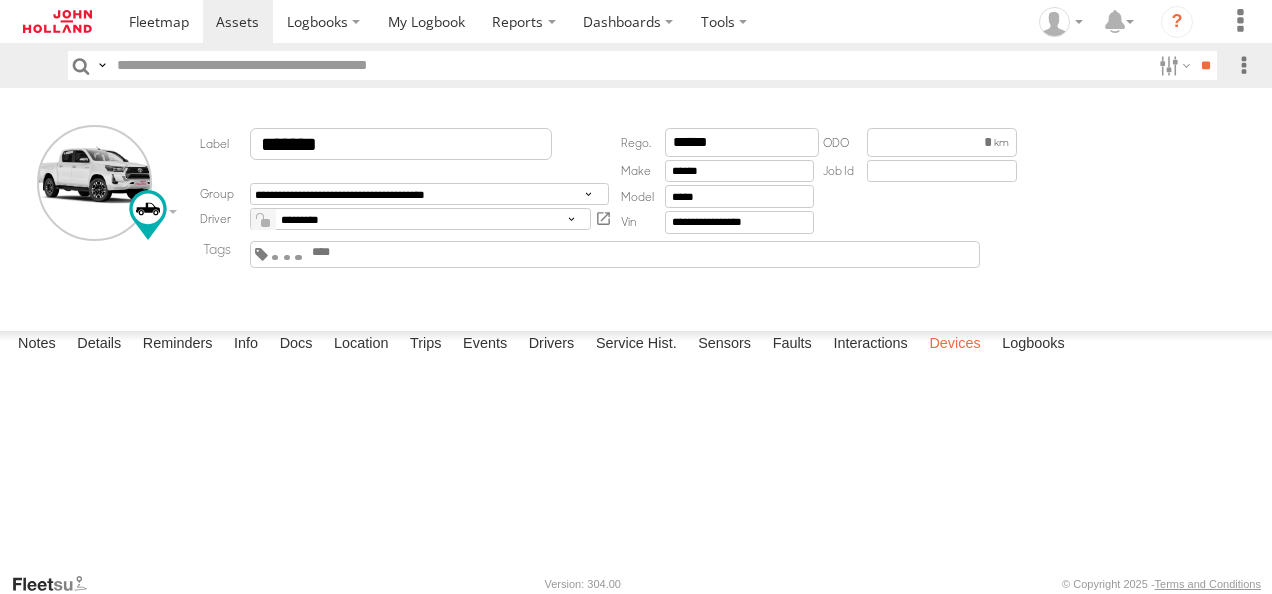 click on "Devices" at bounding box center (954, 345) 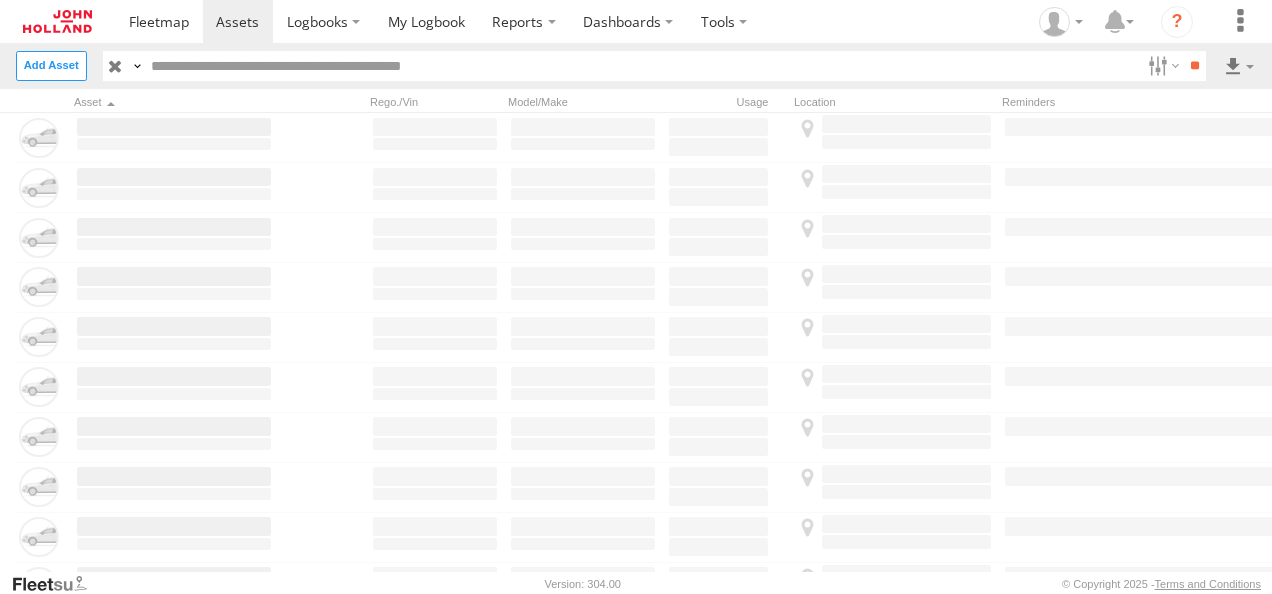 scroll, scrollTop: 0, scrollLeft: 0, axis: both 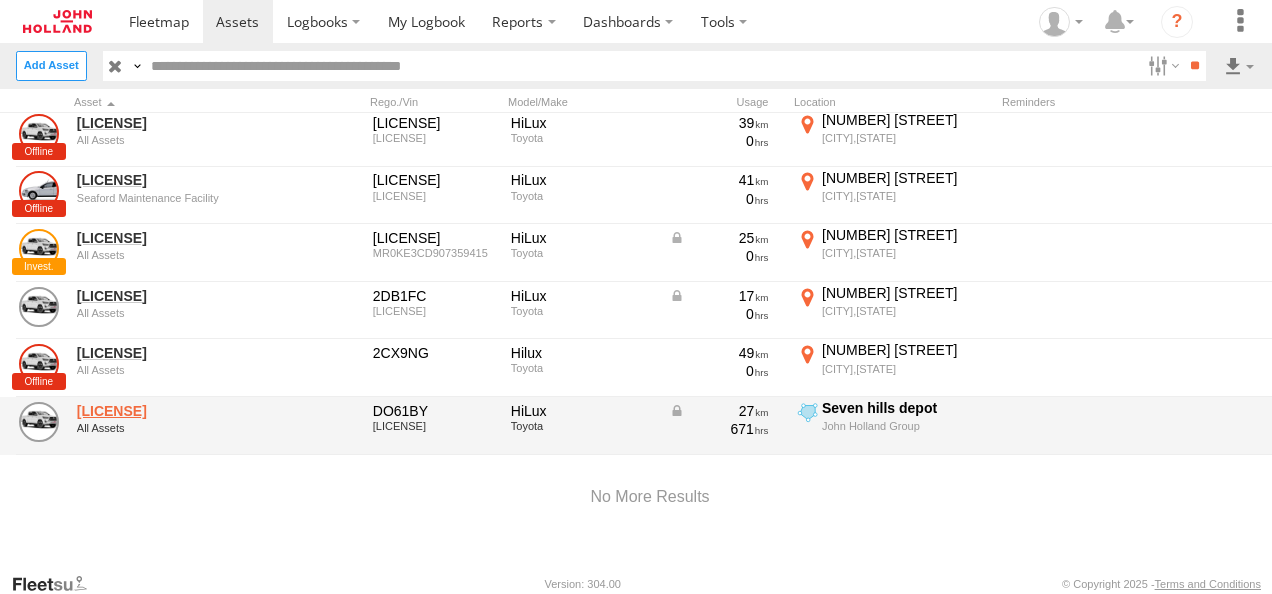 click on "M219598" at bounding box center (174, 411) 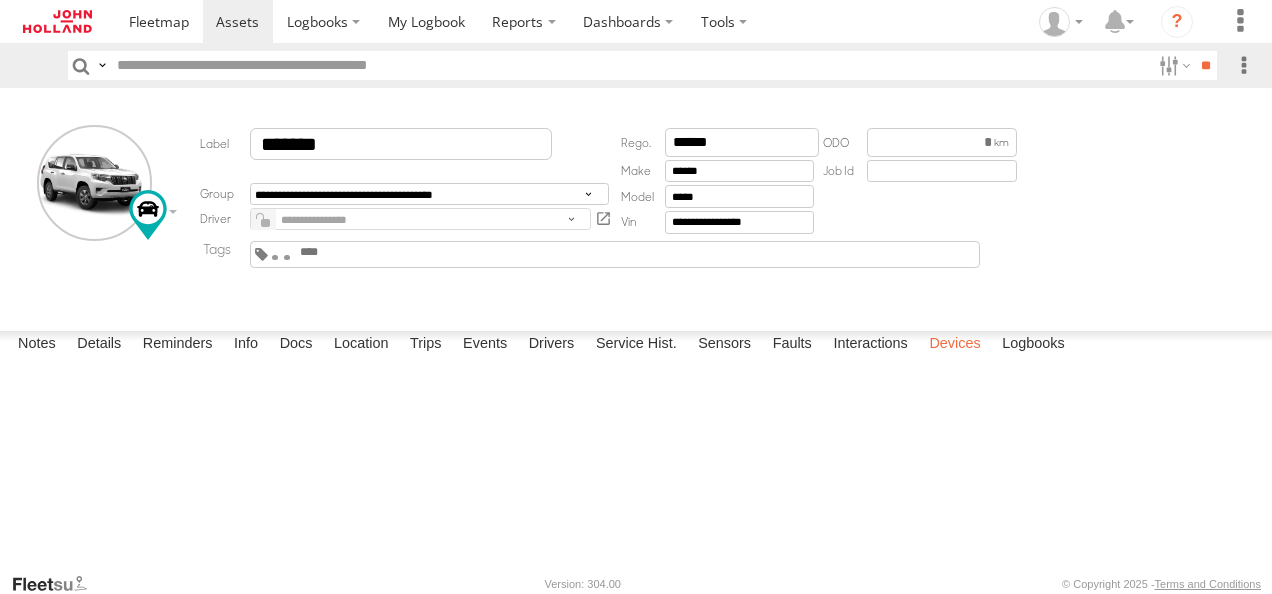 scroll, scrollTop: 0, scrollLeft: 0, axis: both 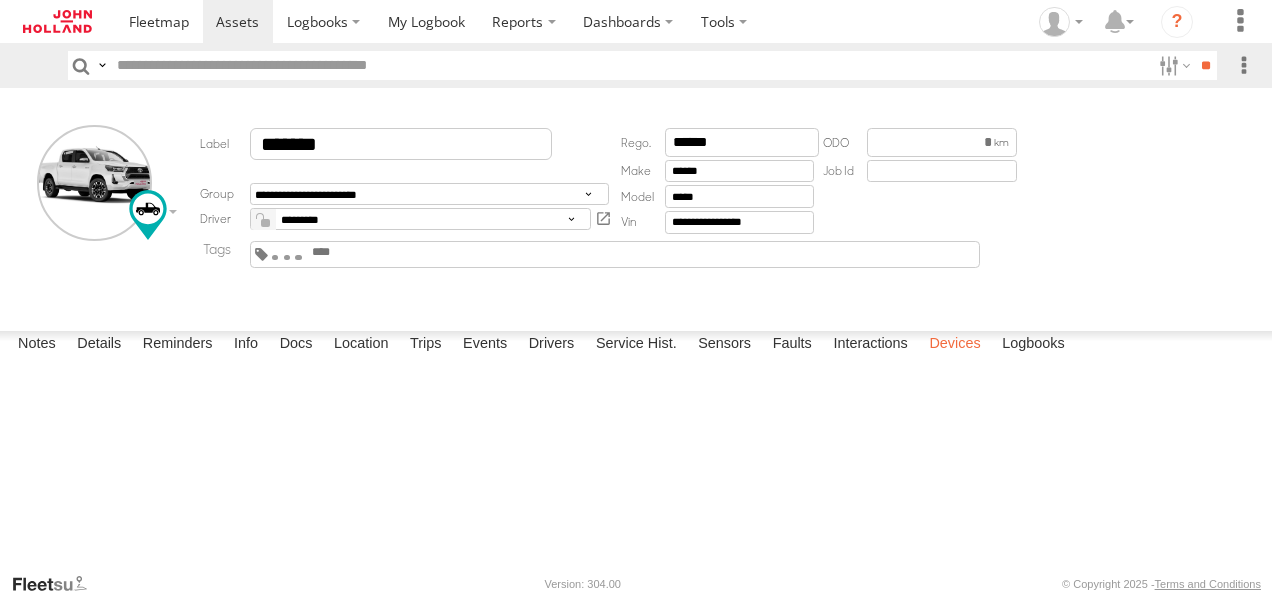 click on "Devices" at bounding box center [954, 345] 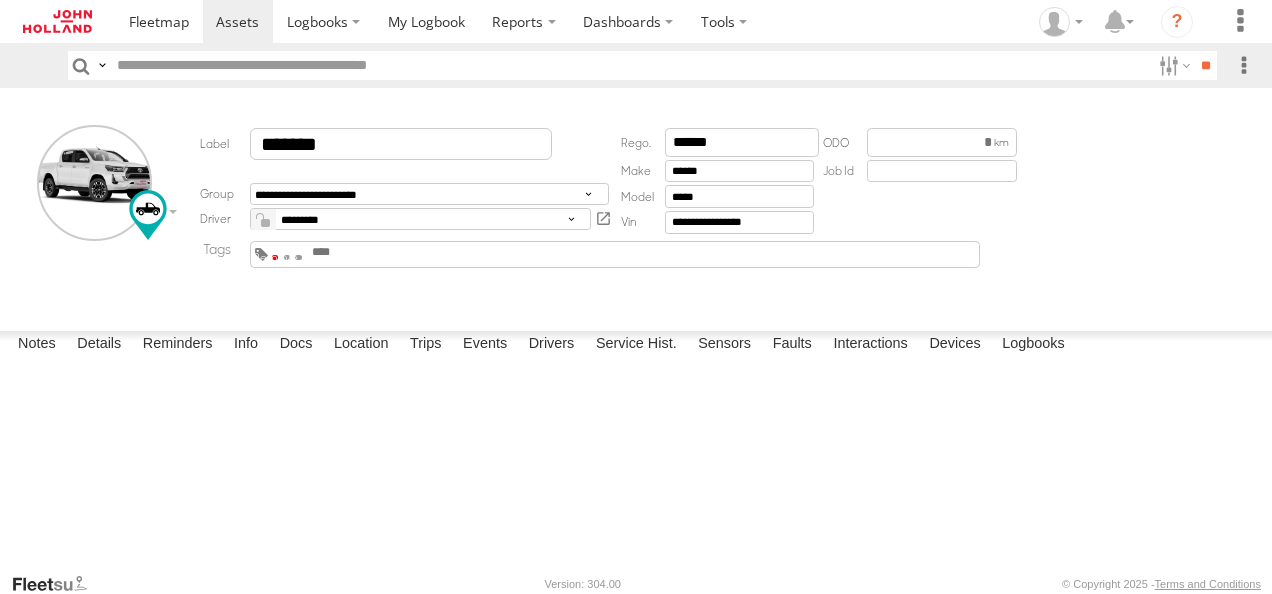 click at bounding box center [275, 257] 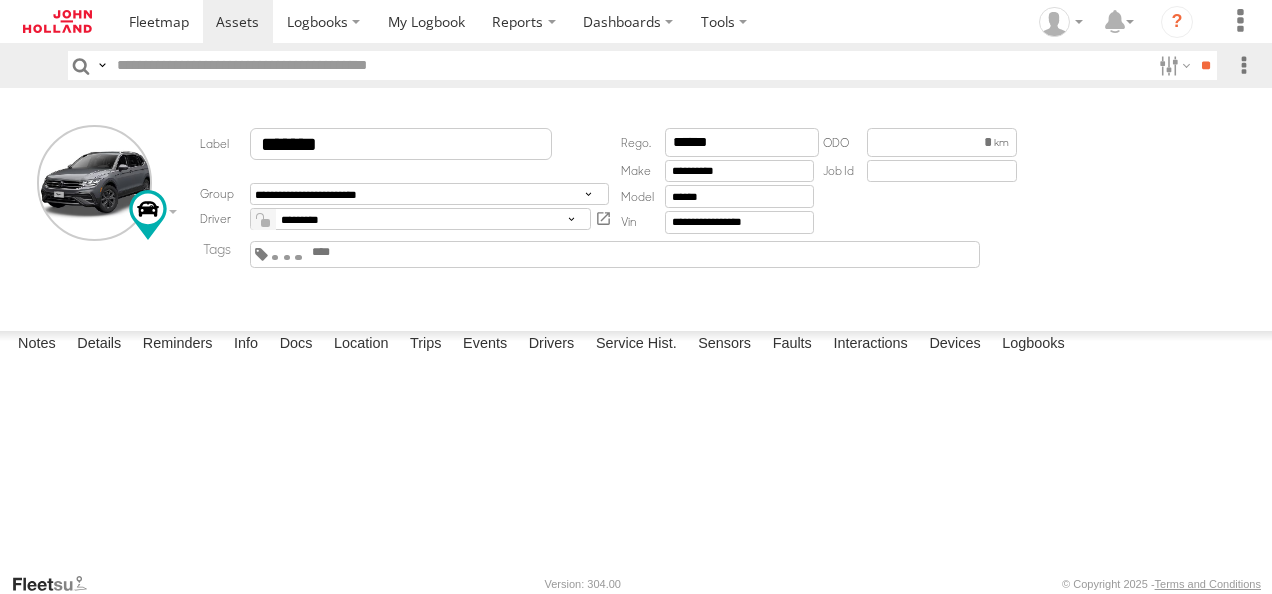 scroll, scrollTop: 0, scrollLeft: 0, axis: both 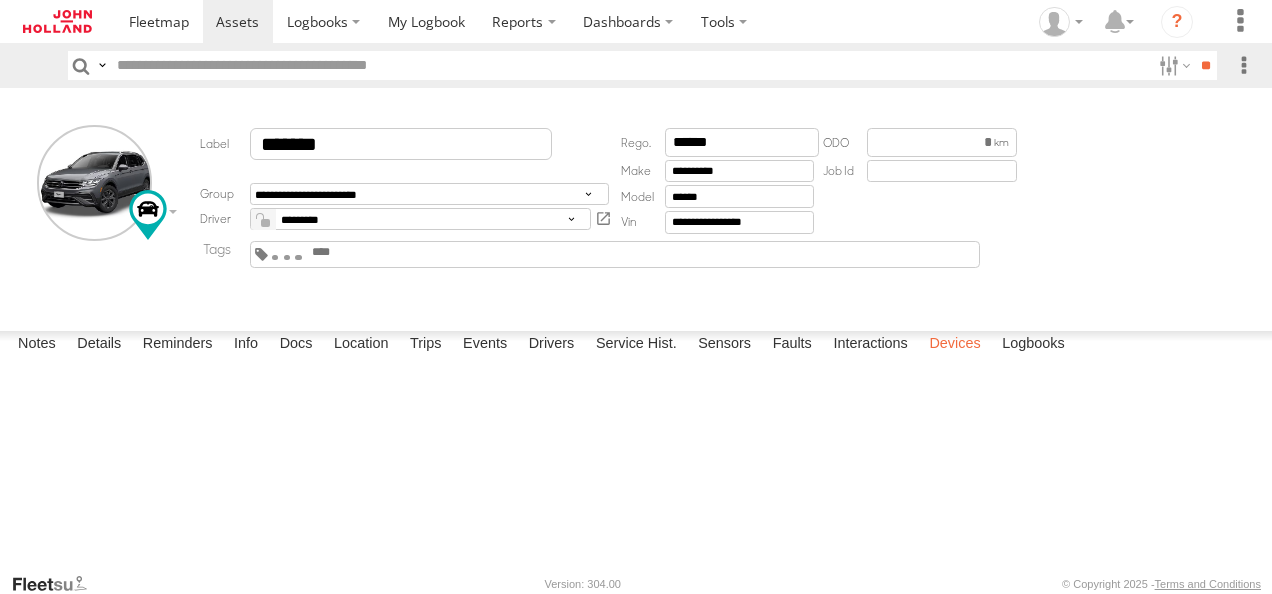 click on "Devices" at bounding box center (954, 345) 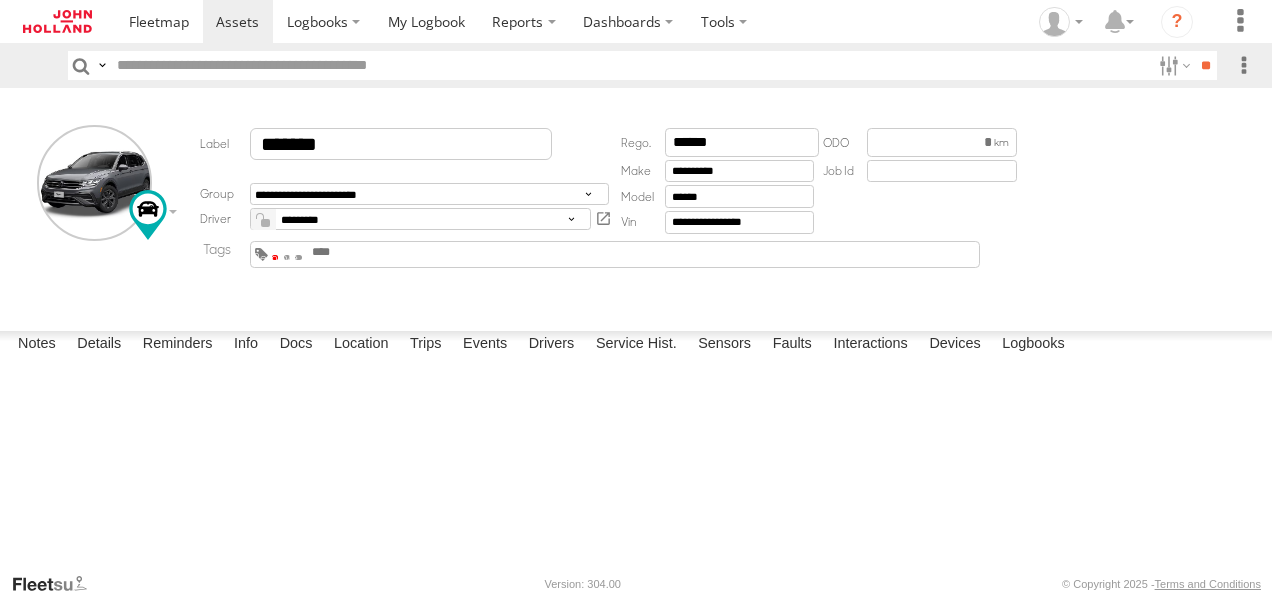 click at bounding box center [275, 257] 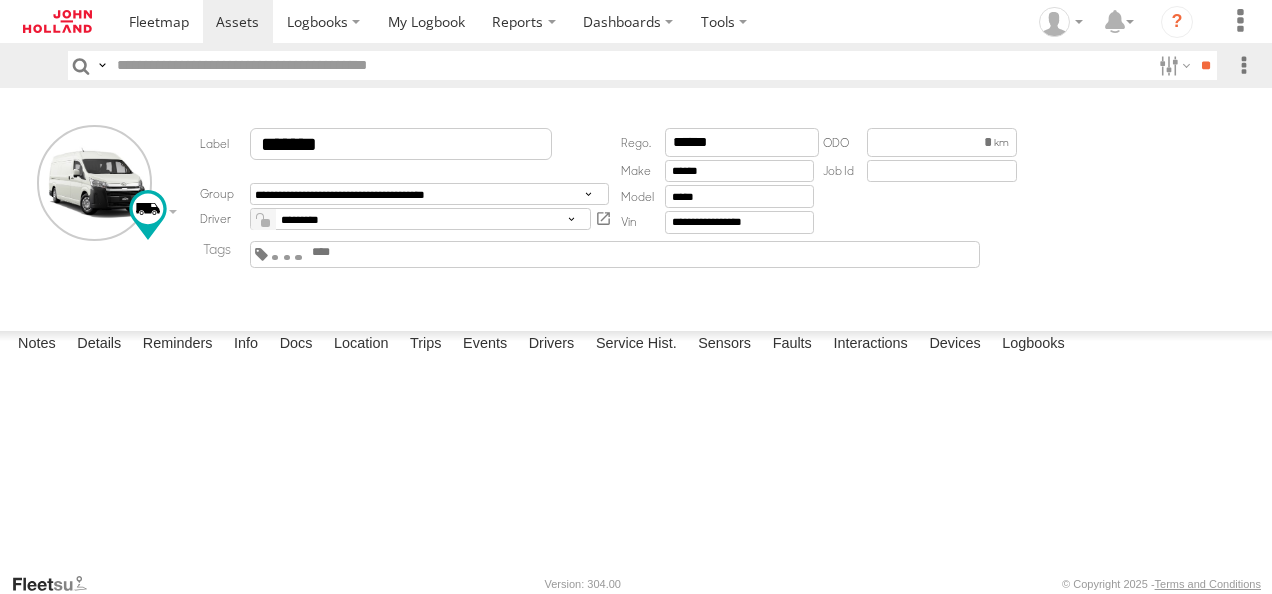 scroll, scrollTop: 0, scrollLeft: 0, axis: both 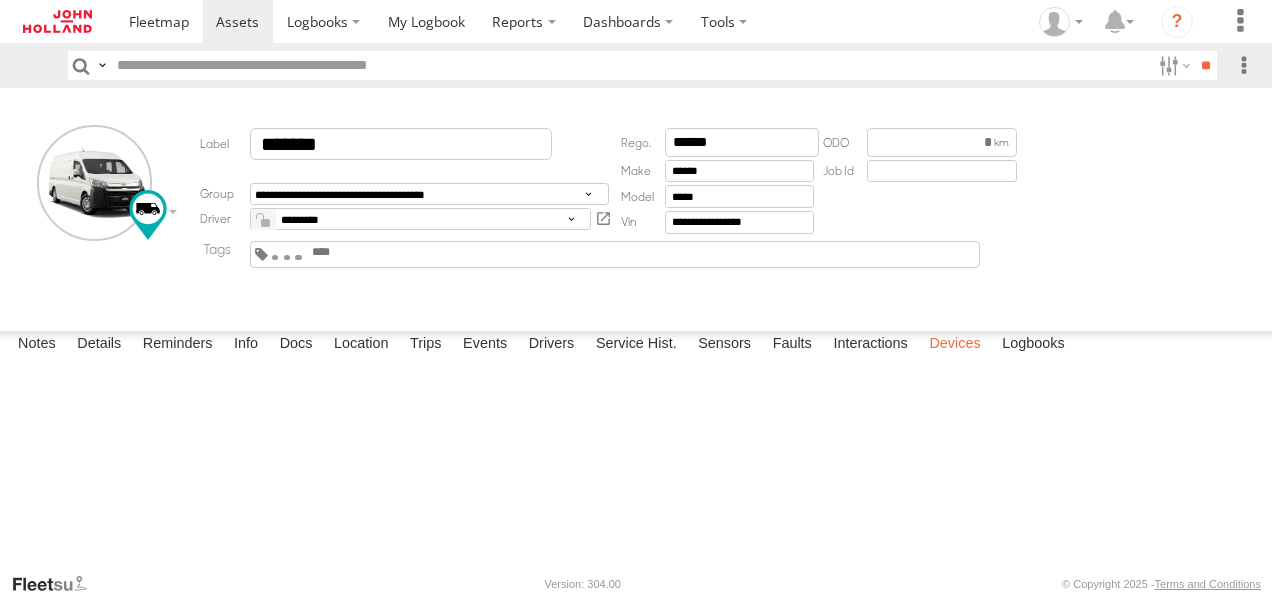 click on "Devices" at bounding box center [954, 345] 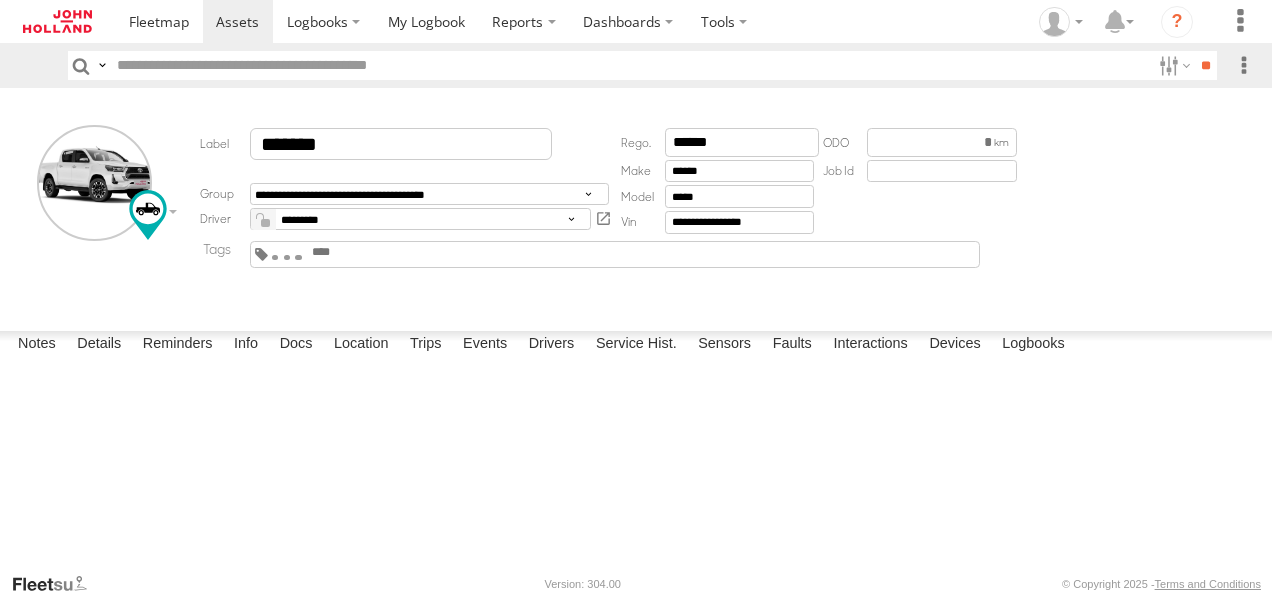 scroll, scrollTop: 0, scrollLeft: 0, axis: both 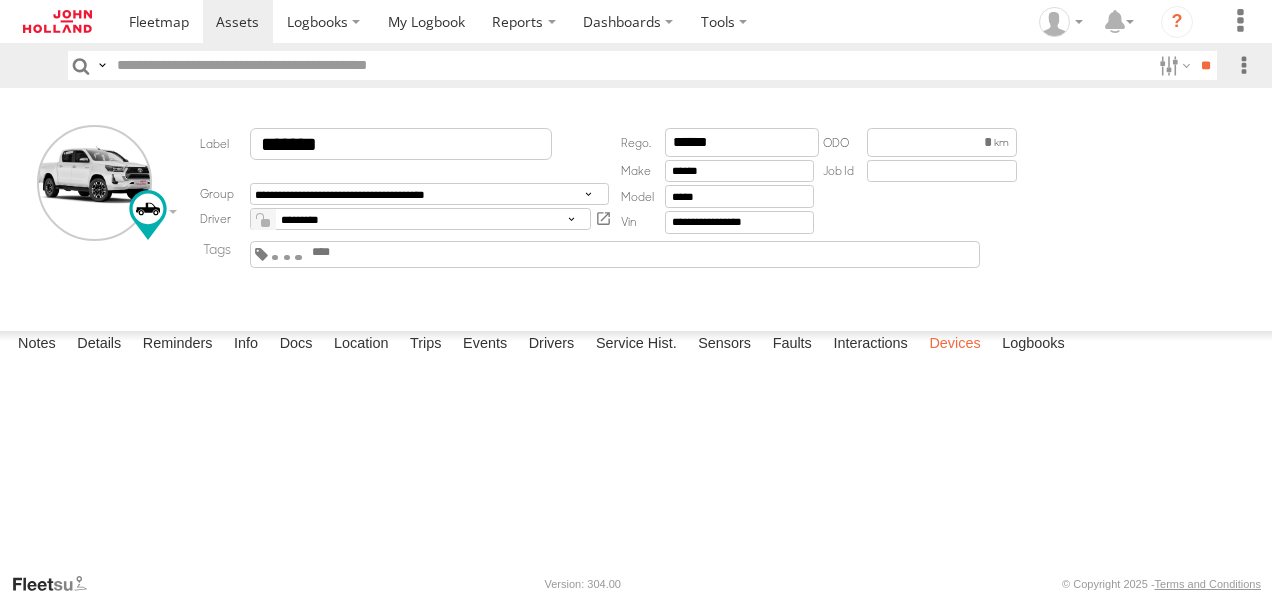 click on "Devices" at bounding box center (954, 345) 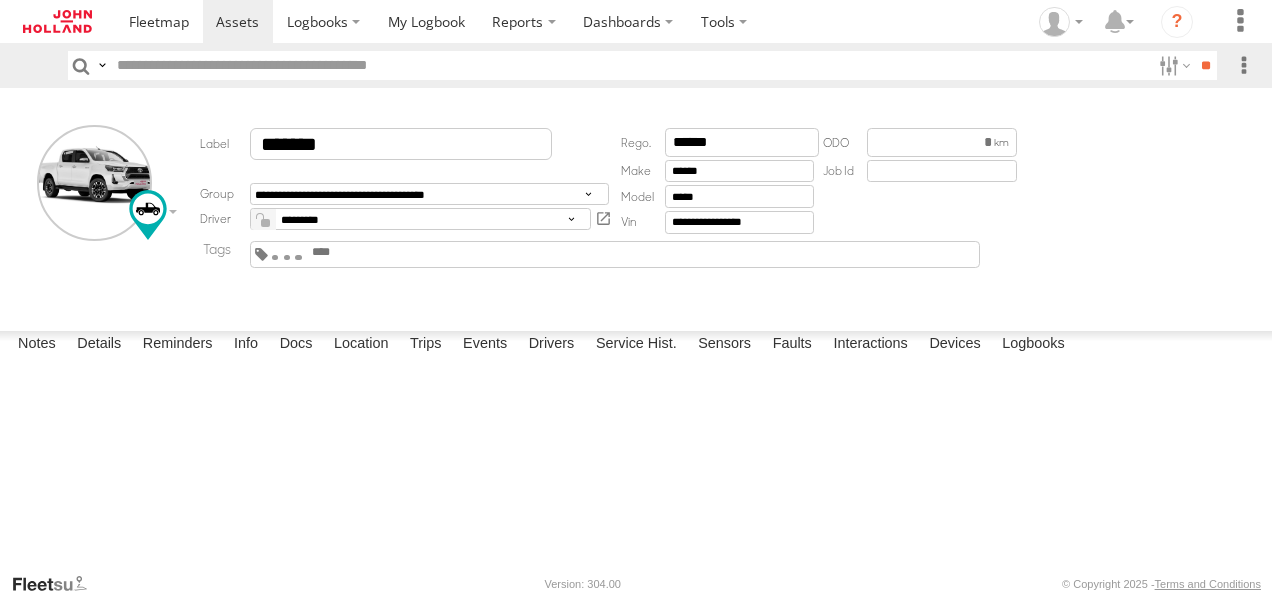 click at bounding box center (275, 257) 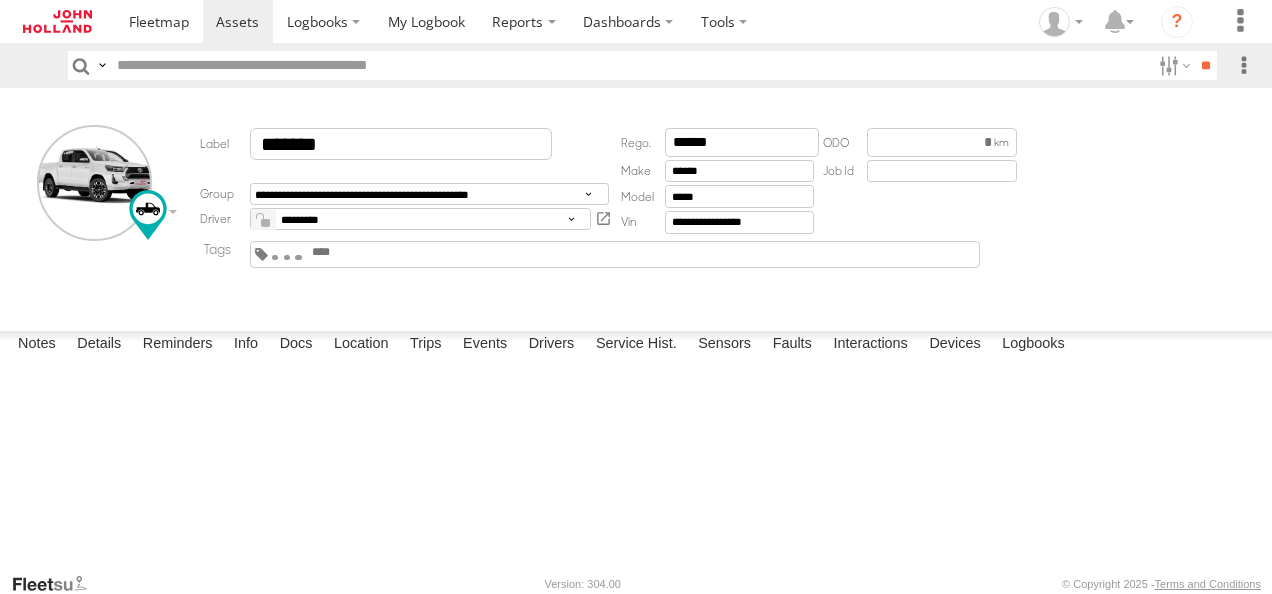 scroll, scrollTop: 0, scrollLeft: 0, axis: both 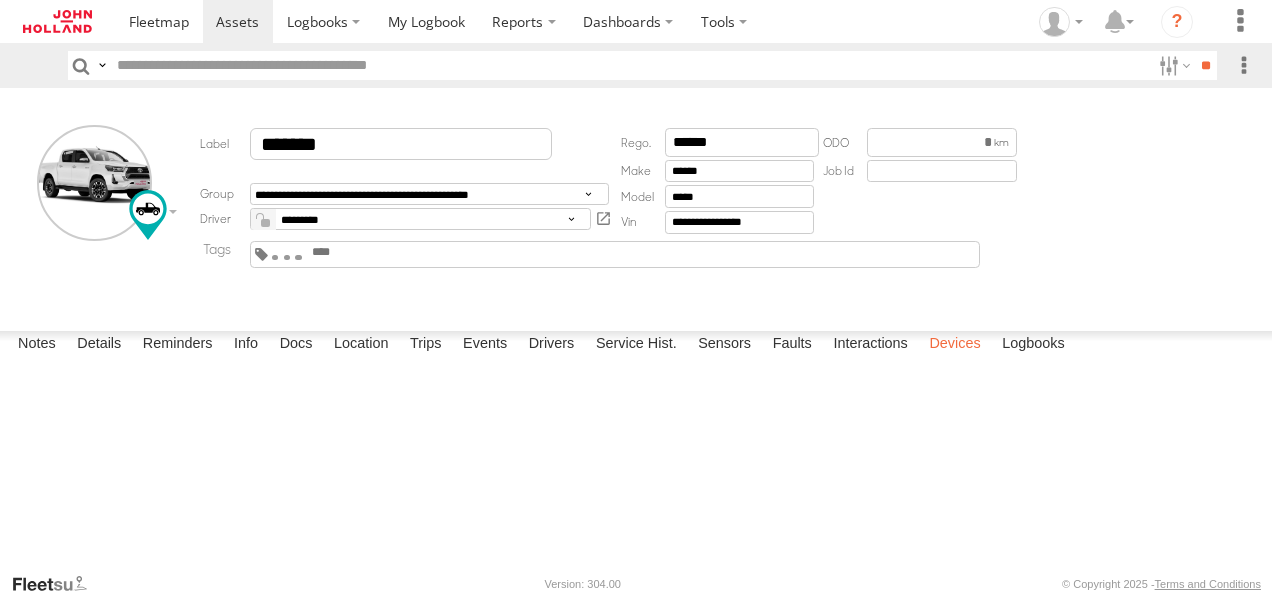 click on "Devices" at bounding box center [954, 345] 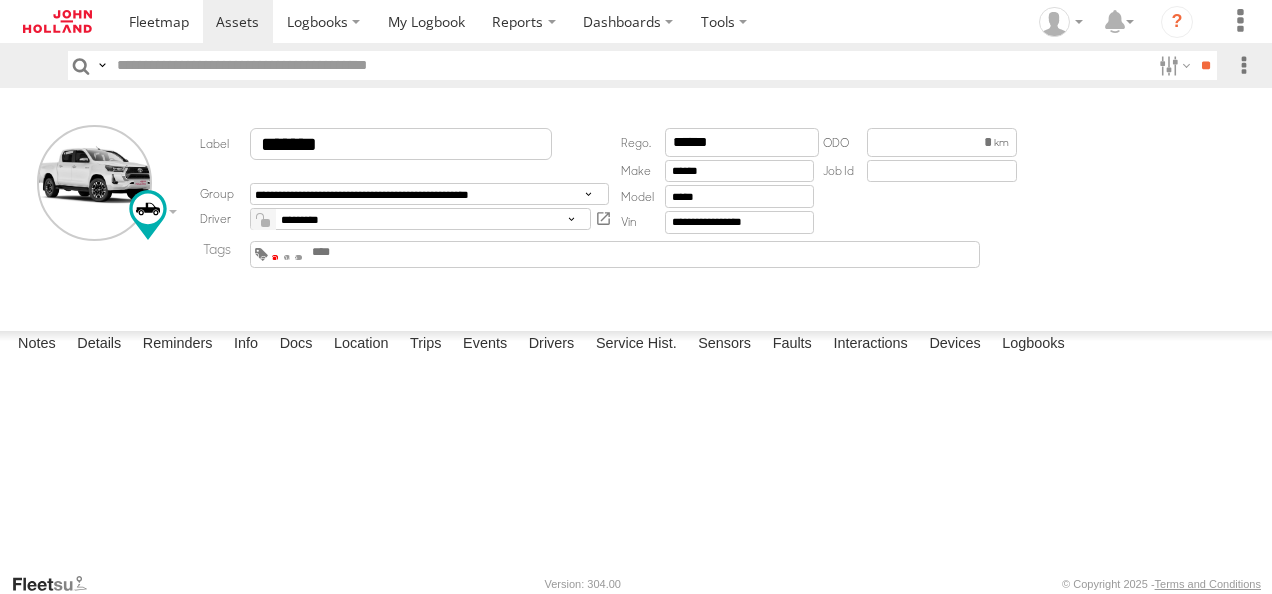 click at bounding box center (275, 257) 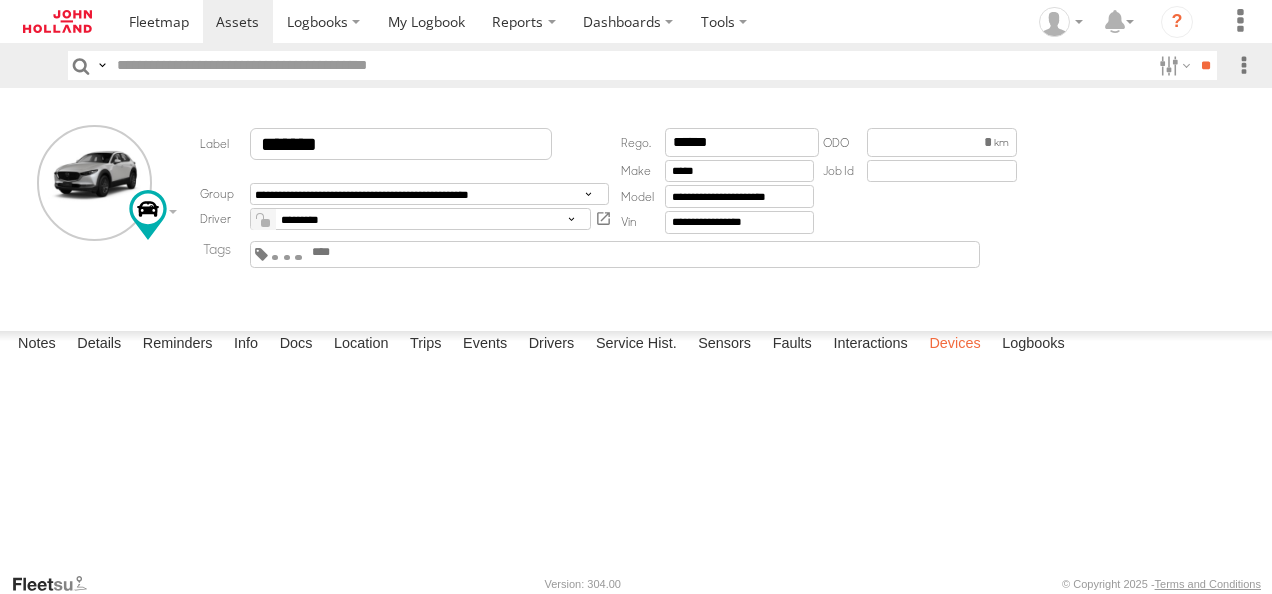 scroll, scrollTop: 0, scrollLeft: 0, axis: both 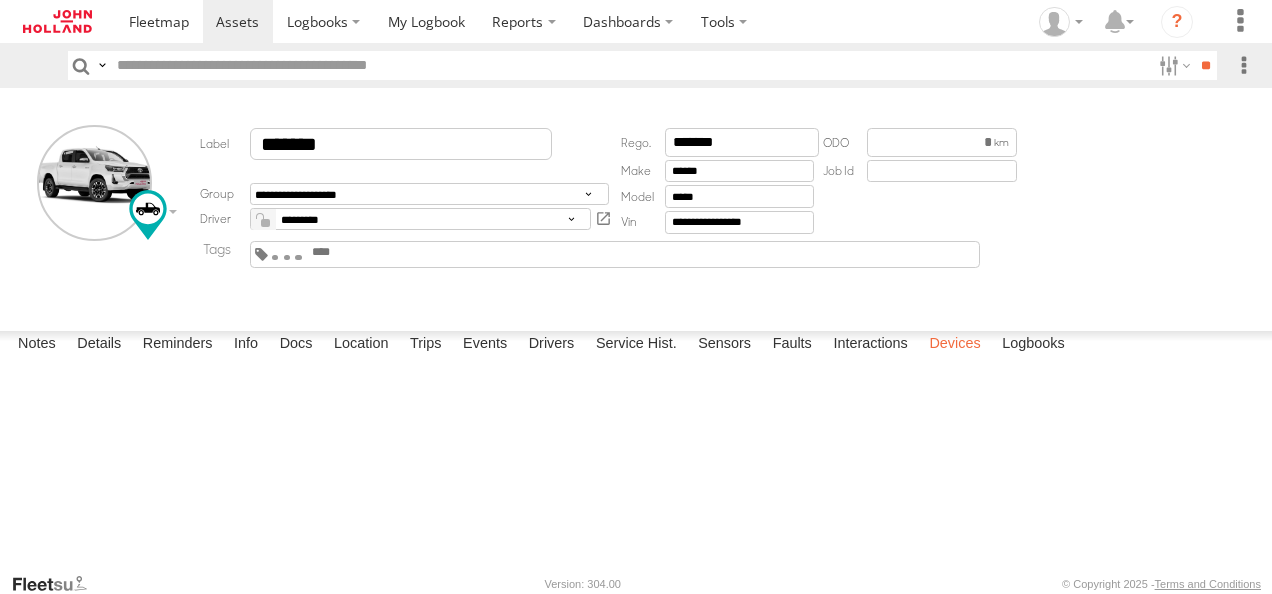 click on "Devices" at bounding box center [954, 345] 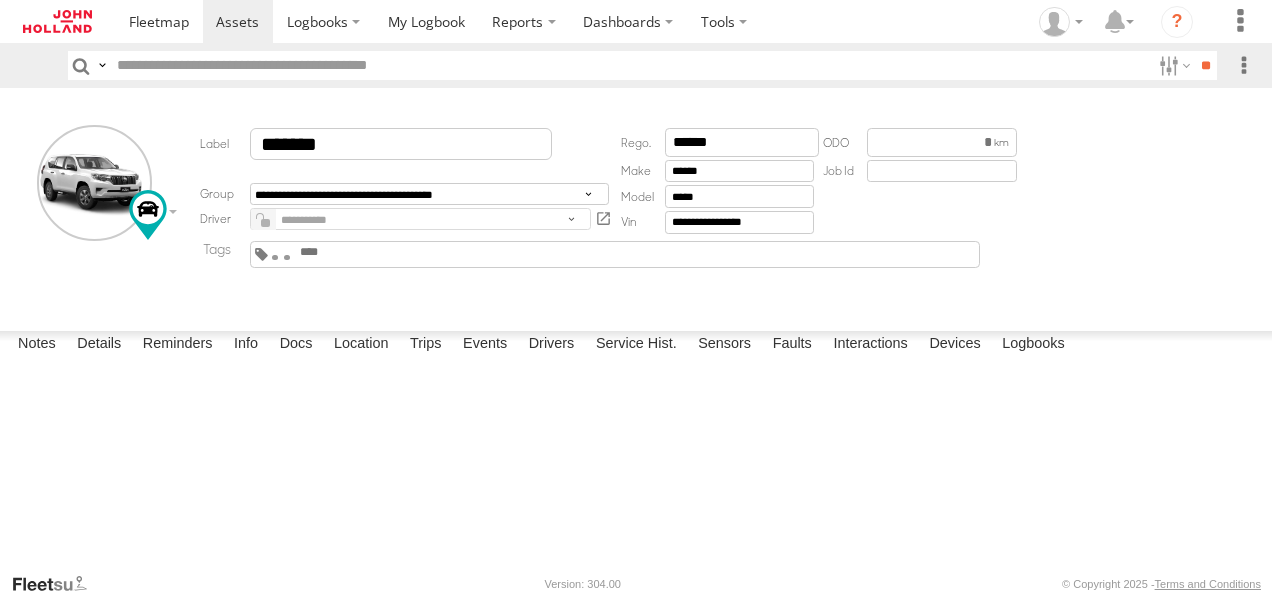 scroll, scrollTop: 0, scrollLeft: 0, axis: both 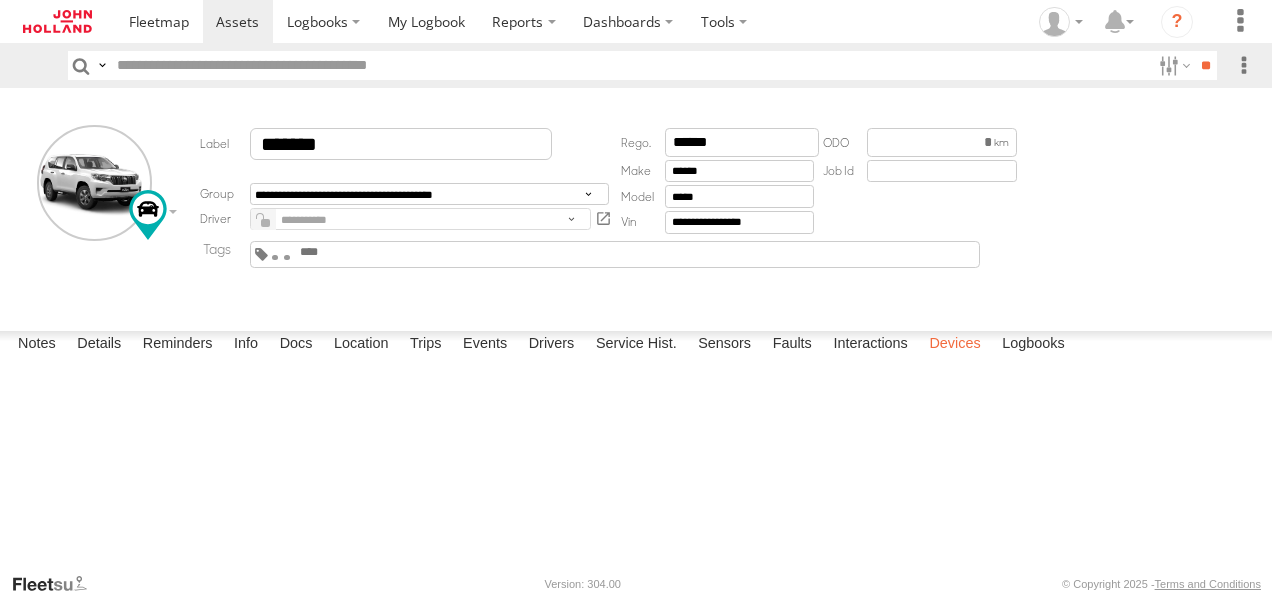 click on "Devices" at bounding box center (954, 345) 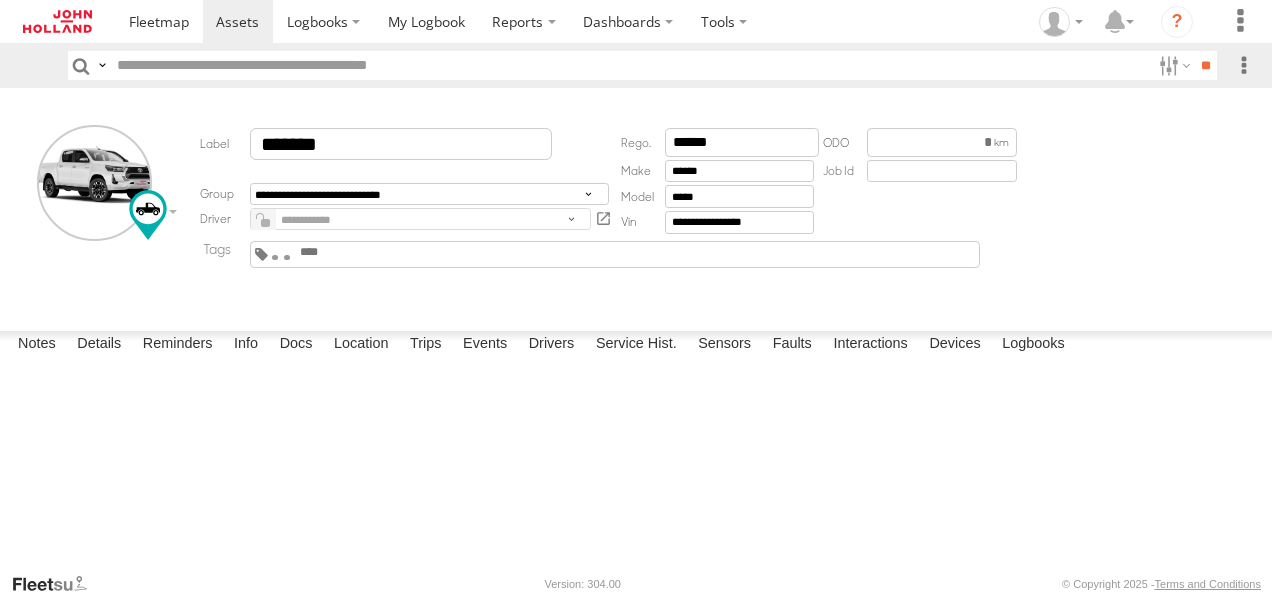 scroll, scrollTop: 0, scrollLeft: 0, axis: both 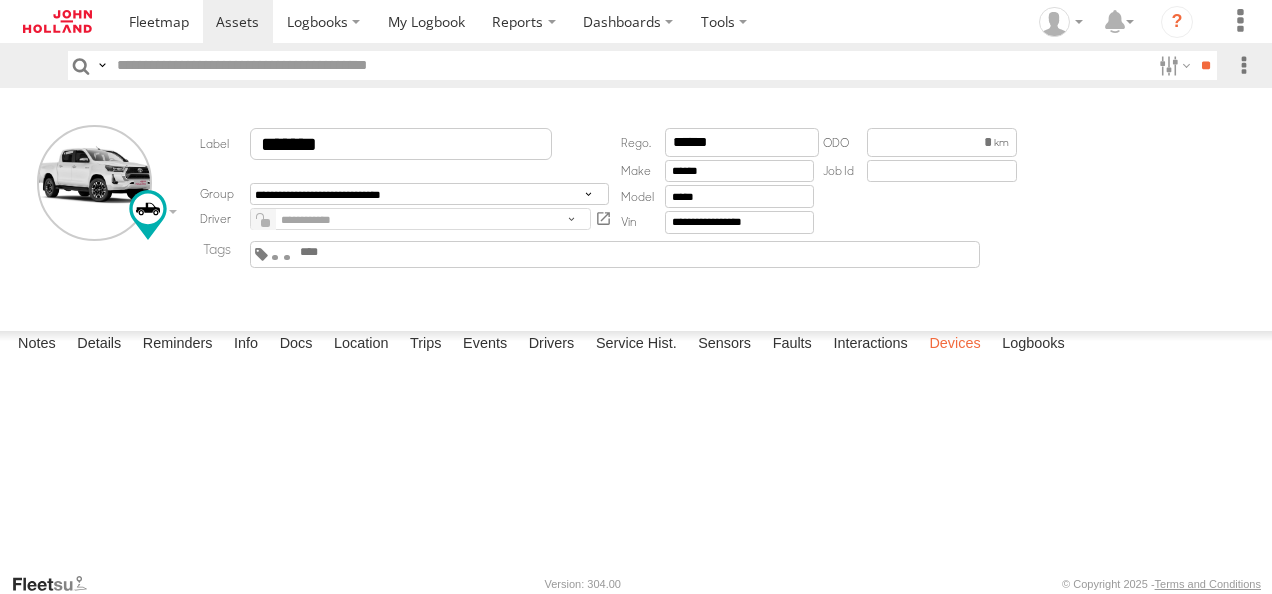 click on "Devices" at bounding box center (954, 345) 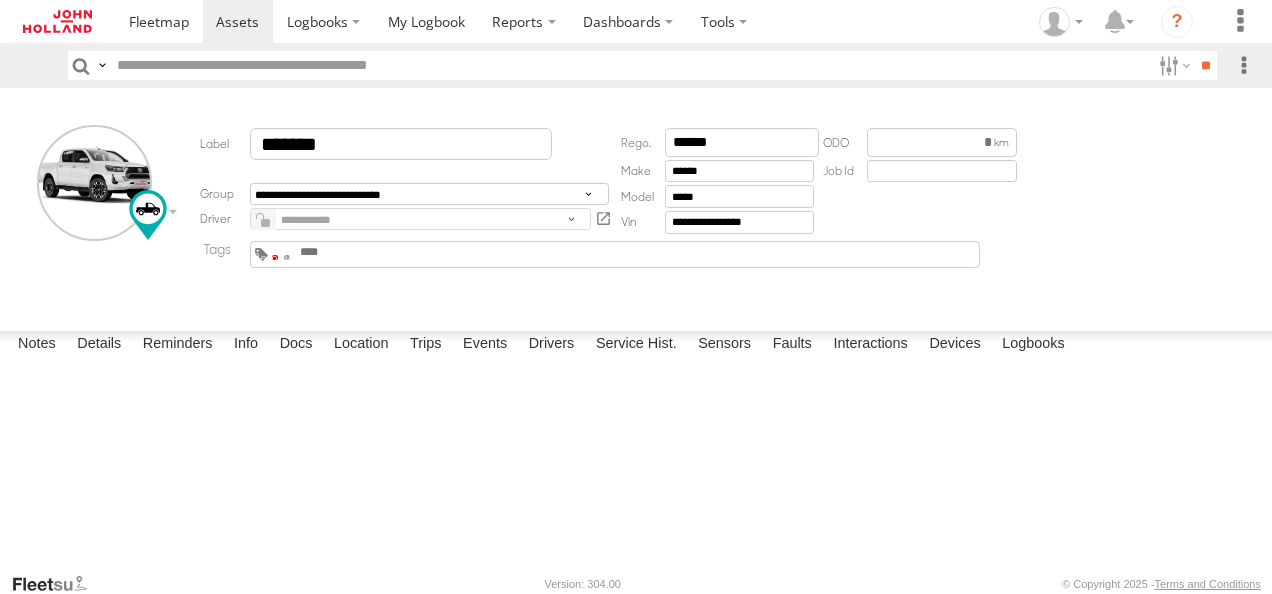 click at bounding box center [275, 257] 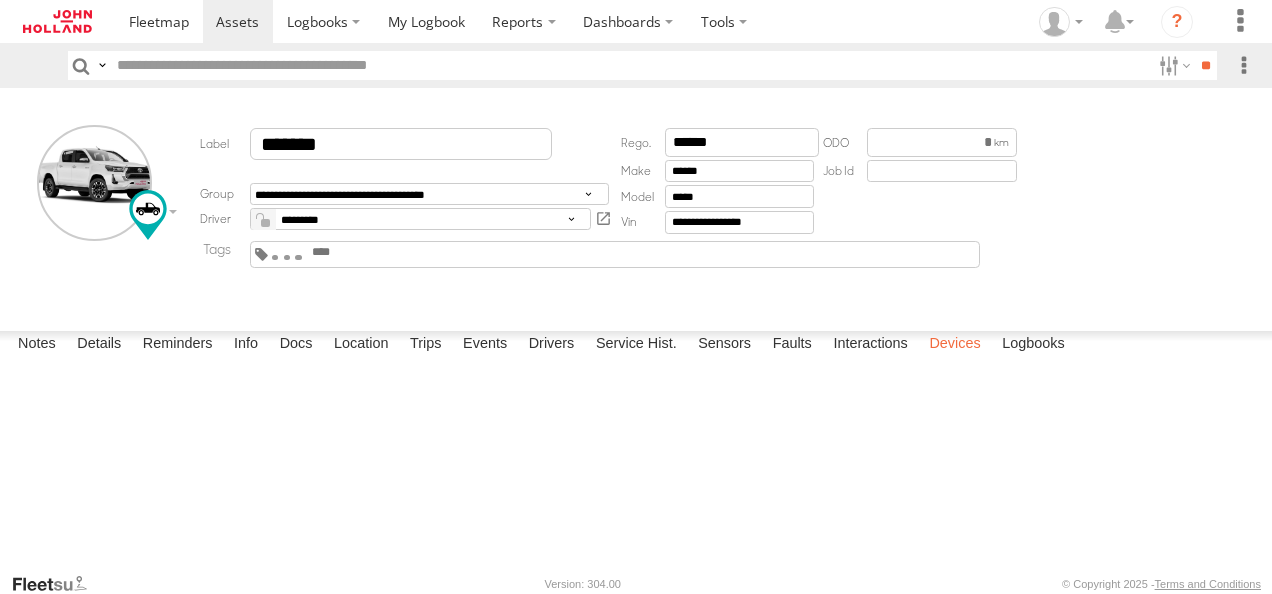scroll, scrollTop: 0, scrollLeft: 0, axis: both 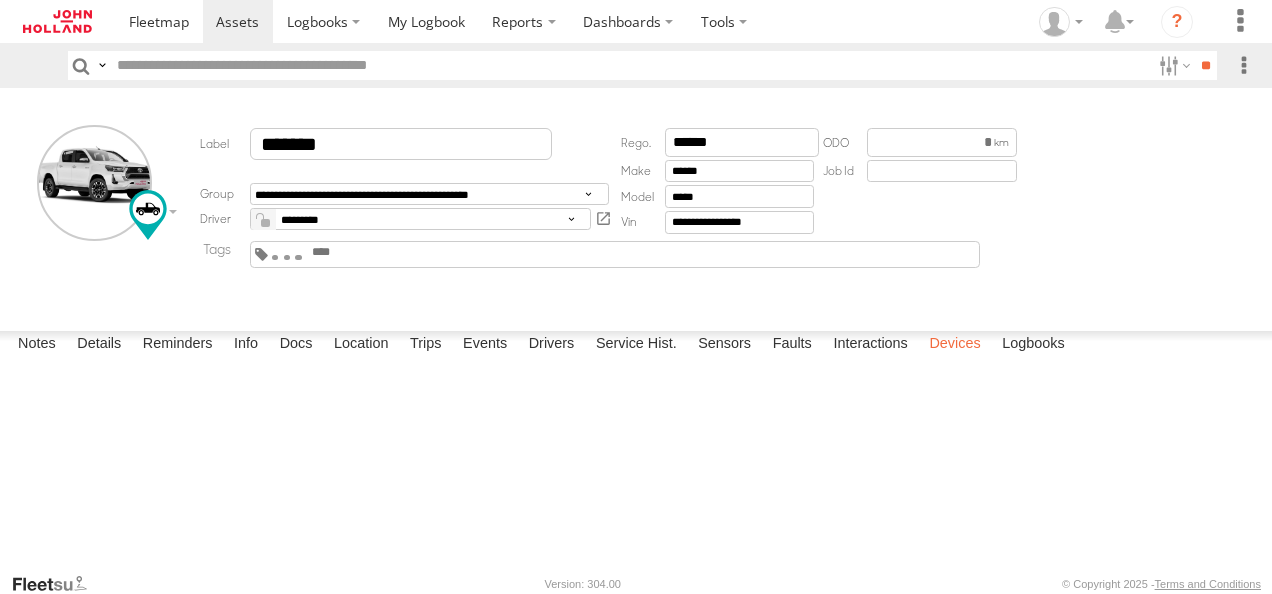 click on "Devices" at bounding box center (954, 345) 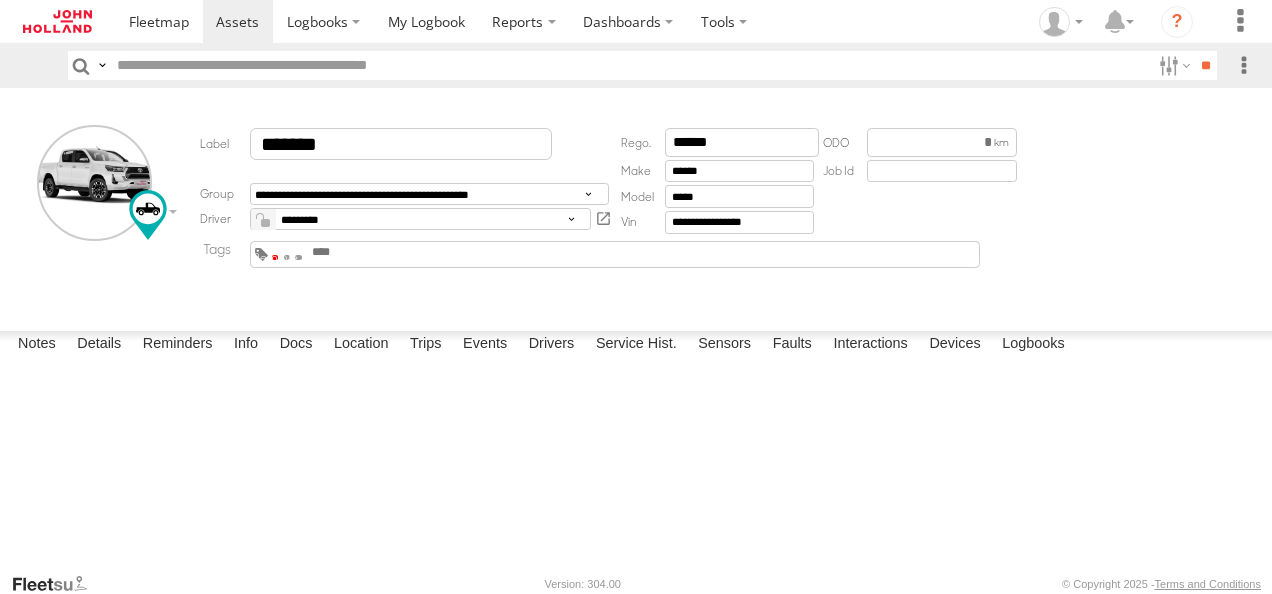click at bounding box center [275, 257] 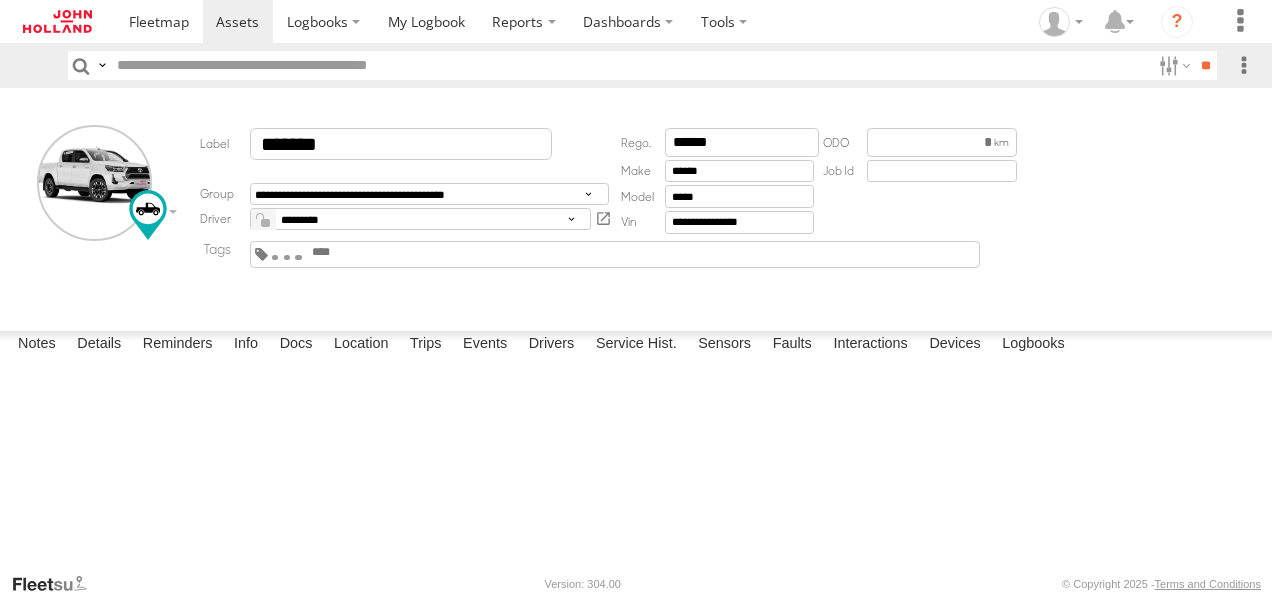 scroll, scrollTop: 0, scrollLeft: 0, axis: both 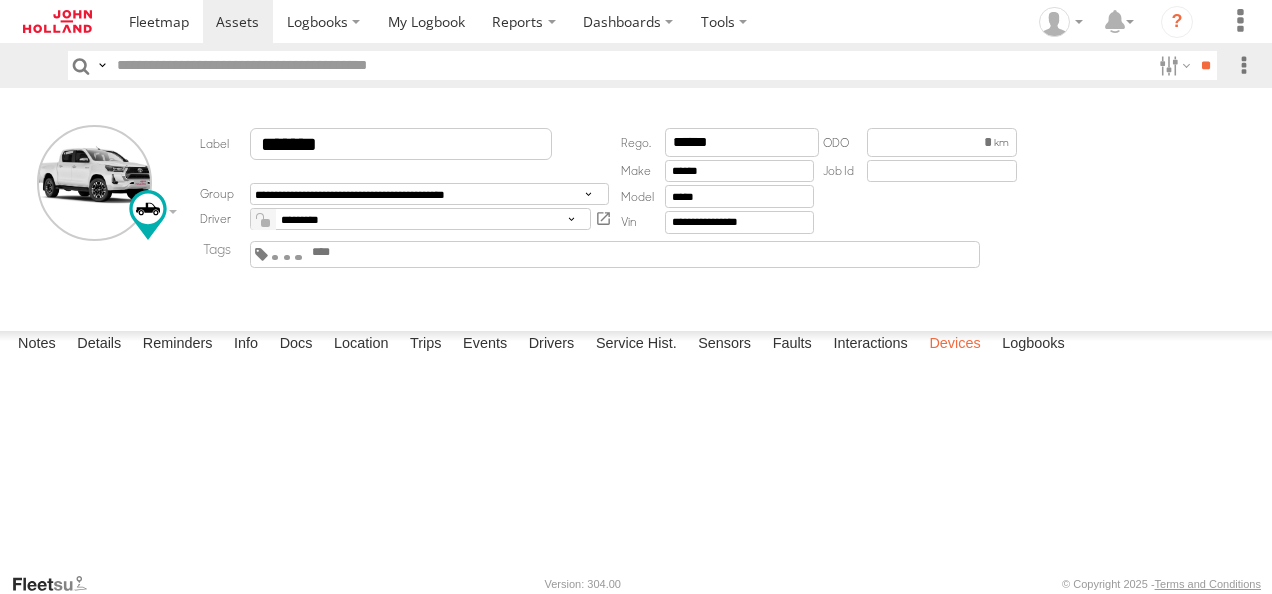 click on "Devices" at bounding box center (954, 345) 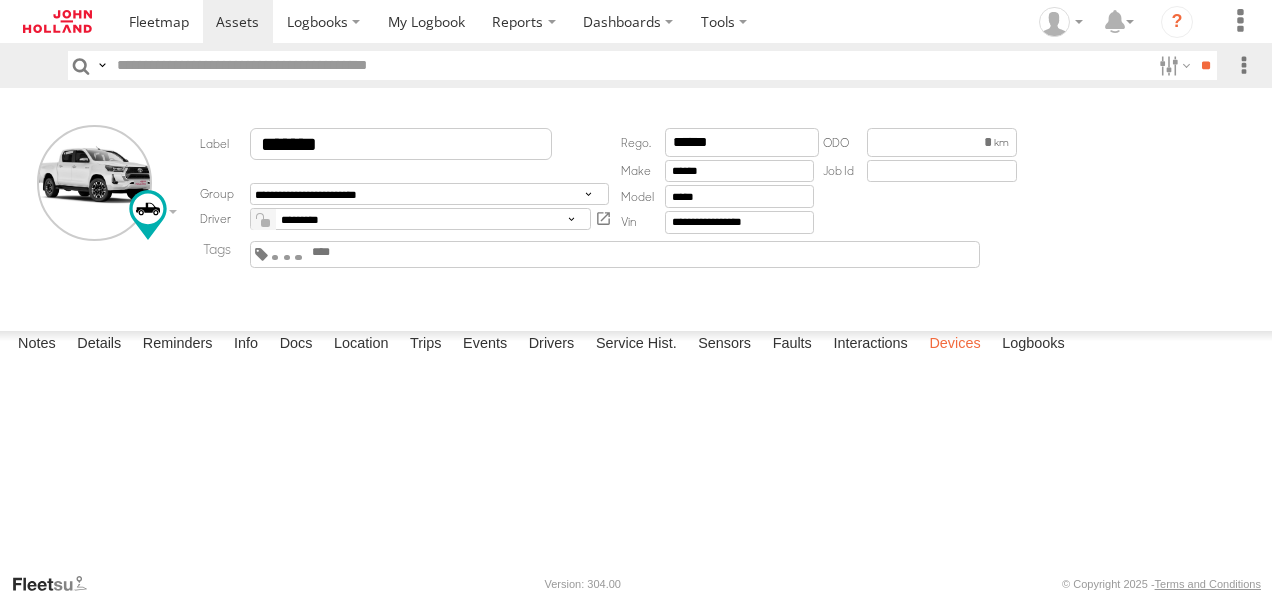 scroll, scrollTop: 0, scrollLeft: 0, axis: both 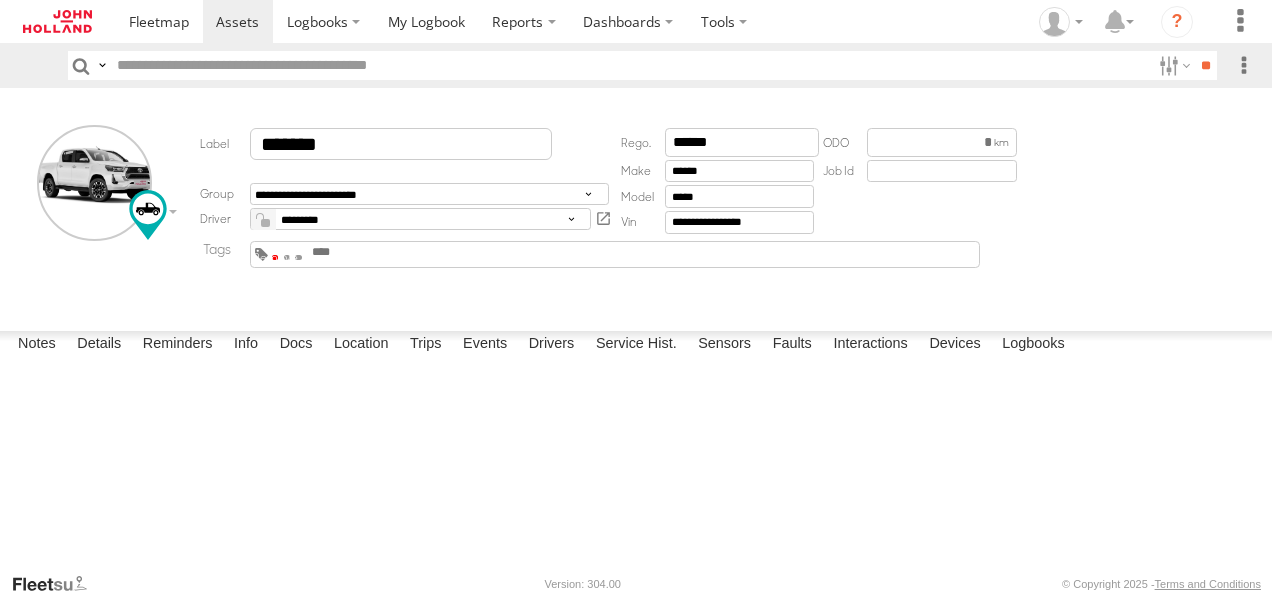 click at bounding box center (275, 257) 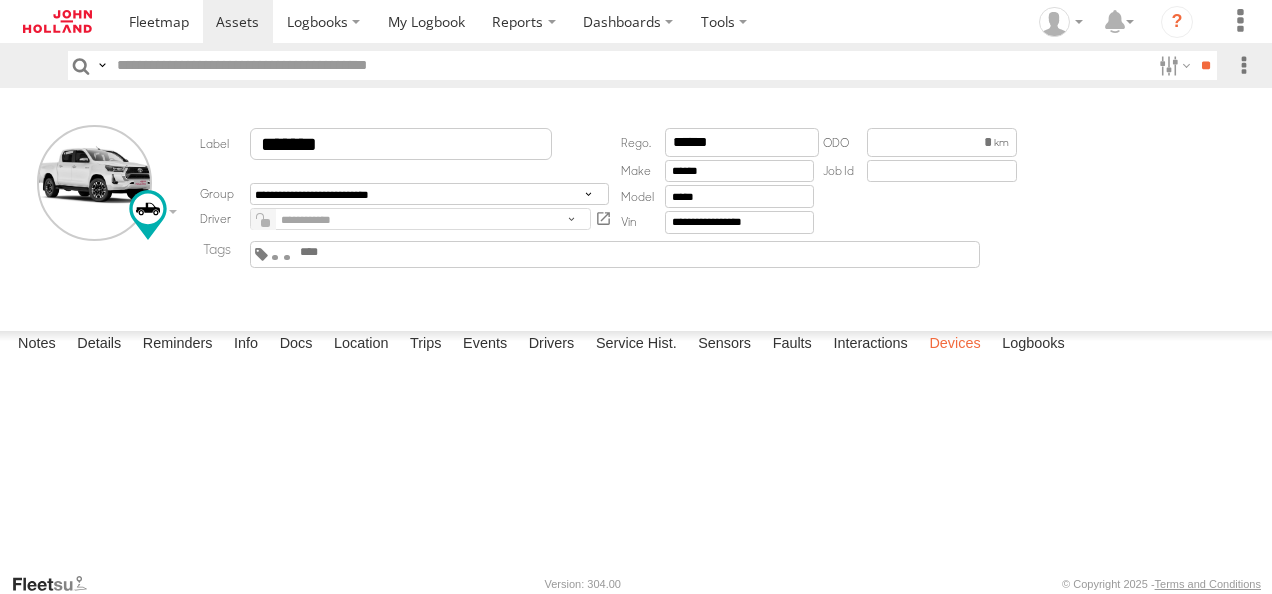 scroll, scrollTop: 0, scrollLeft: 0, axis: both 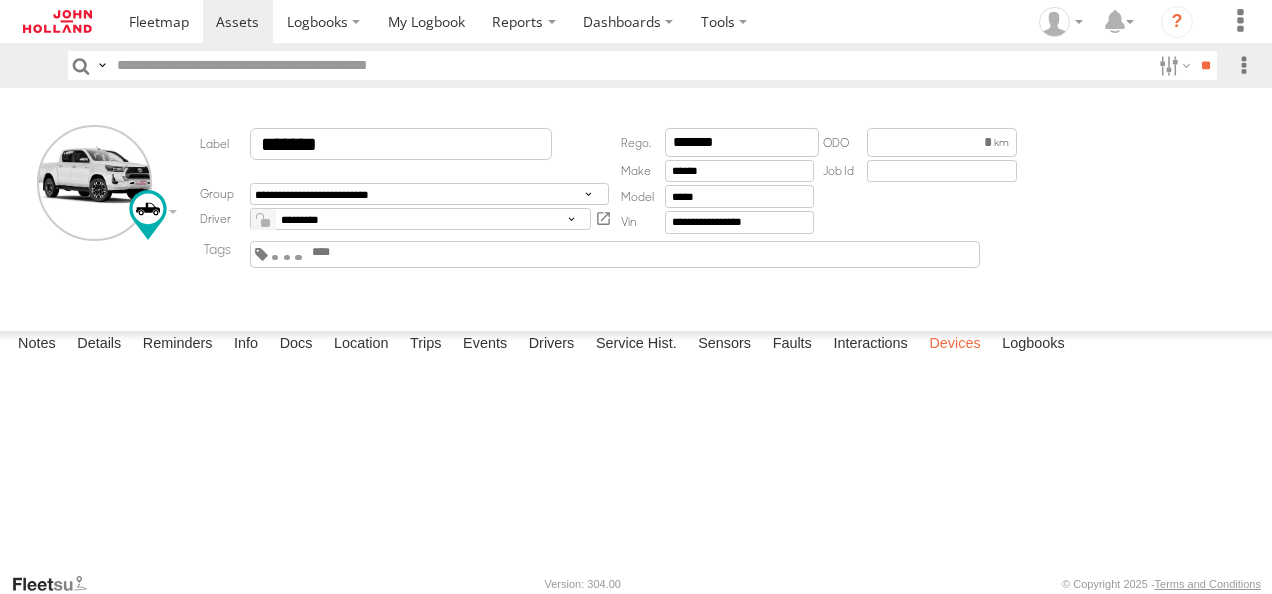 click on "Devices" at bounding box center (954, 345) 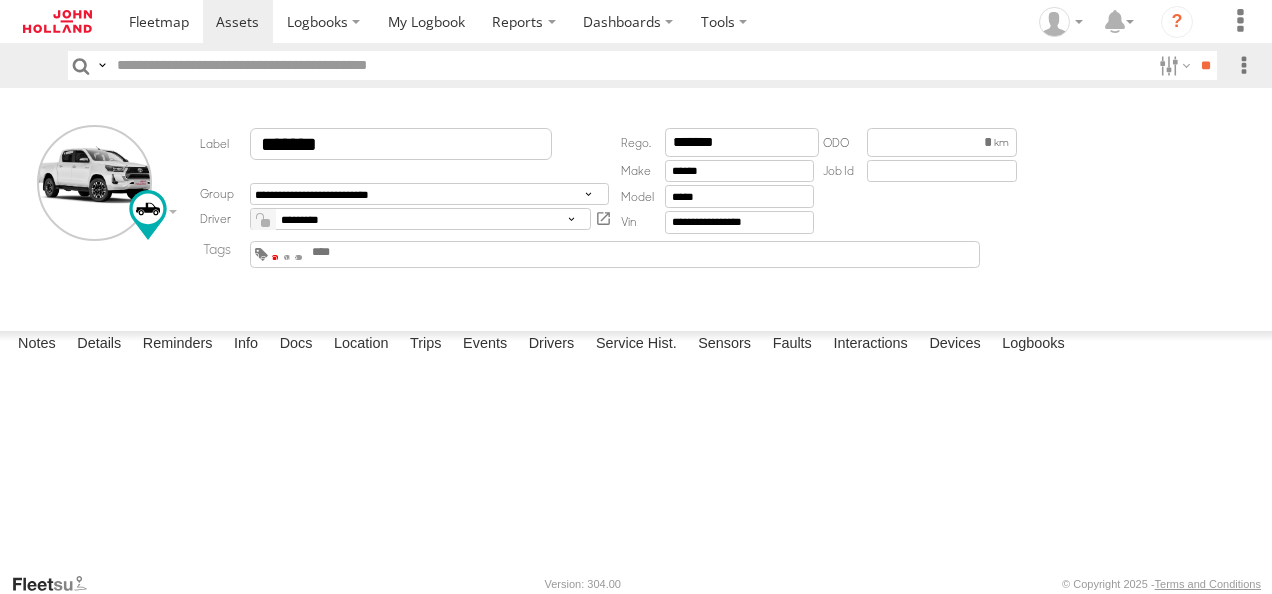 click at bounding box center (275, 257) 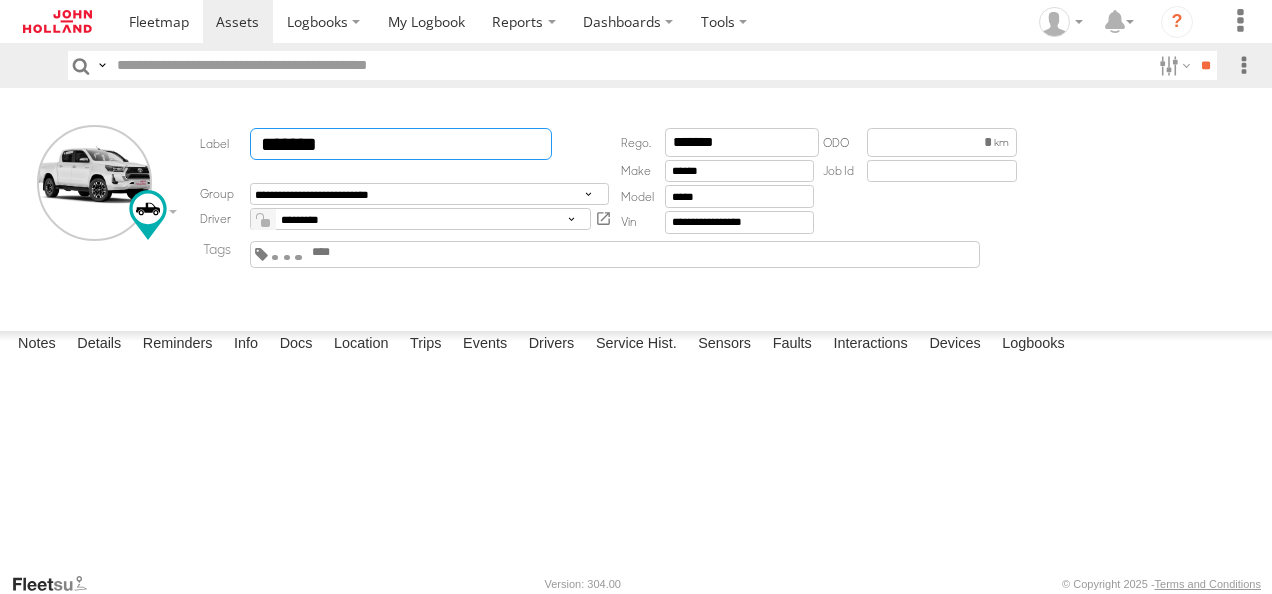 click on "*******" at bounding box center [401, 144] 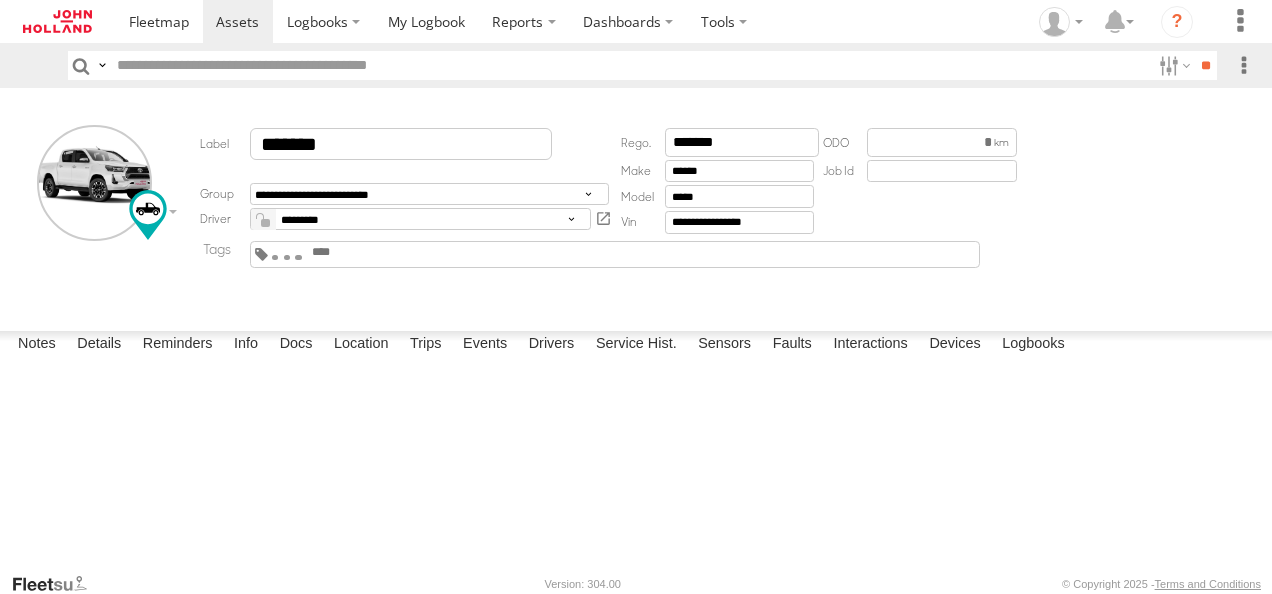 click at bounding box center [629, 65] 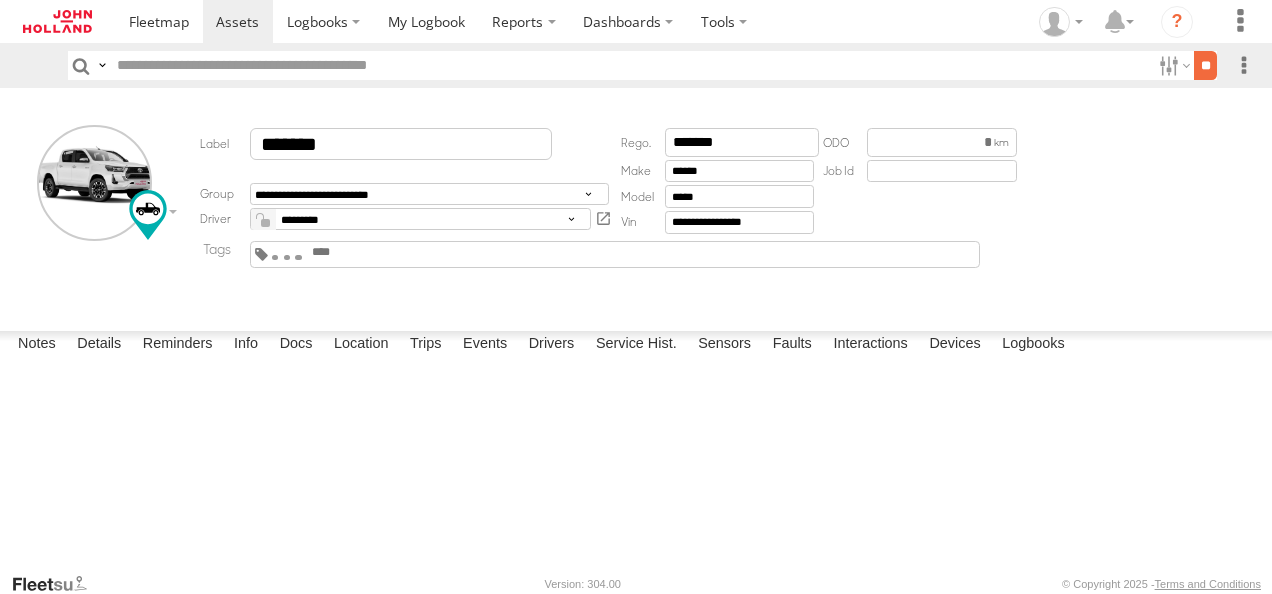 click on "**" at bounding box center [1205, 65] 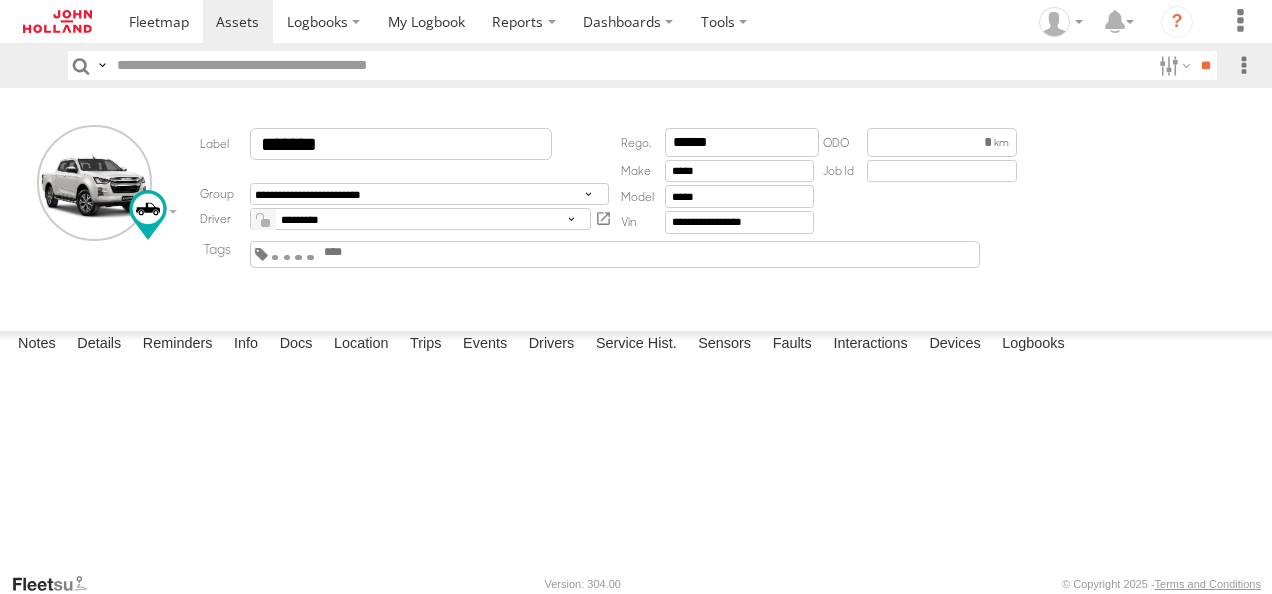 scroll, scrollTop: 0, scrollLeft: 0, axis: both 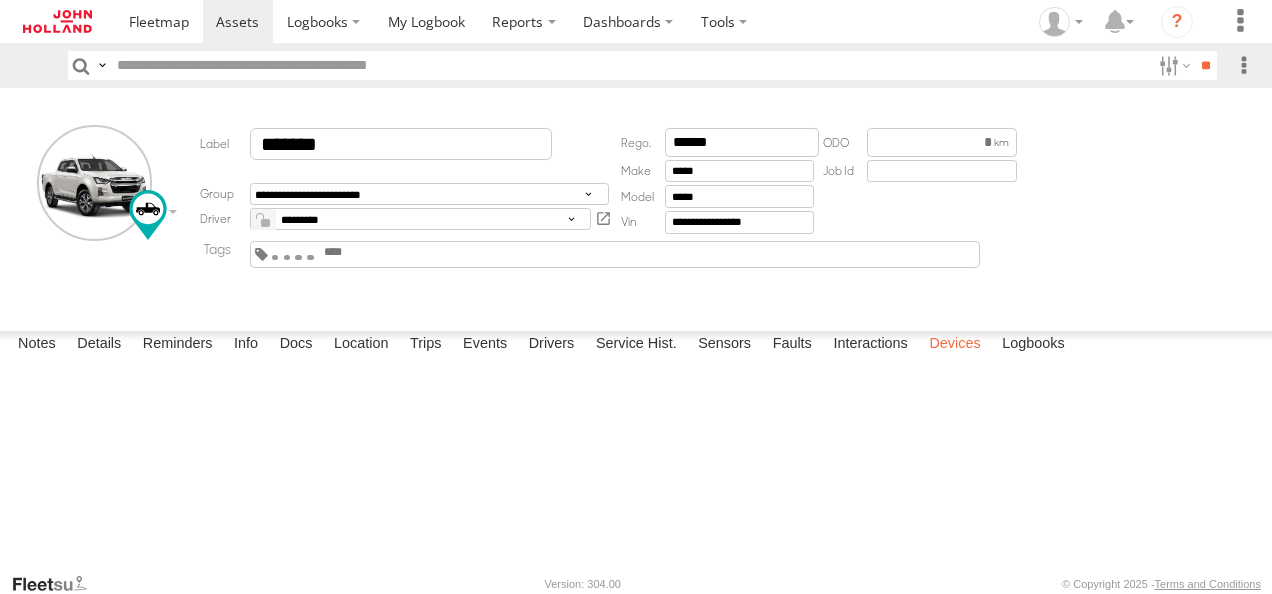 click on "Devices" at bounding box center [954, 345] 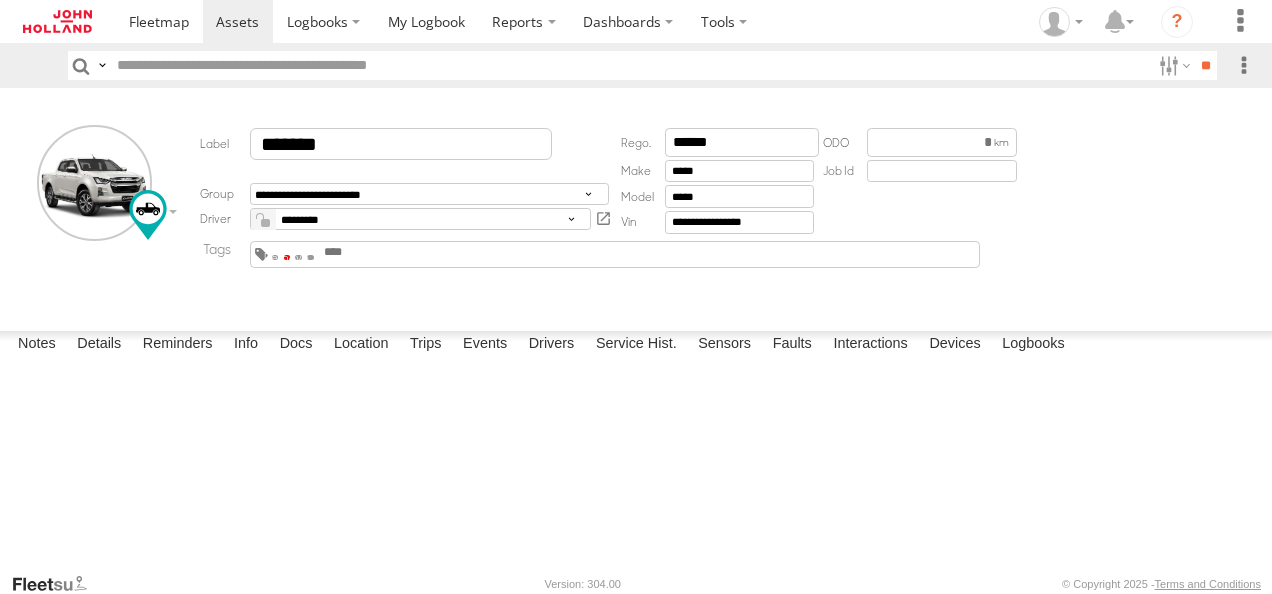 click at bounding box center (287, 257) 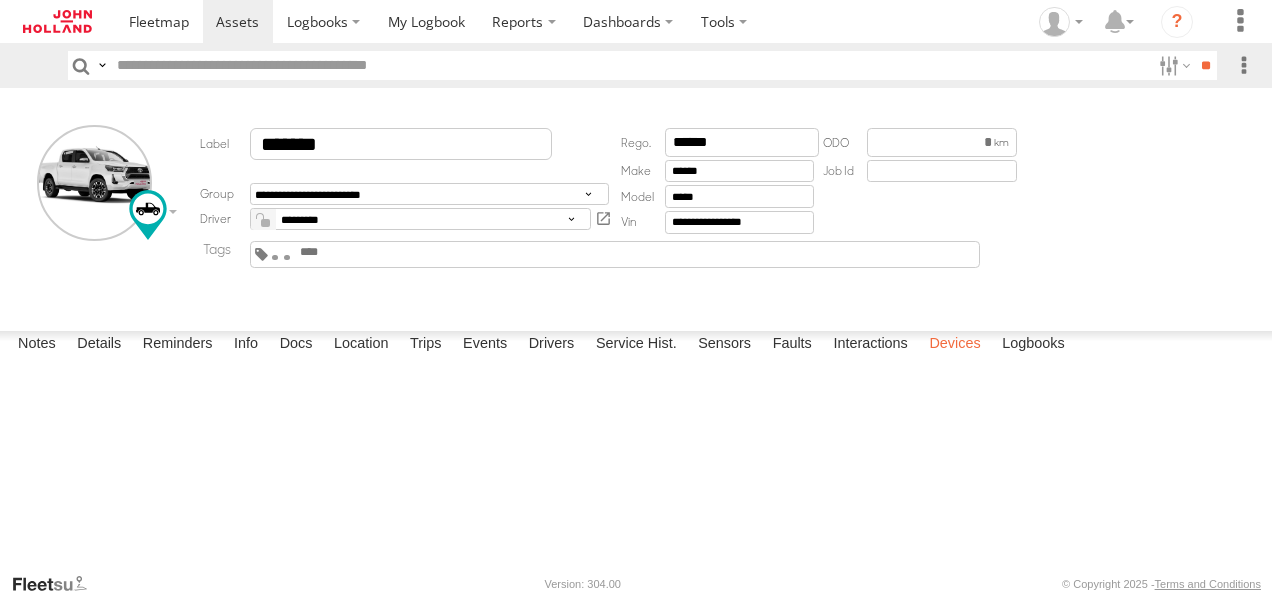 scroll, scrollTop: 0, scrollLeft: 0, axis: both 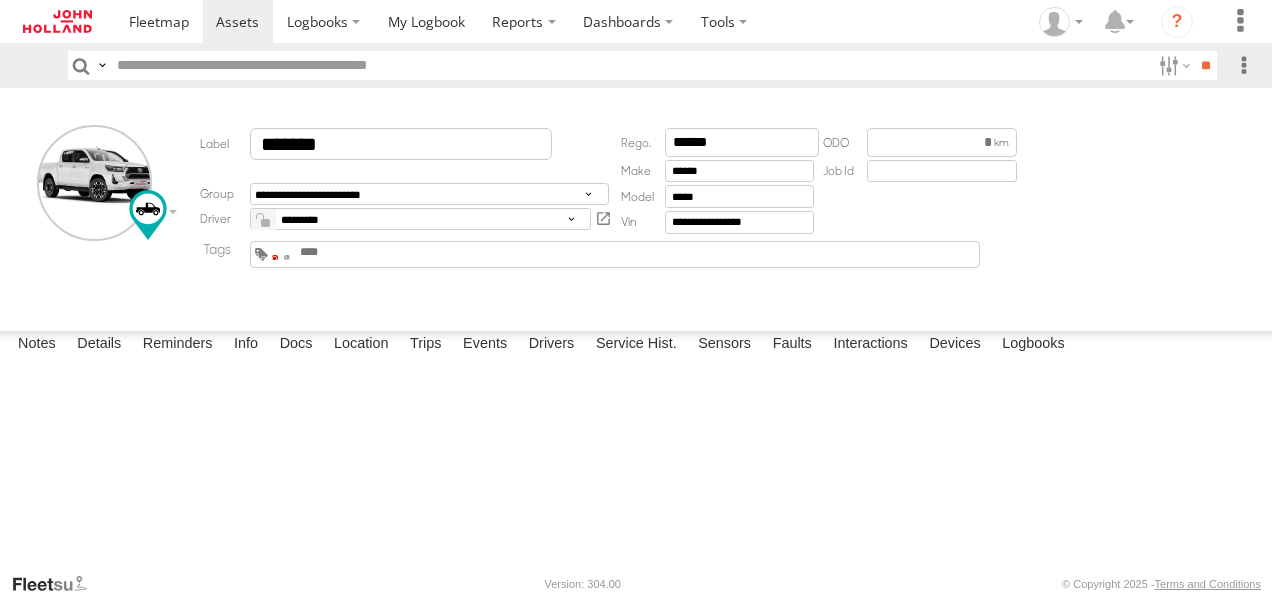 click at bounding box center [275, 257] 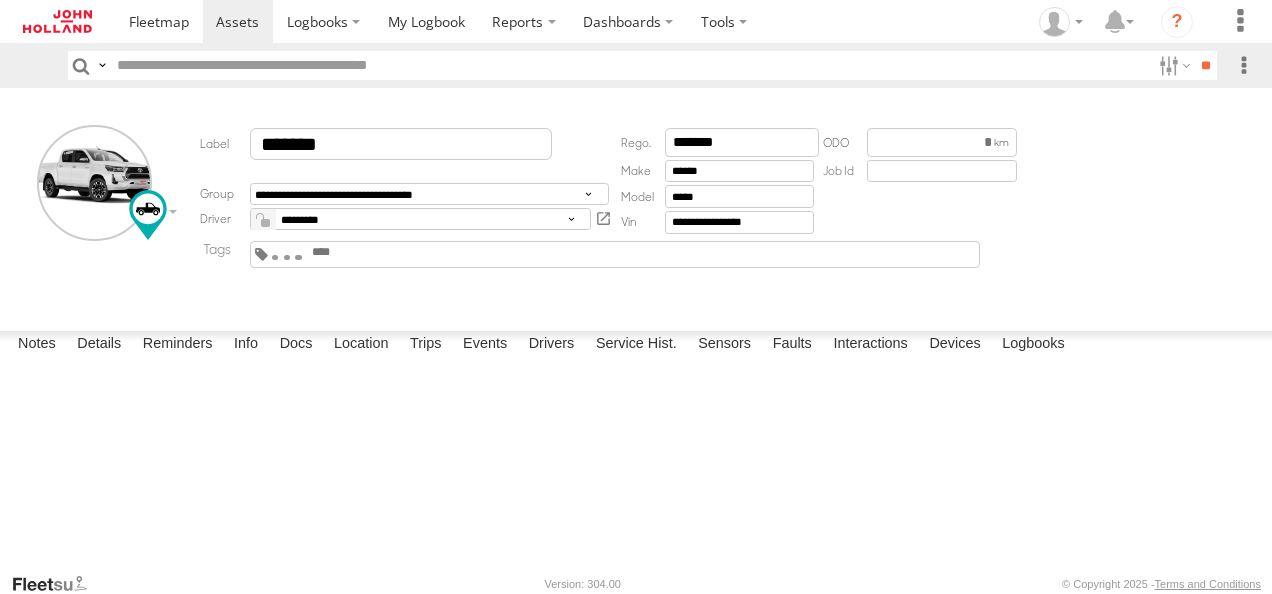 scroll, scrollTop: 0, scrollLeft: 0, axis: both 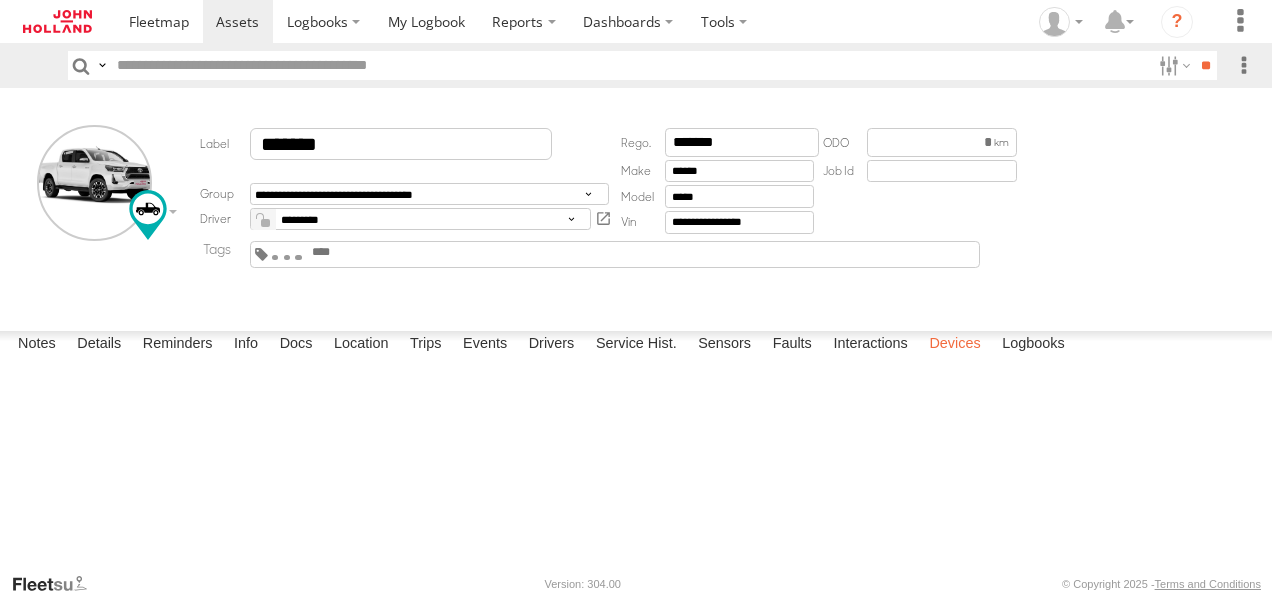 click on "Devices" at bounding box center (954, 345) 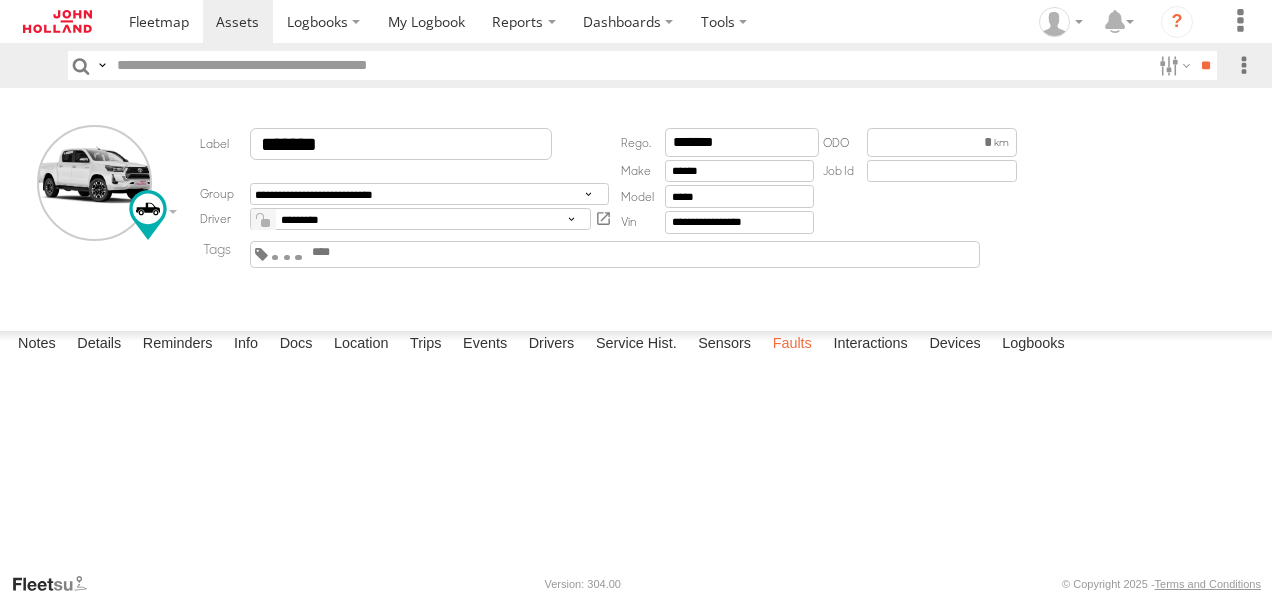 scroll, scrollTop: 0, scrollLeft: 0, axis: both 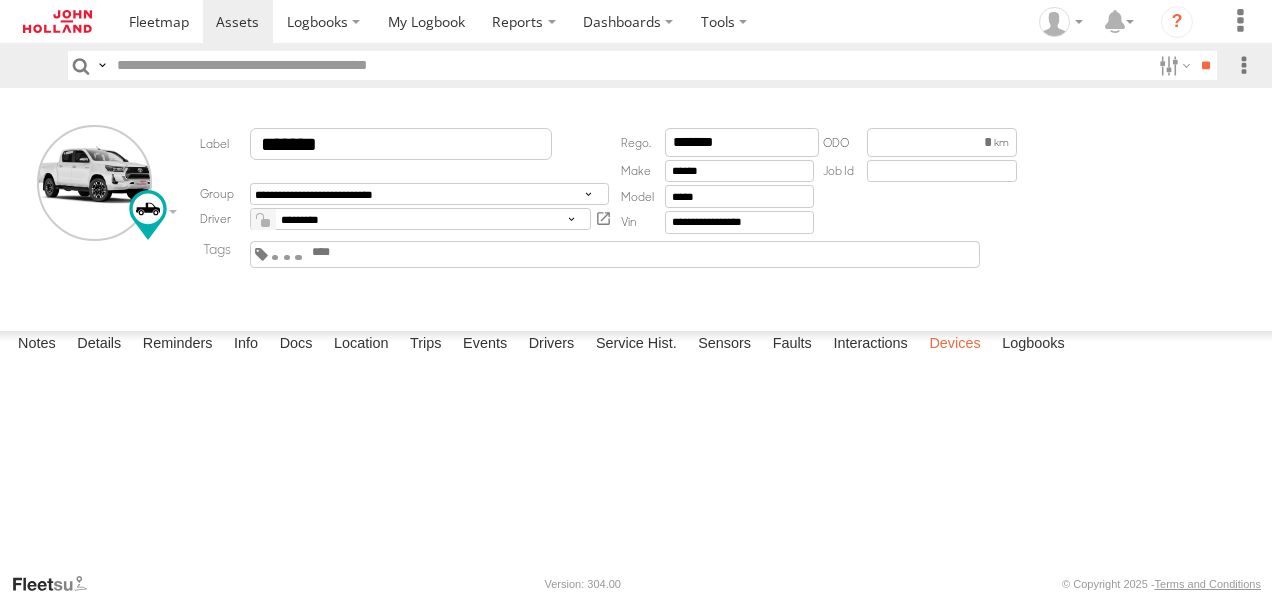 click on "Devices" at bounding box center (954, 345) 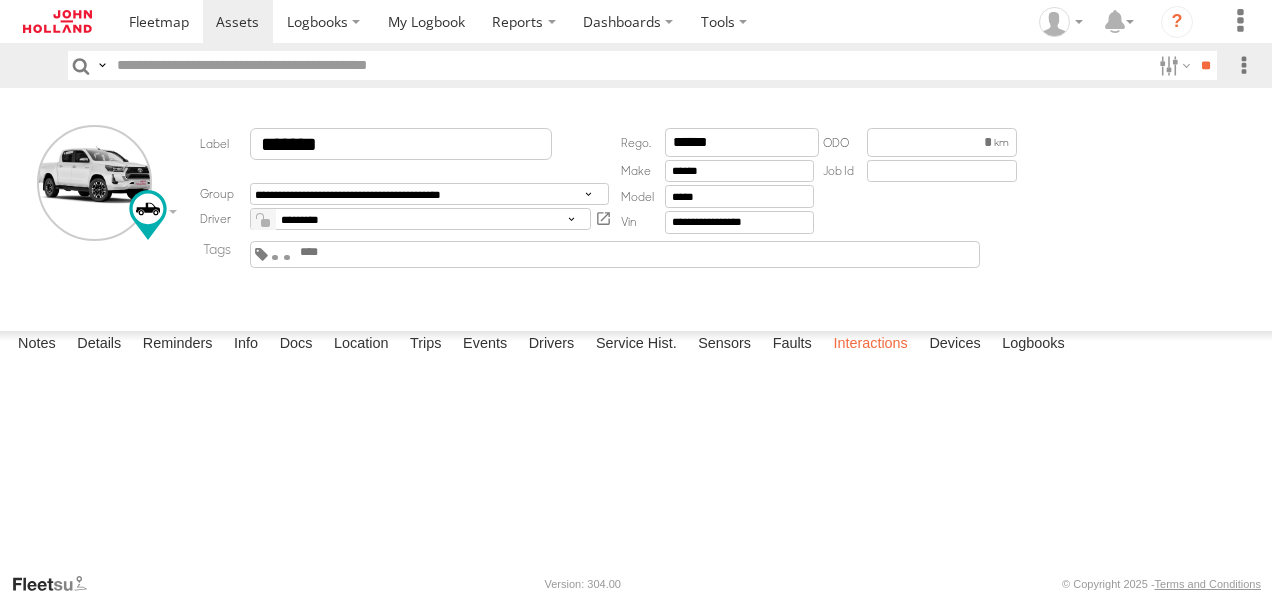 scroll, scrollTop: 0, scrollLeft: 0, axis: both 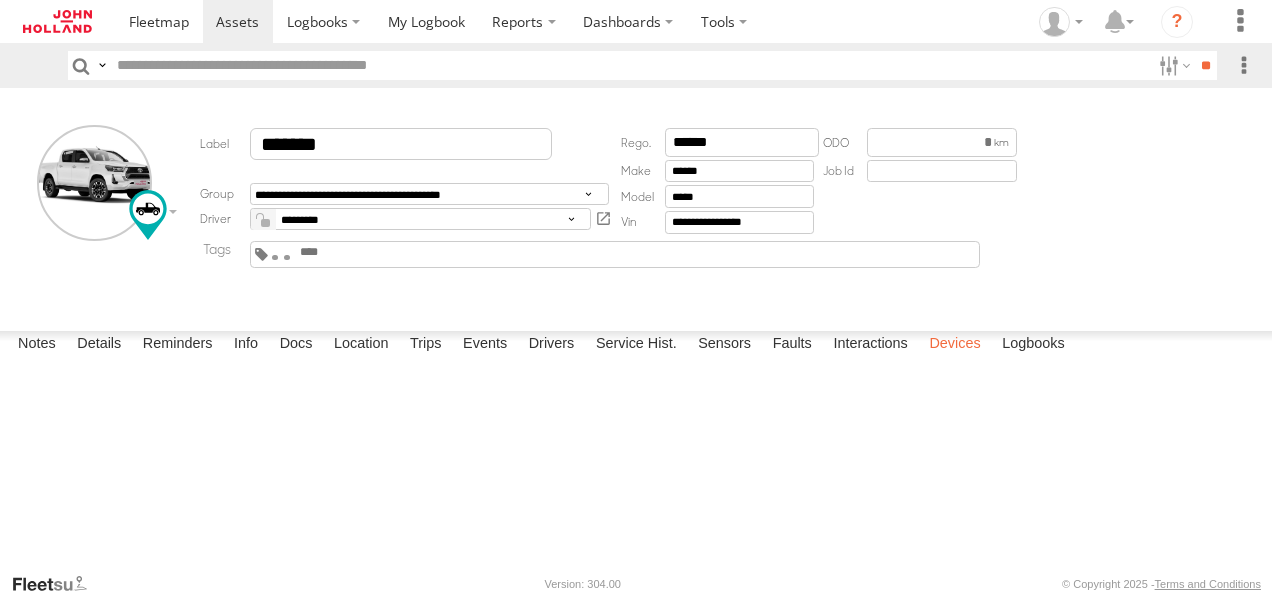 click on "Devices" at bounding box center [954, 345] 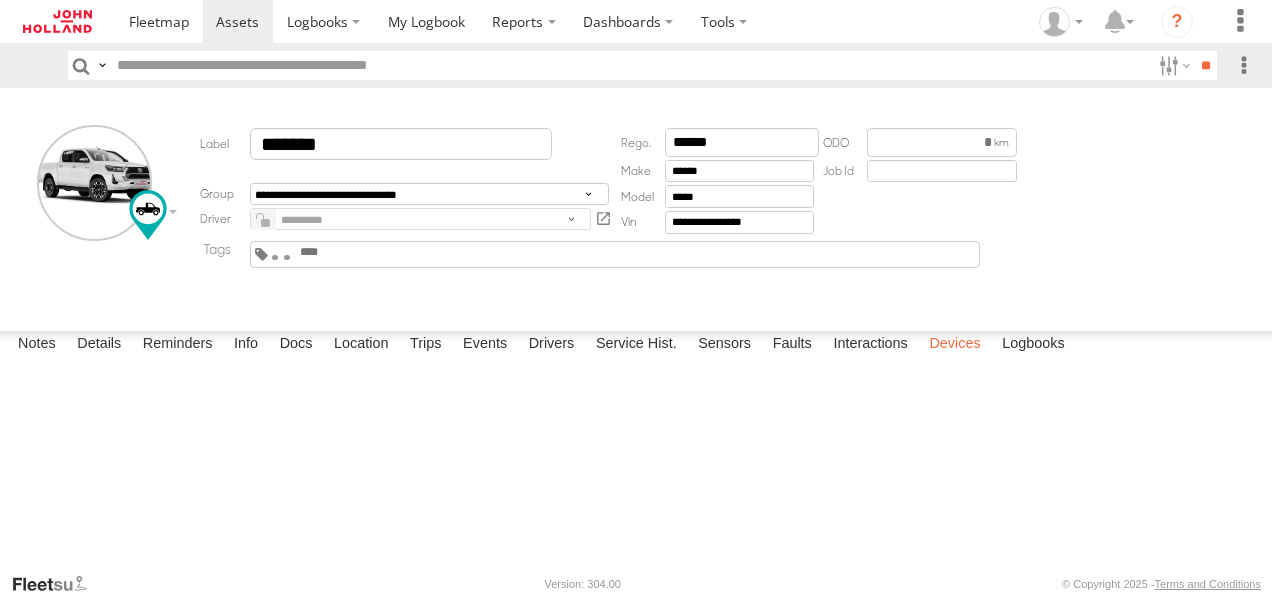 scroll, scrollTop: 0, scrollLeft: 0, axis: both 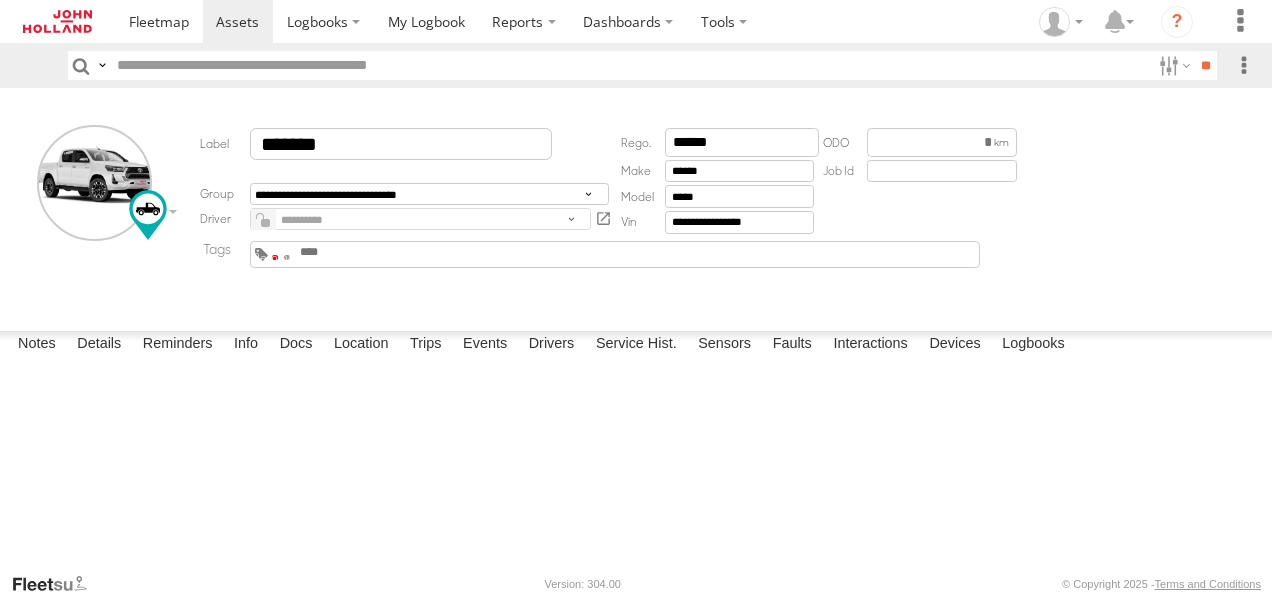 click at bounding box center [275, 257] 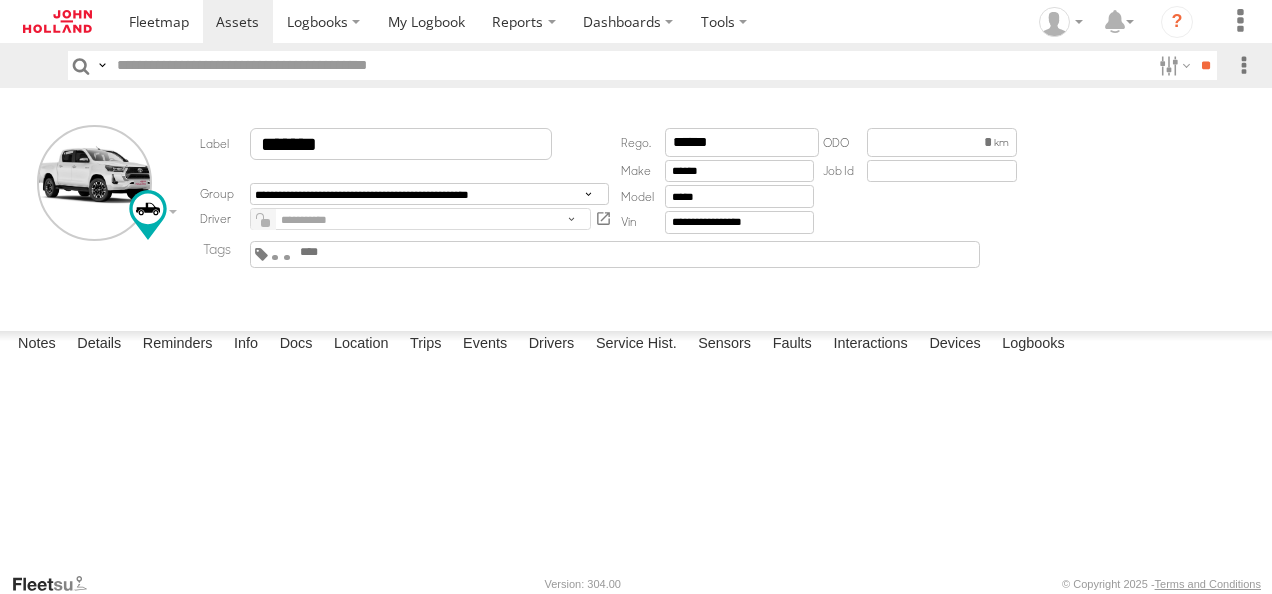 scroll, scrollTop: 0, scrollLeft: 0, axis: both 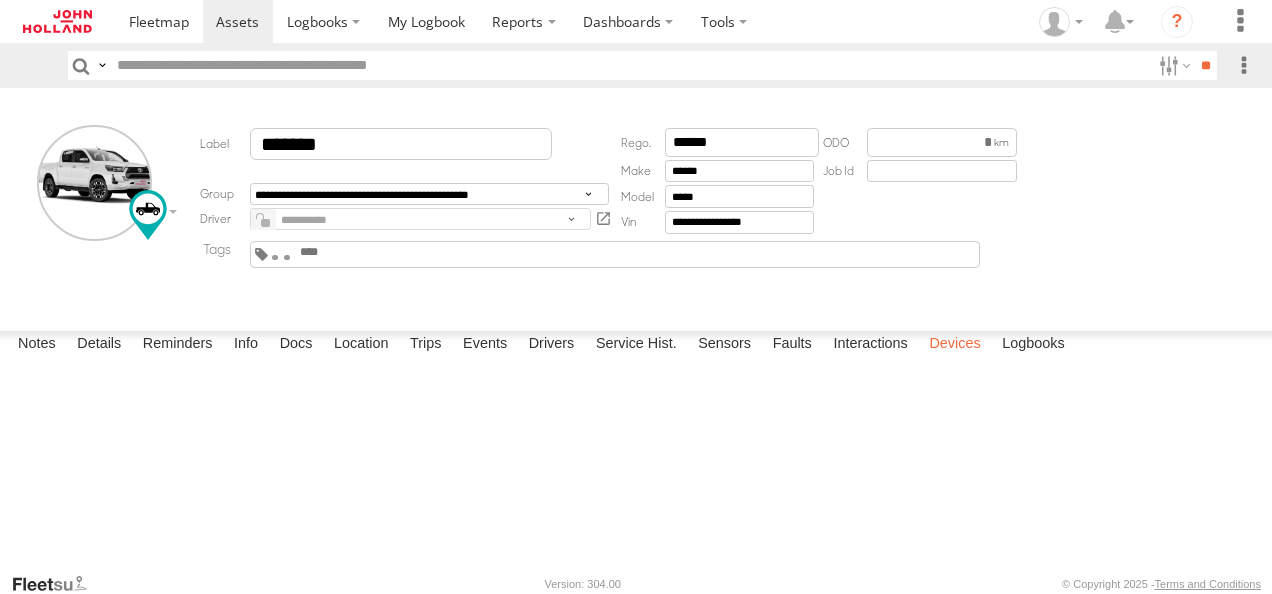 click on "Devices" at bounding box center [954, 345] 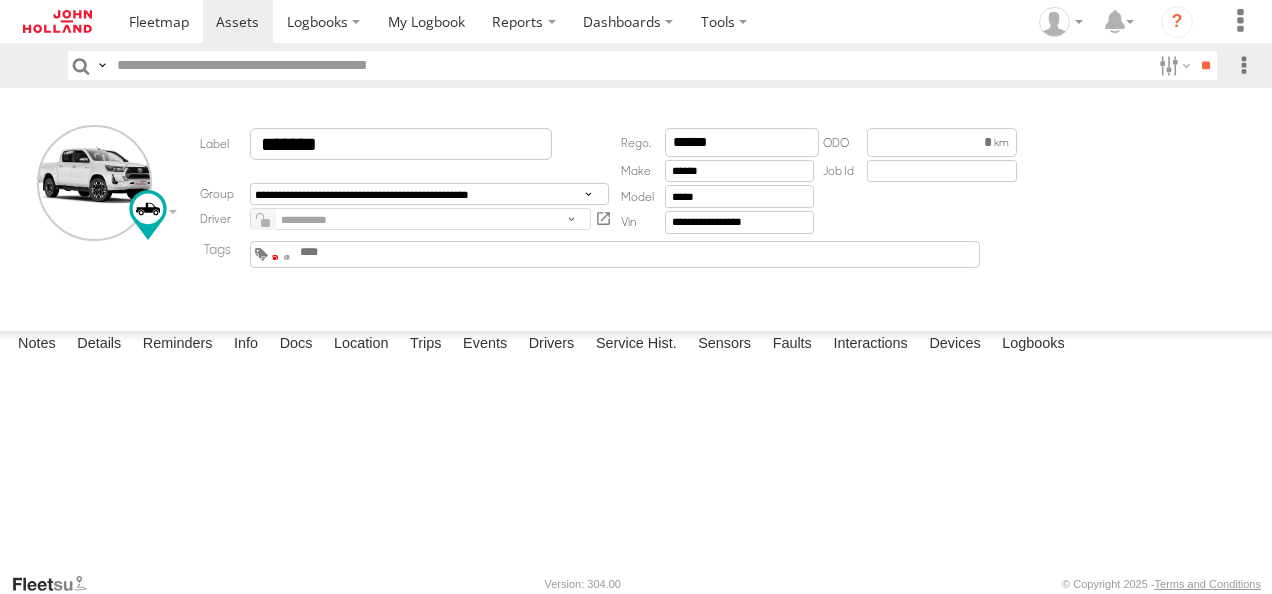 click at bounding box center [275, 257] 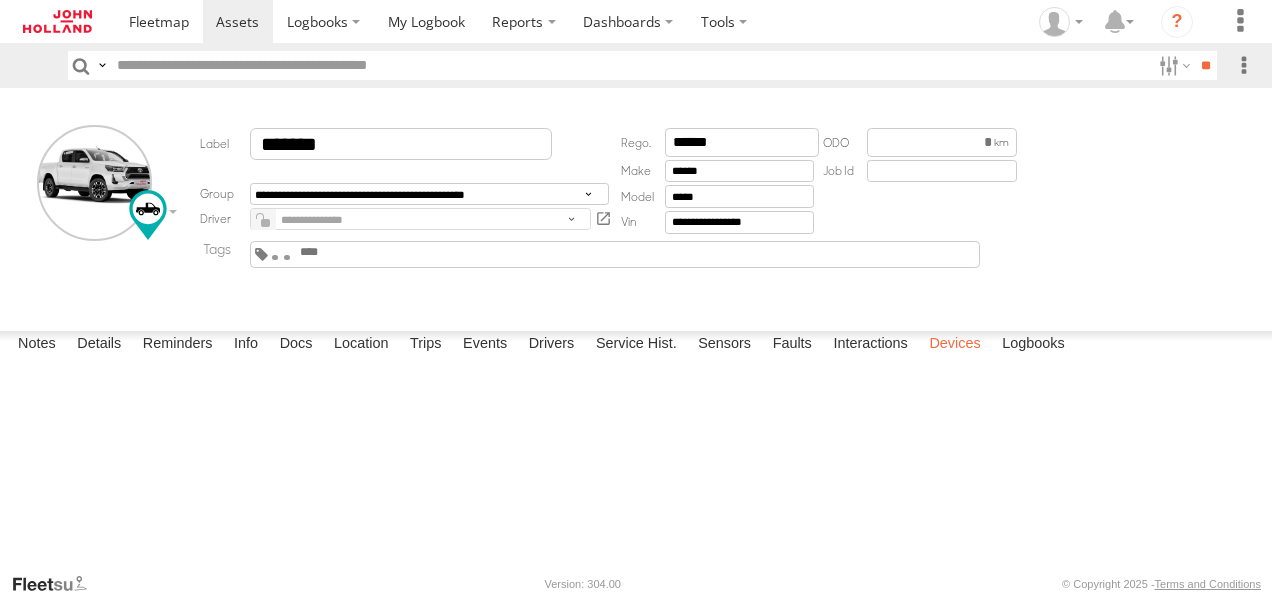 scroll, scrollTop: 0, scrollLeft: 0, axis: both 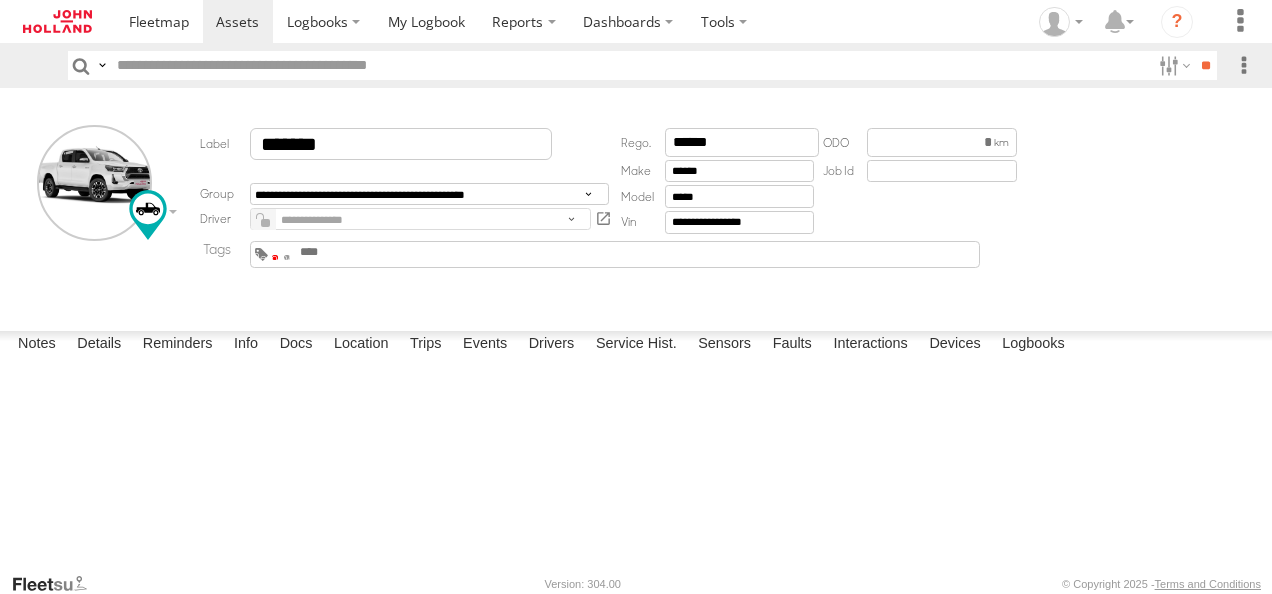 click at bounding box center (275, 257) 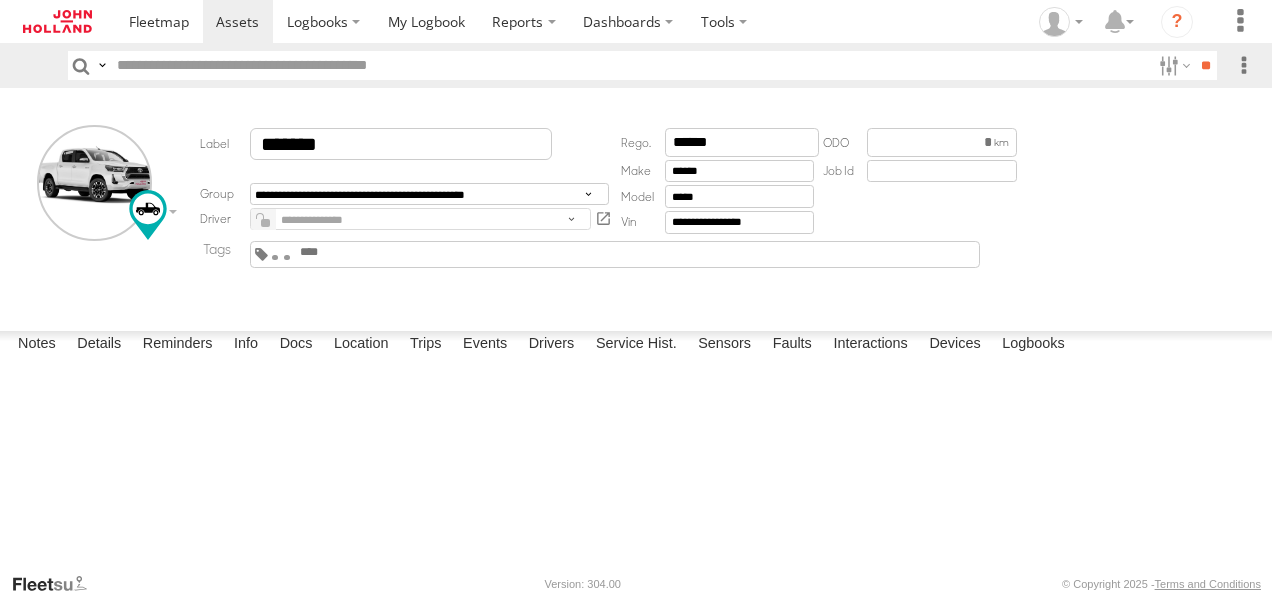 scroll, scrollTop: 0, scrollLeft: 0, axis: both 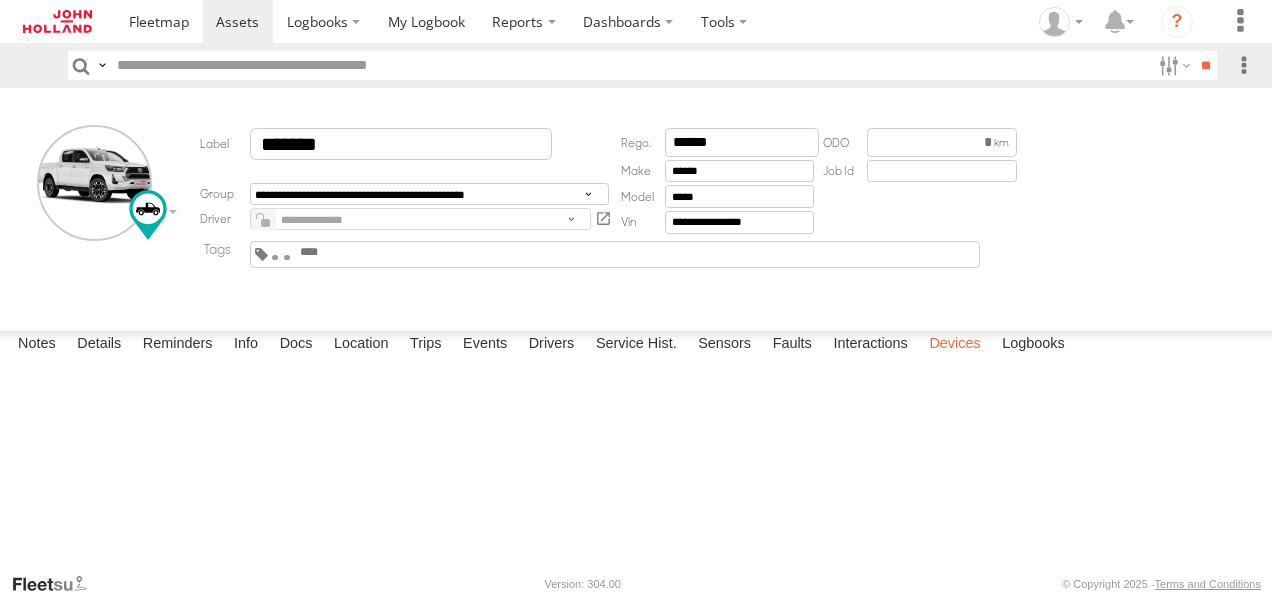 click on "Devices" at bounding box center [954, 345] 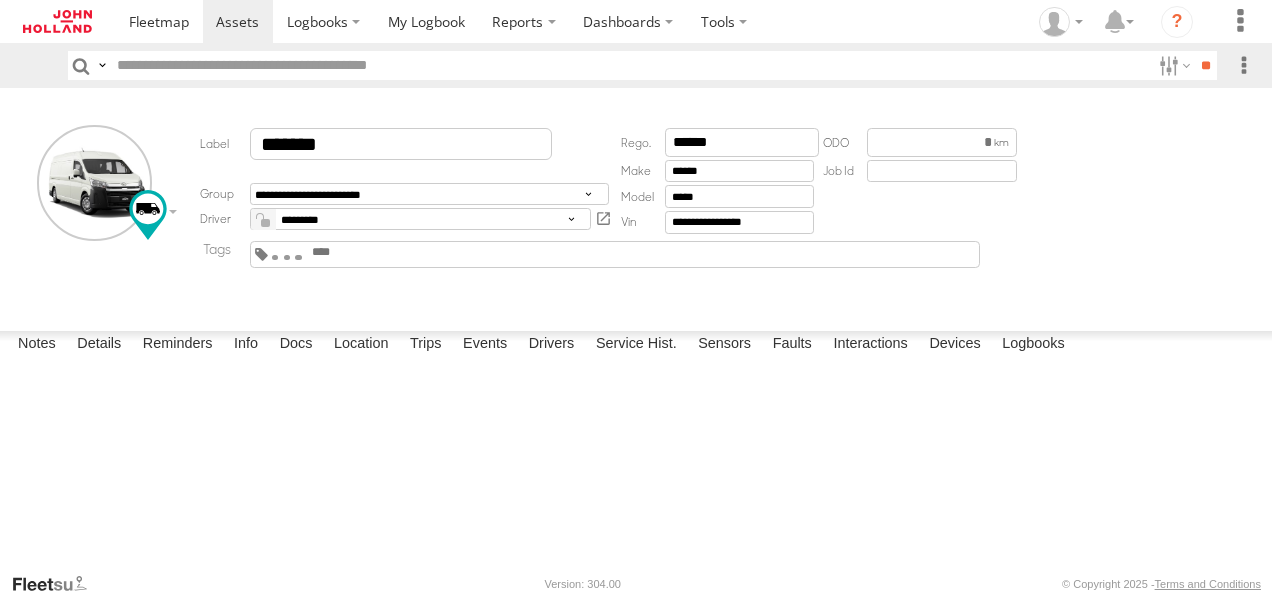 scroll, scrollTop: 0, scrollLeft: 0, axis: both 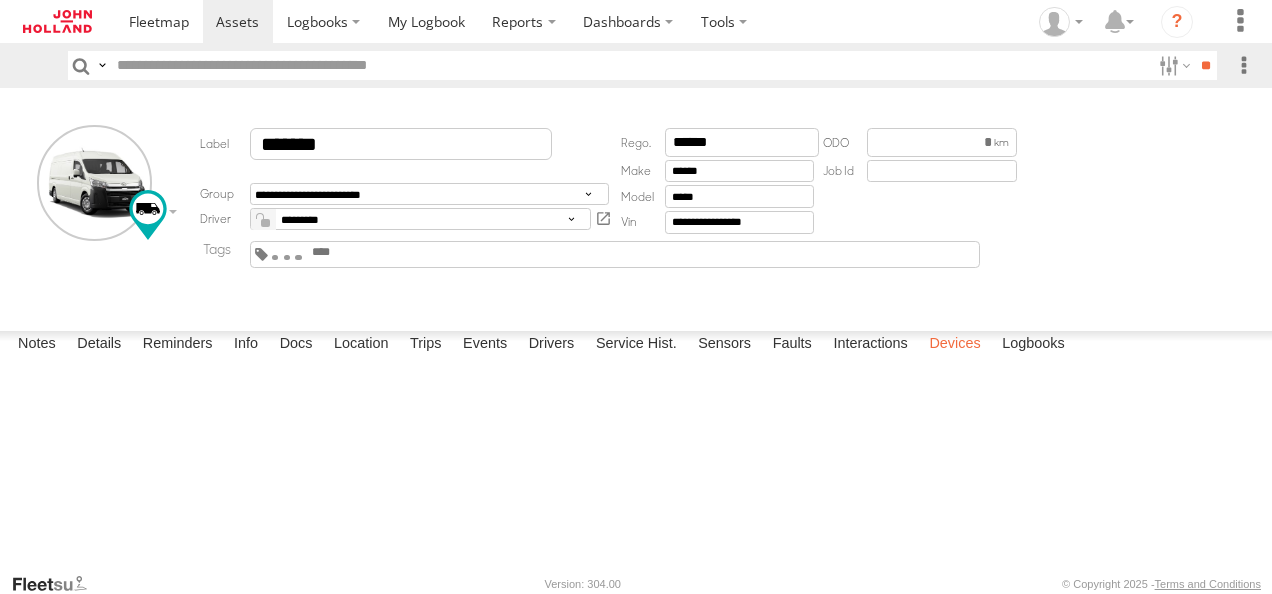 click on "Devices" at bounding box center [954, 345] 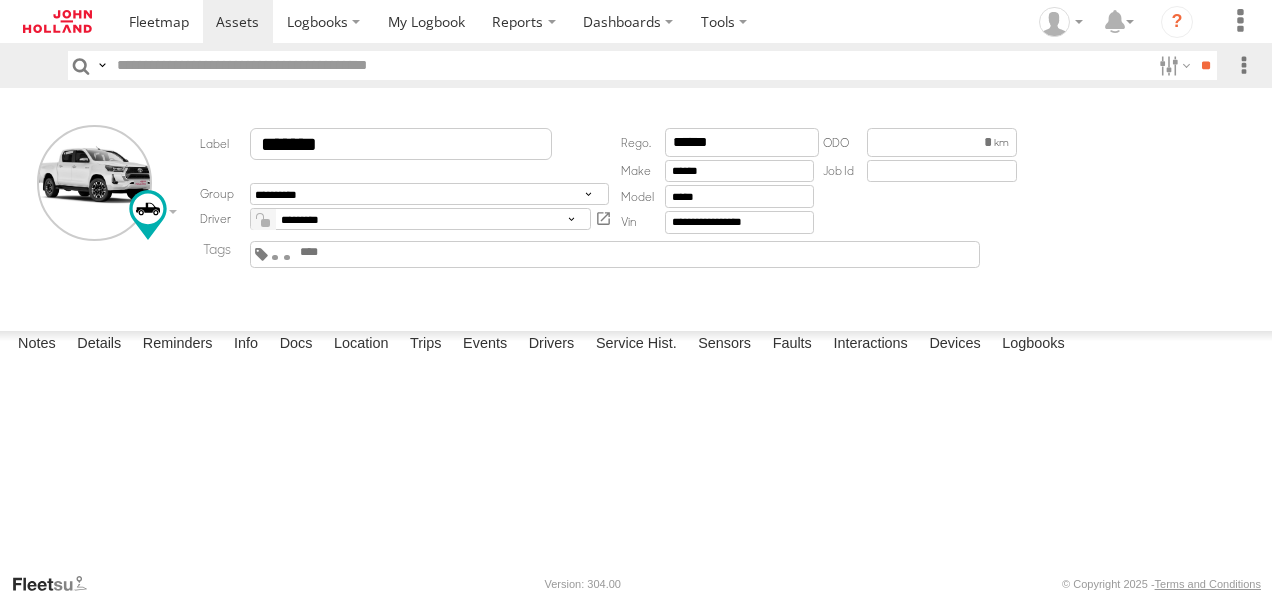 scroll, scrollTop: 0, scrollLeft: 0, axis: both 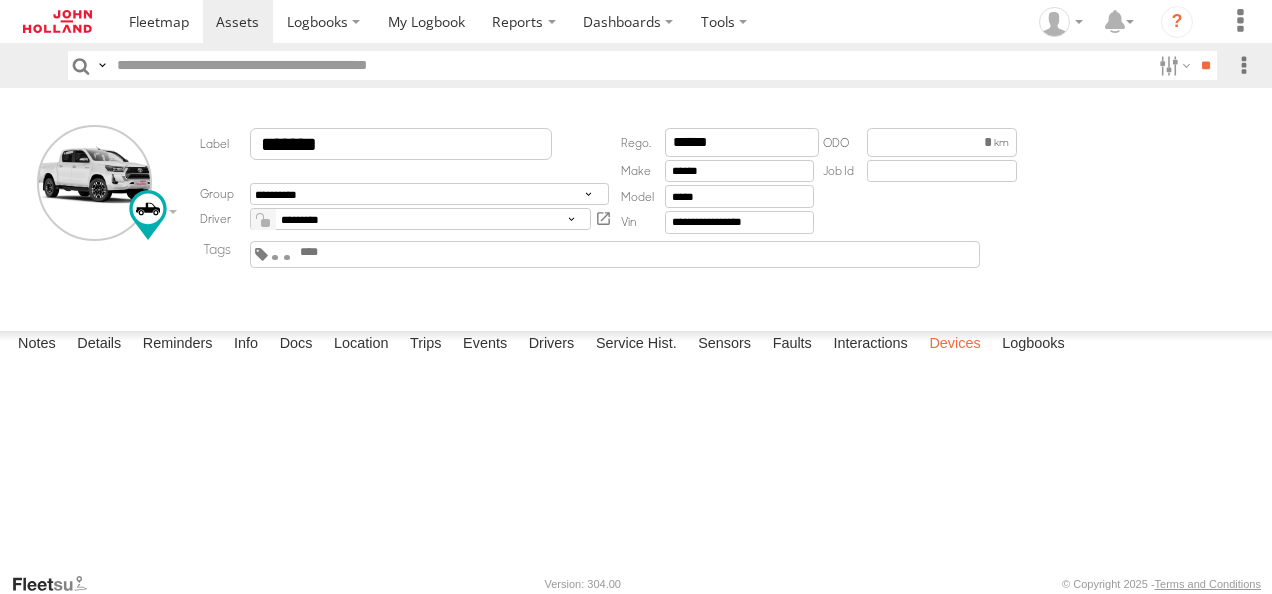 click on "Devices" at bounding box center (954, 345) 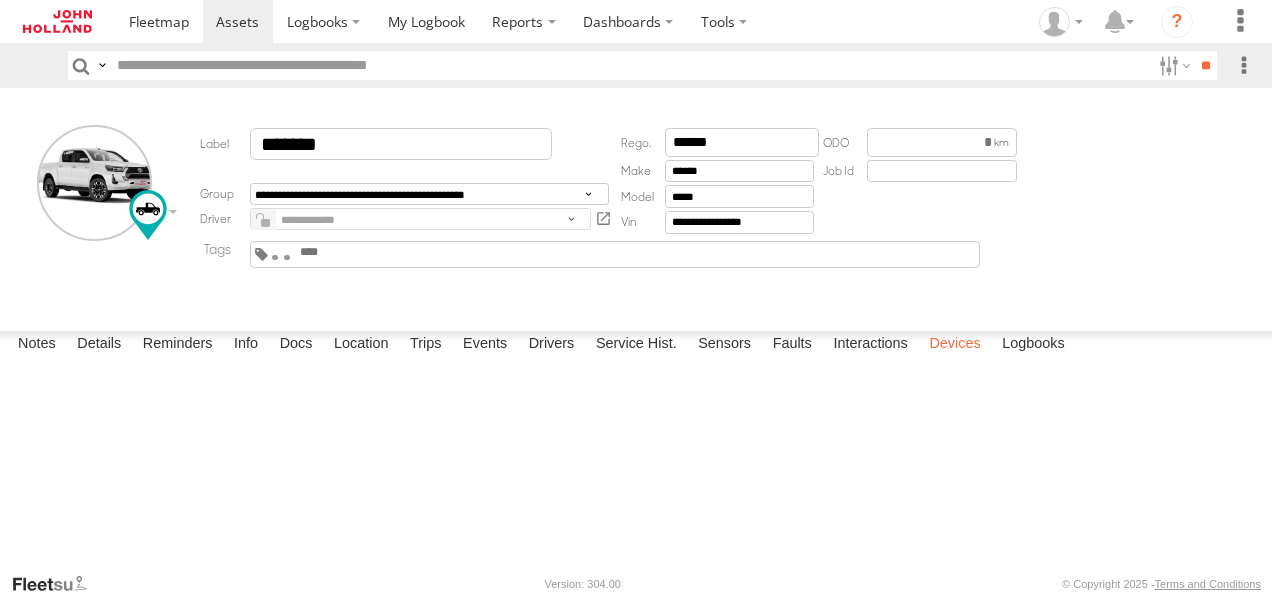 scroll, scrollTop: 0, scrollLeft: 0, axis: both 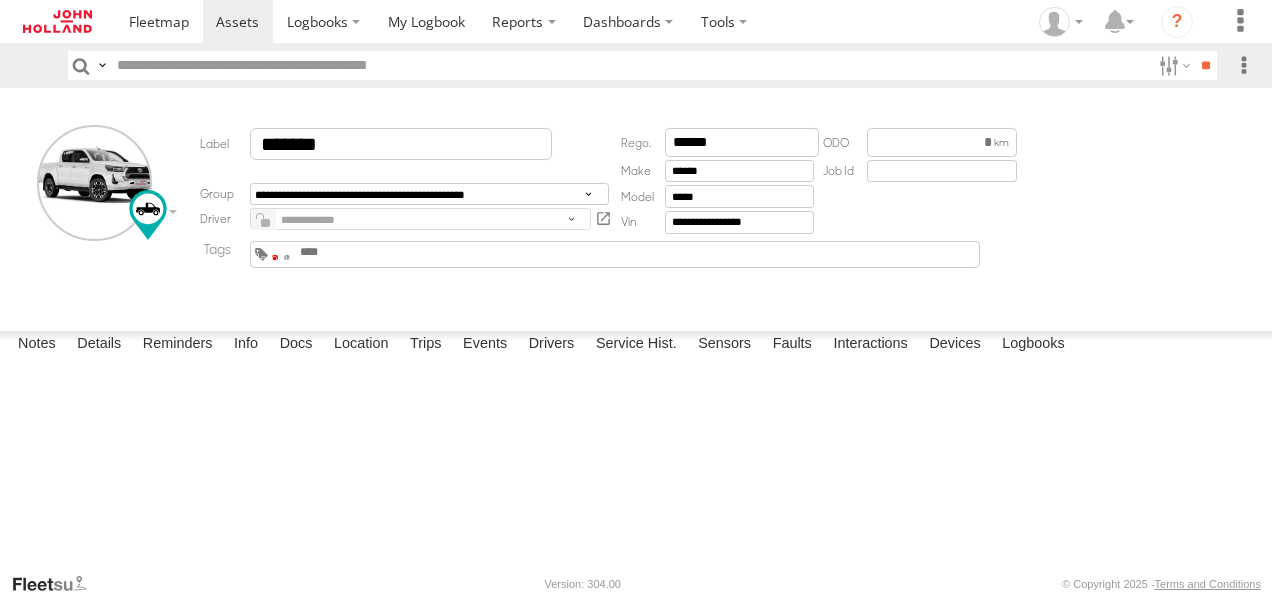 click at bounding box center (275, 257) 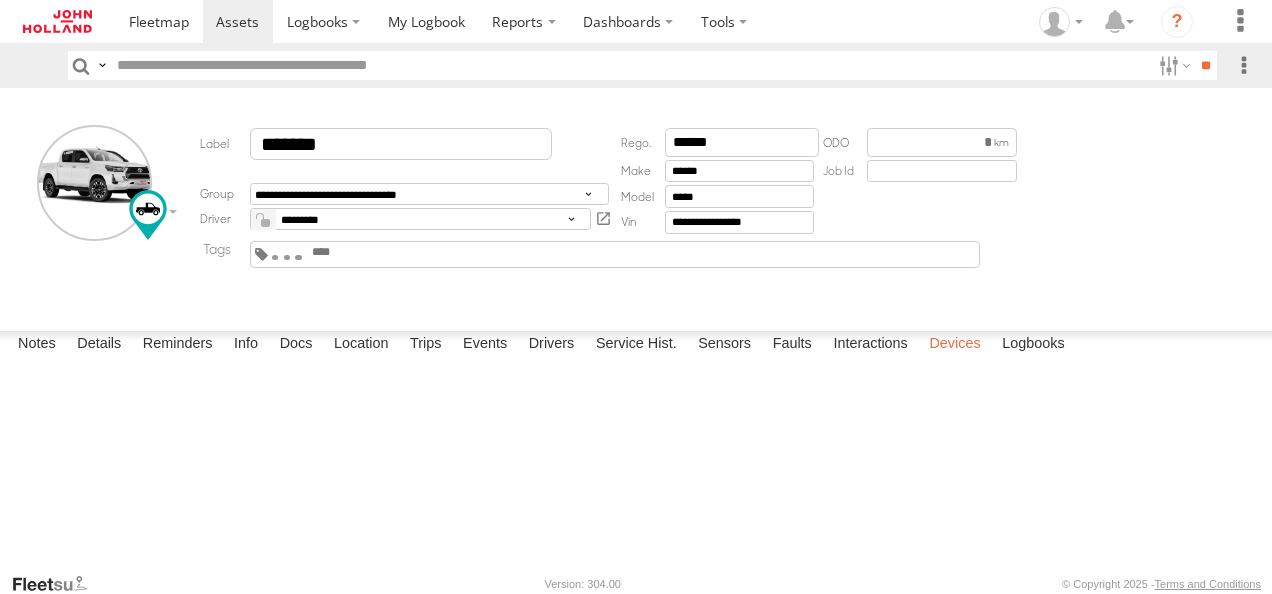 scroll, scrollTop: 0, scrollLeft: 0, axis: both 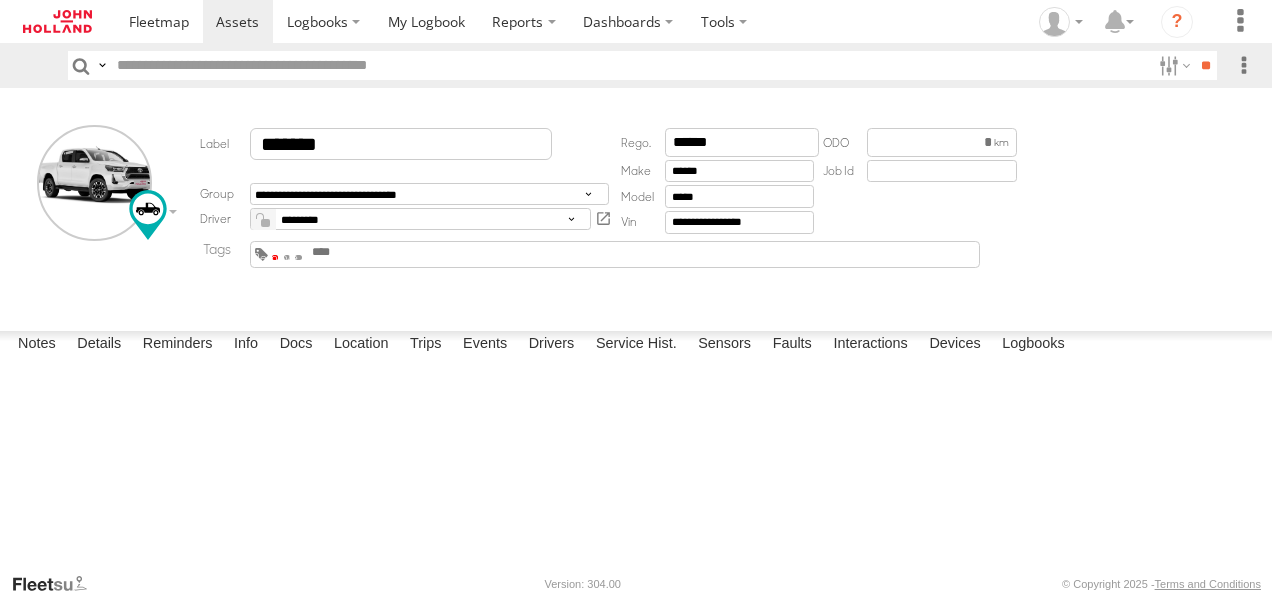 click at bounding box center (275, 257) 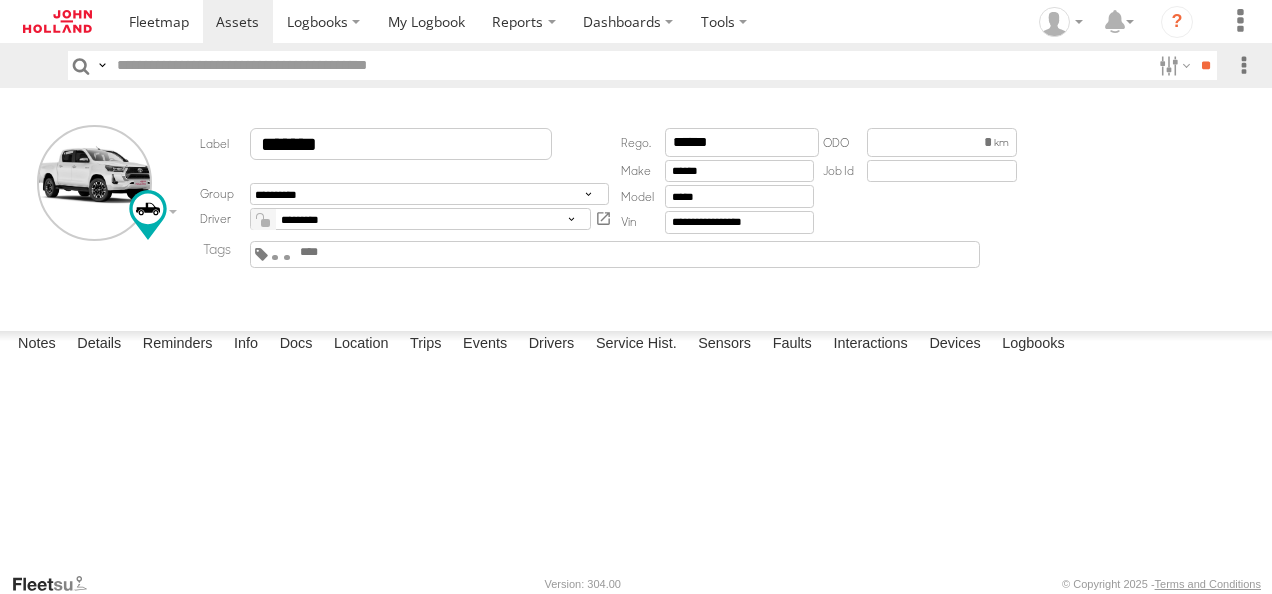 scroll, scrollTop: 0, scrollLeft: 0, axis: both 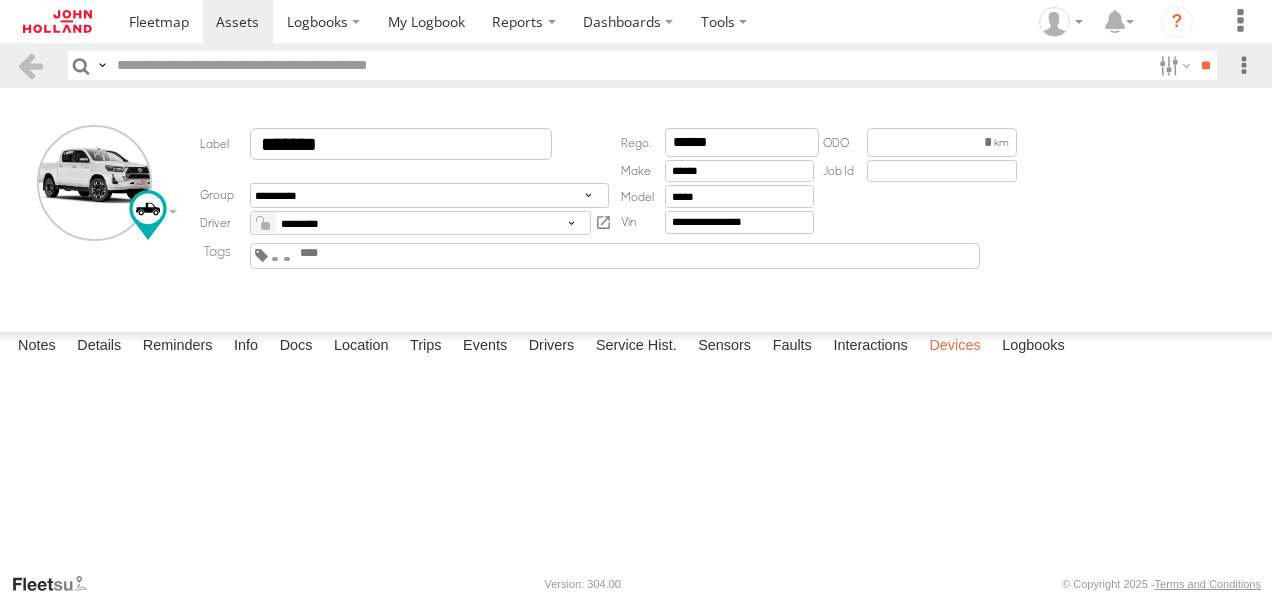 click on "Devices" at bounding box center [954, 346] 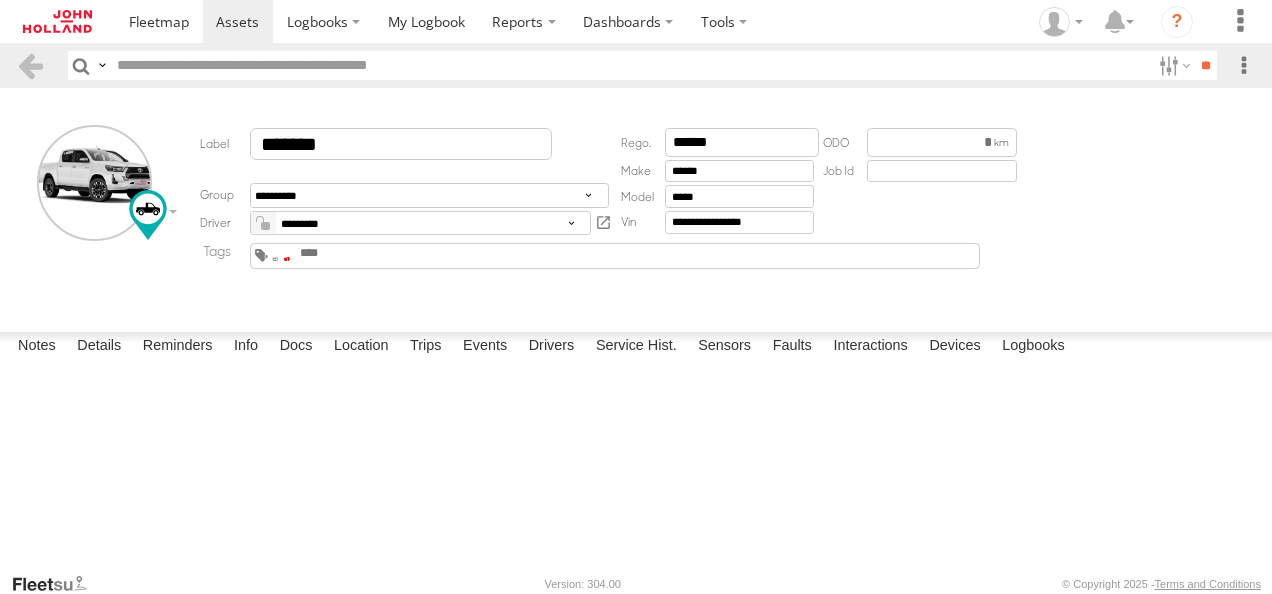 click at bounding box center (287, 259) 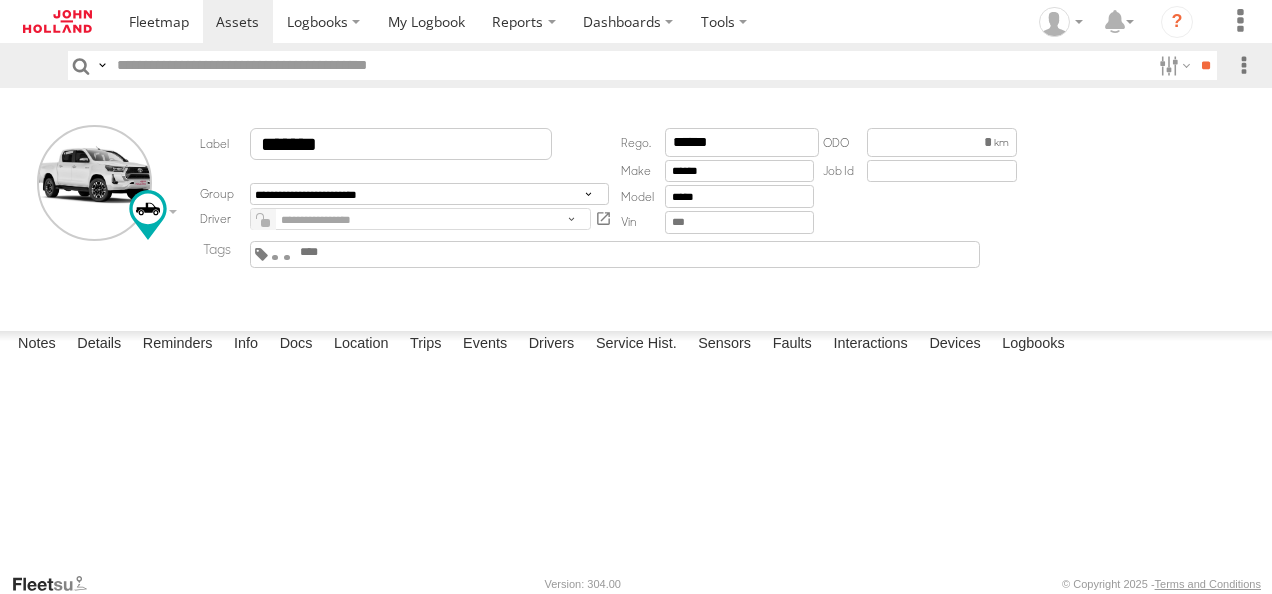scroll, scrollTop: 0, scrollLeft: 0, axis: both 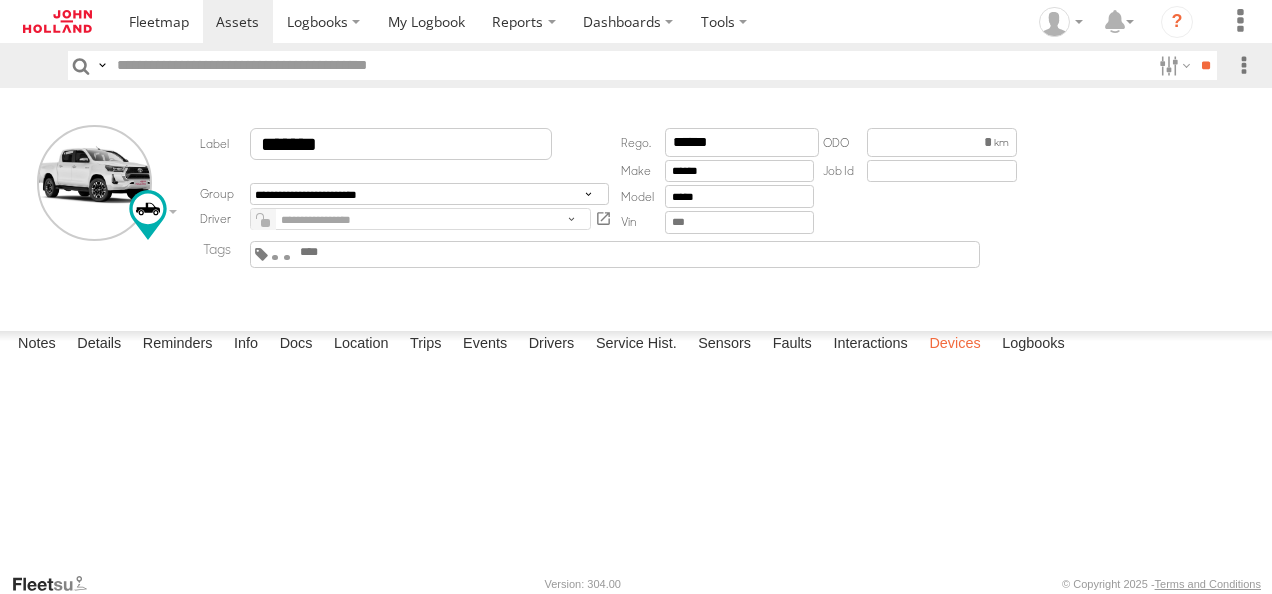 click on "Devices" at bounding box center [954, 345] 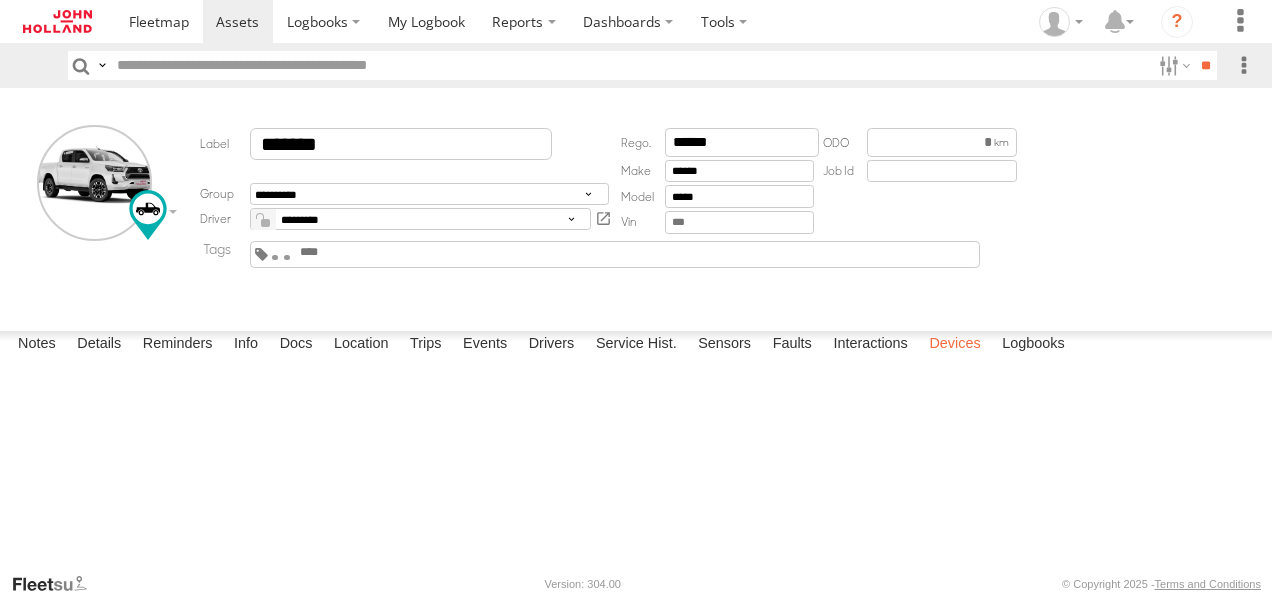scroll, scrollTop: 0, scrollLeft: 0, axis: both 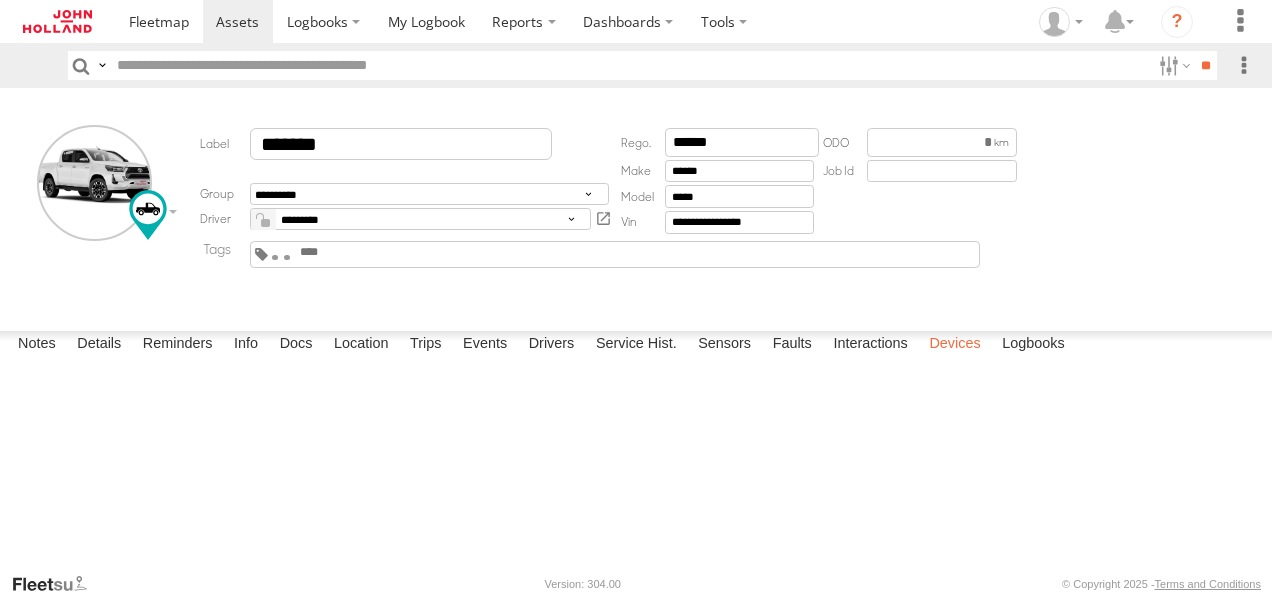 click on "Devices" at bounding box center [954, 345] 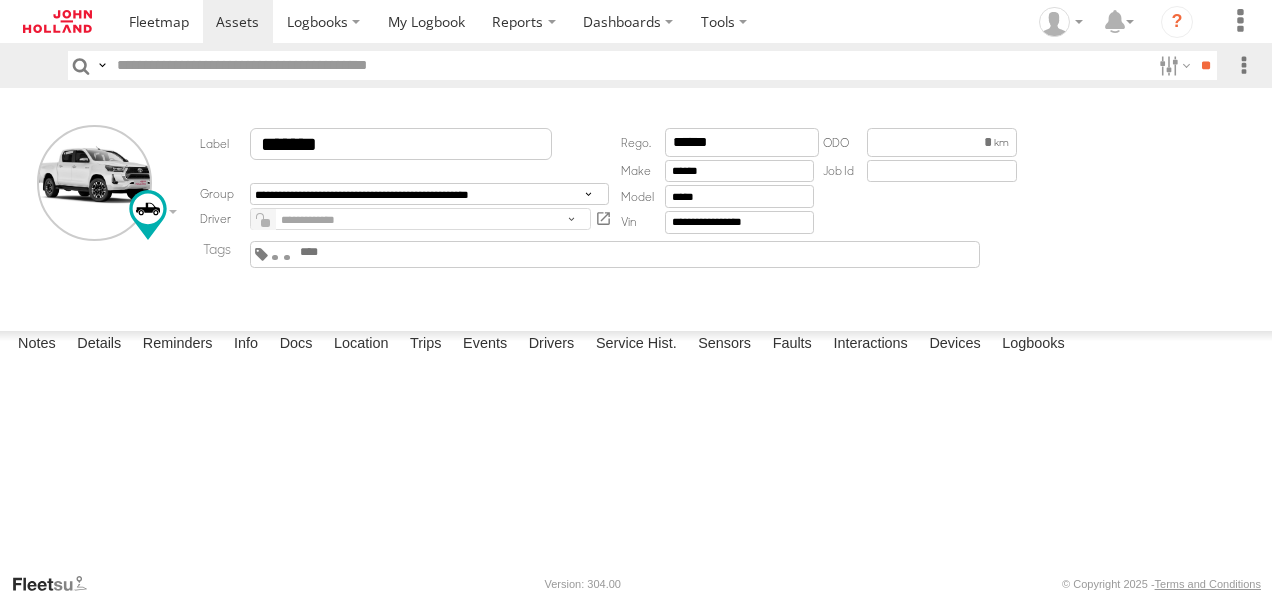 scroll, scrollTop: 0, scrollLeft: 0, axis: both 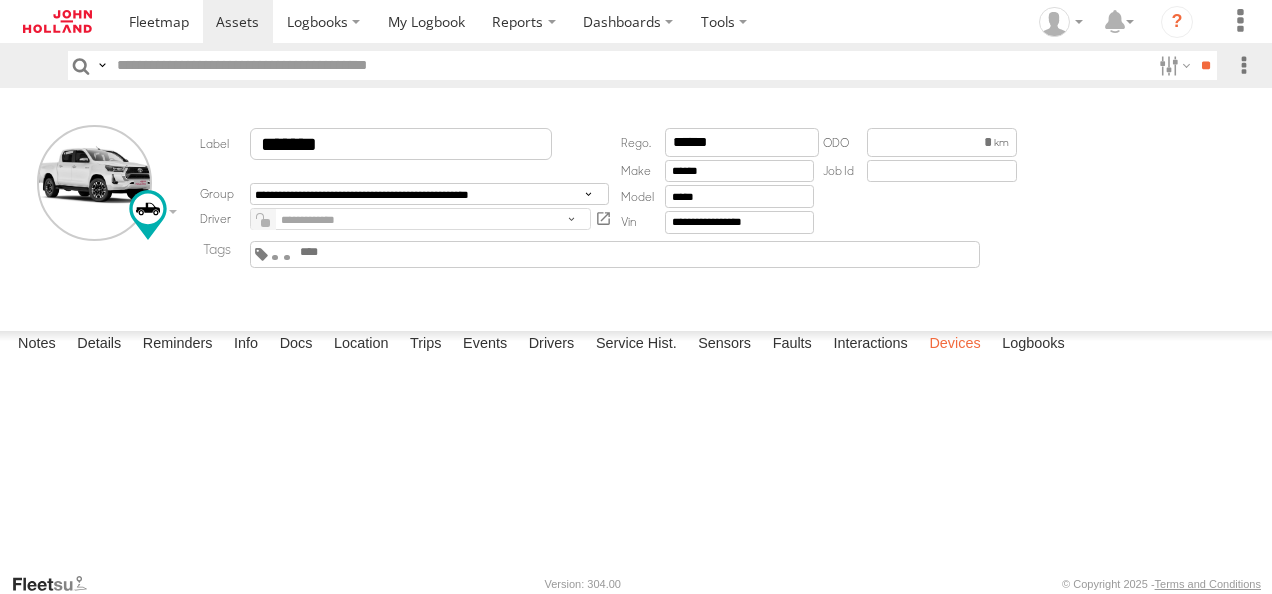 click on "Devices" at bounding box center [954, 345] 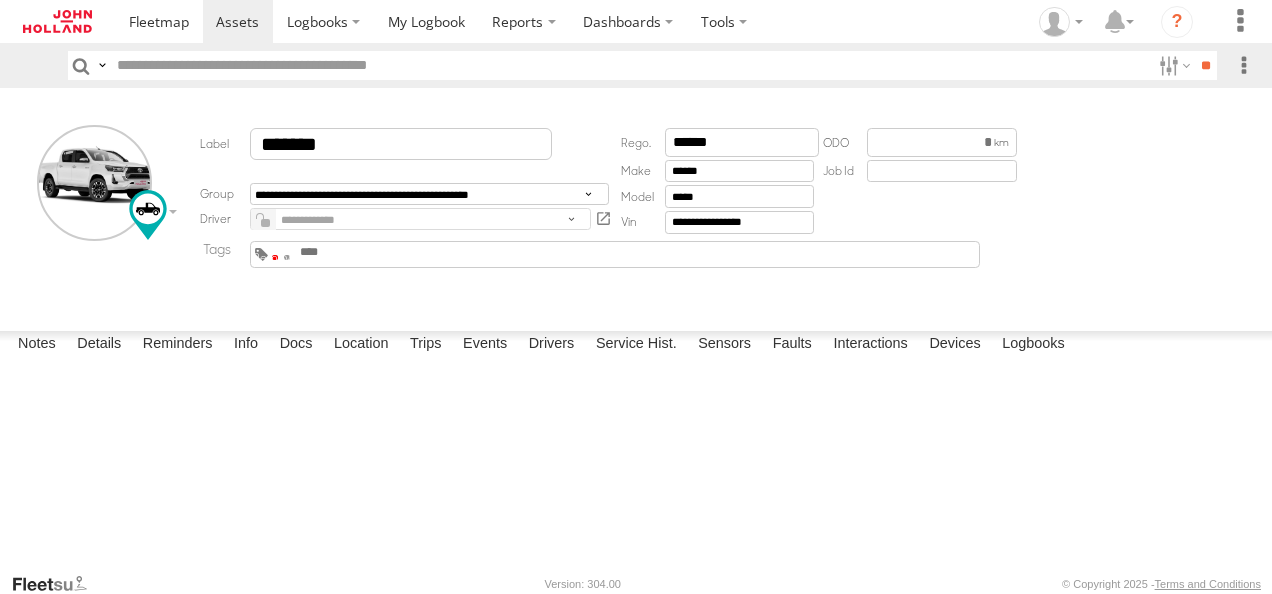 click at bounding box center (275, 257) 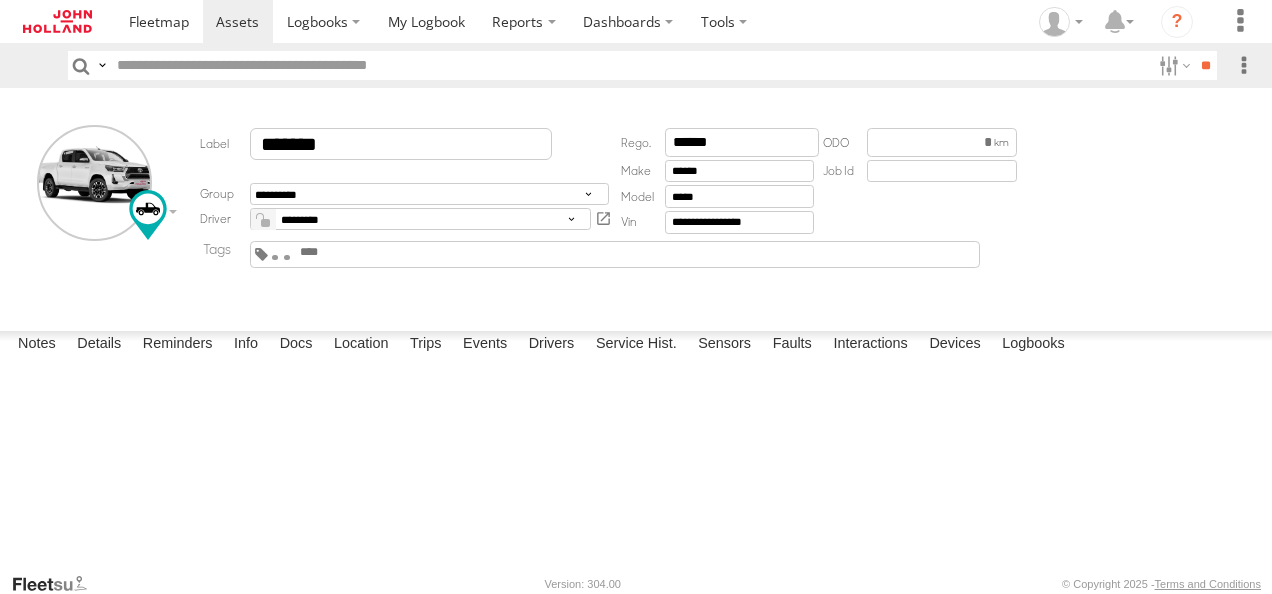 scroll, scrollTop: 0, scrollLeft: 0, axis: both 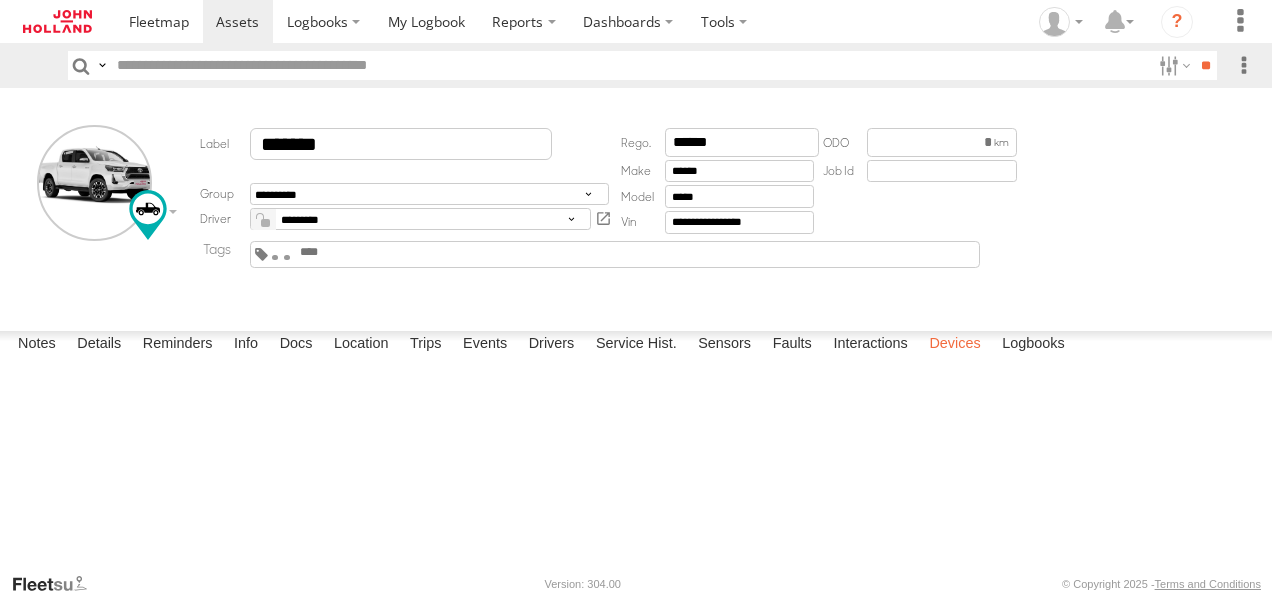click on "Devices" at bounding box center [954, 345] 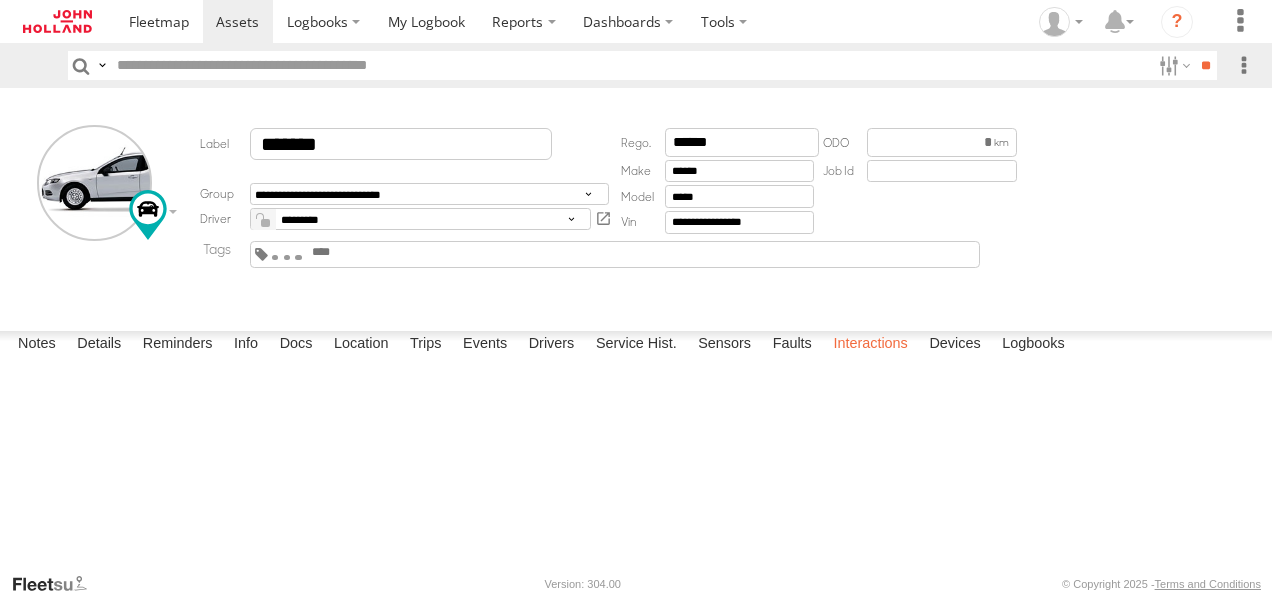 scroll, scrollTop: 0, scrollLeft: 0, axis: both 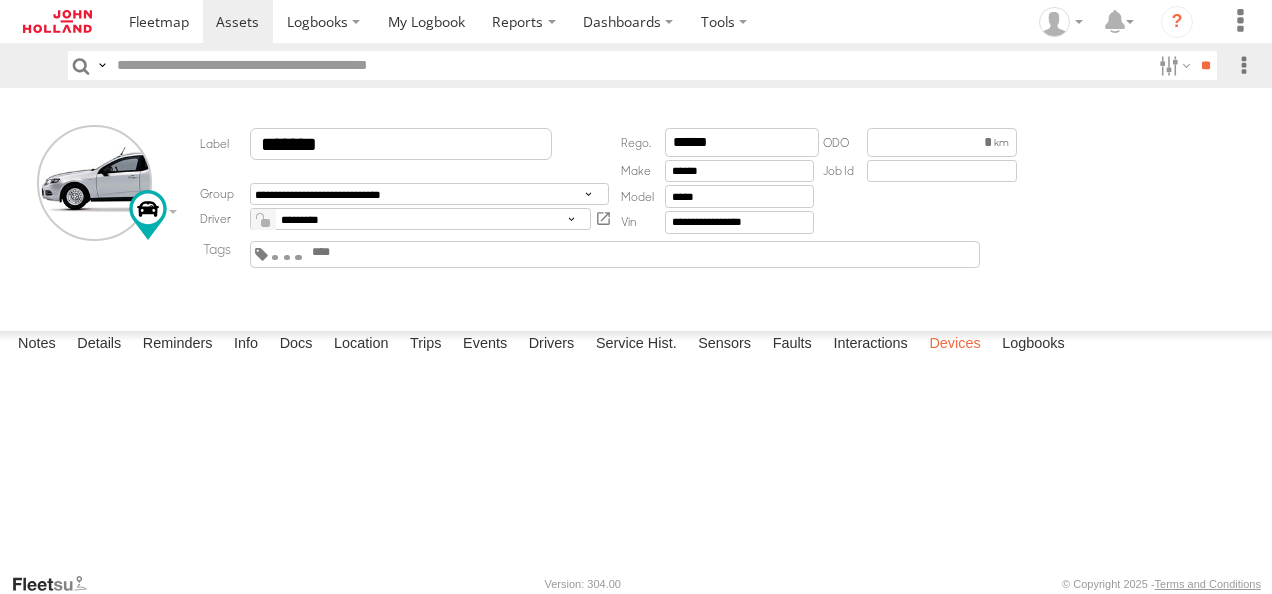 click on "Devices" at bounding box center (954, 345) 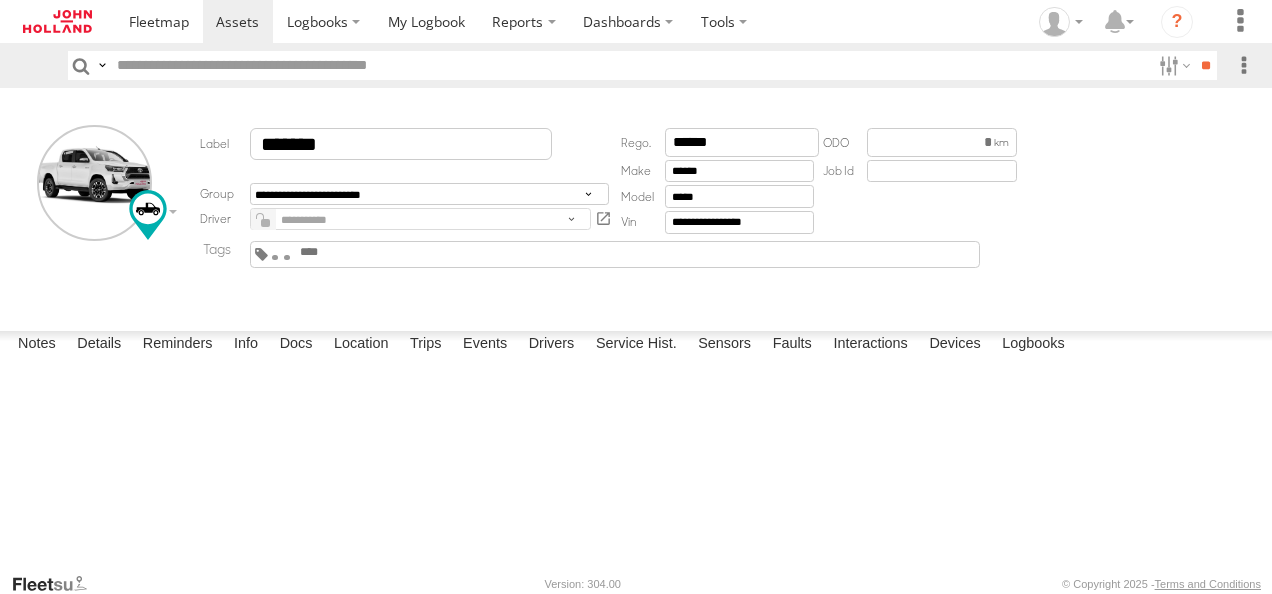scroll, scrollTop: 0, scrollLeft: 0, axis: both 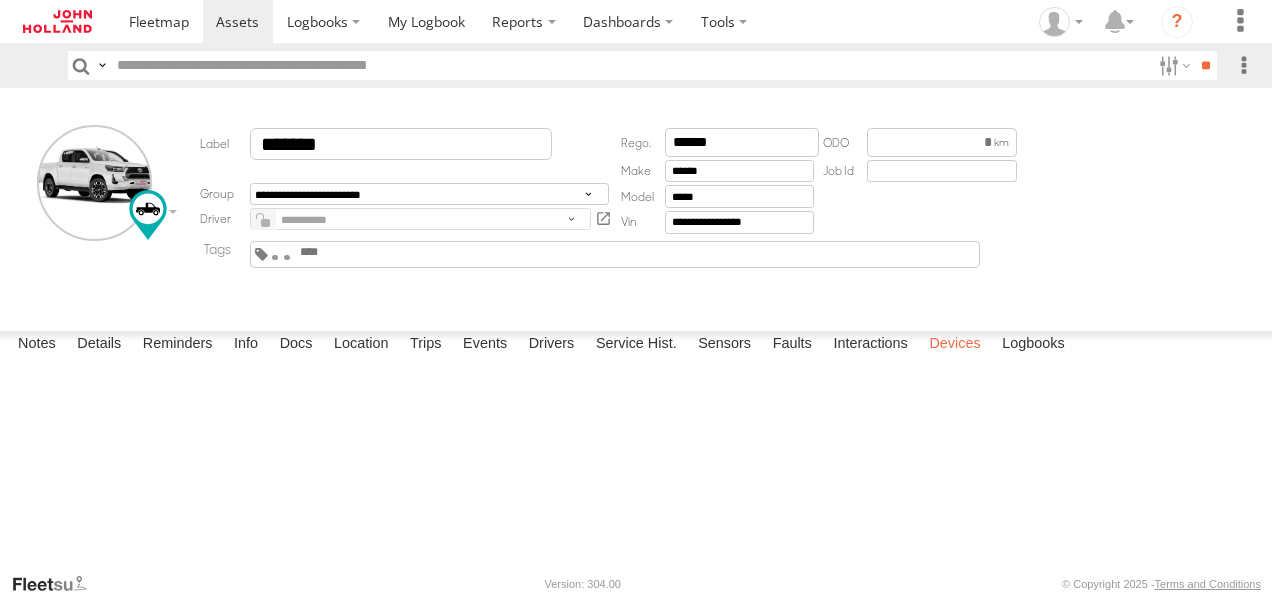 click on "Devices" at bounding box center [954, 345] 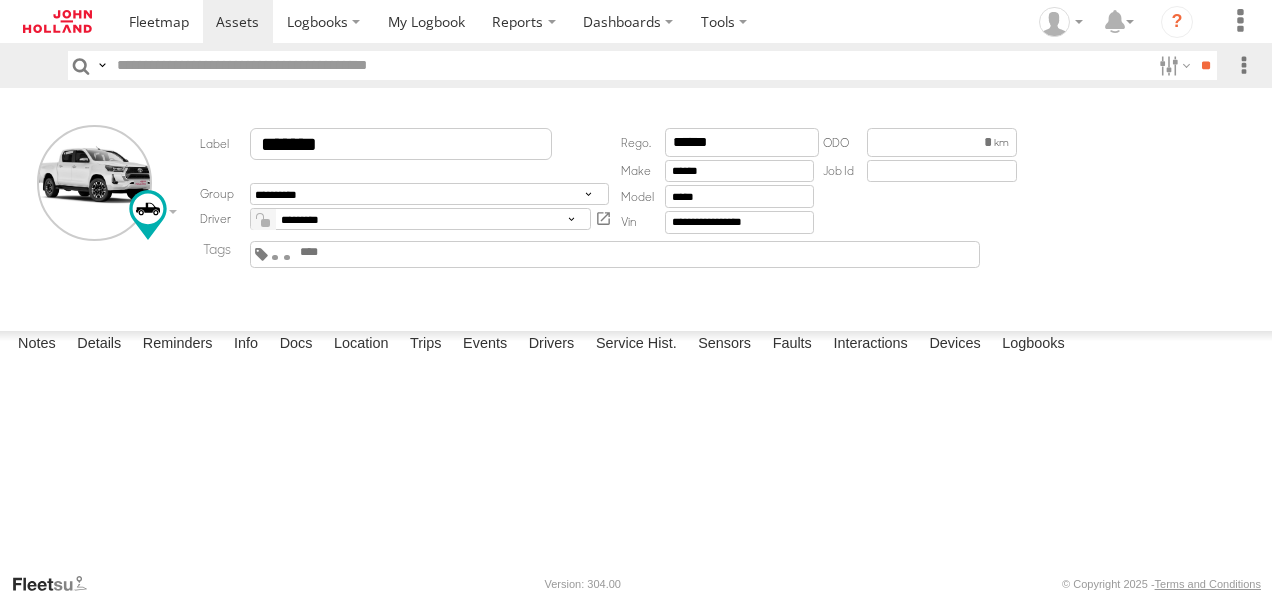 scroll, scrollTop: 0, scrollLeft: 0, axis: both 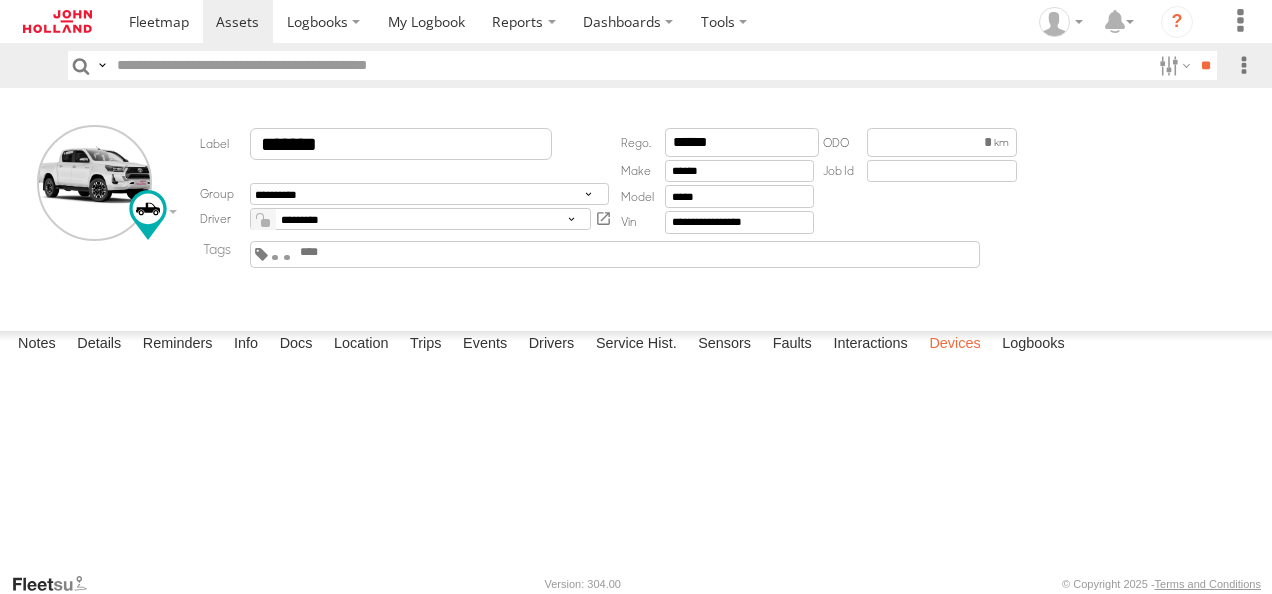click on "Devices" at bounding box center (954, 345) 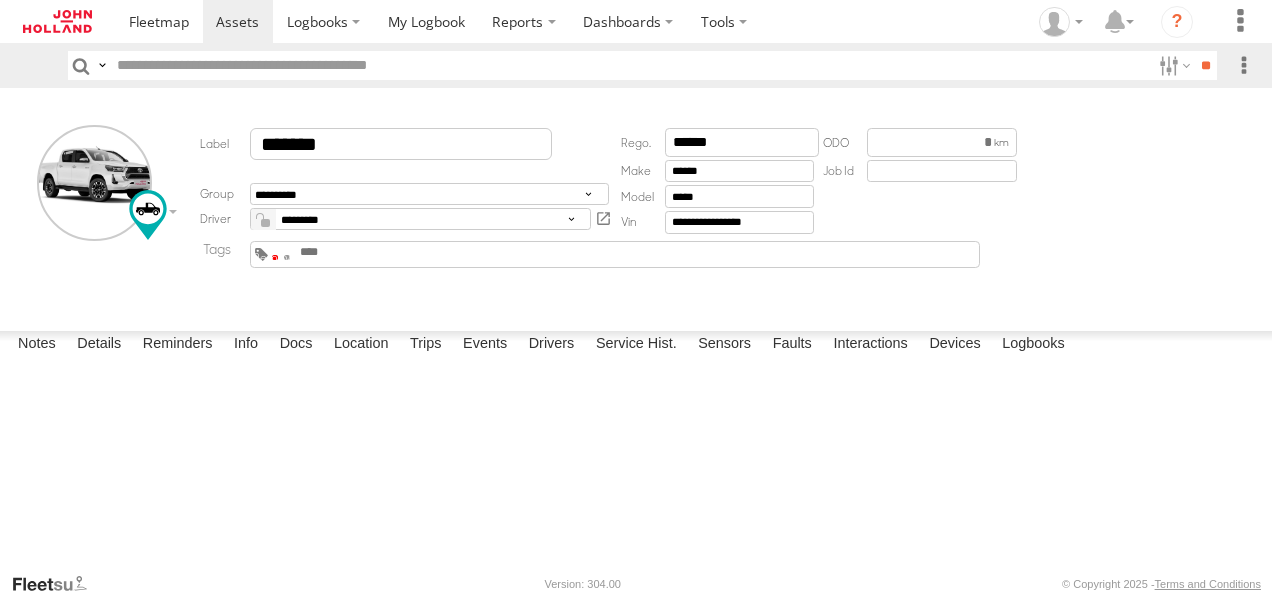 click at bounding box center [275, 257] 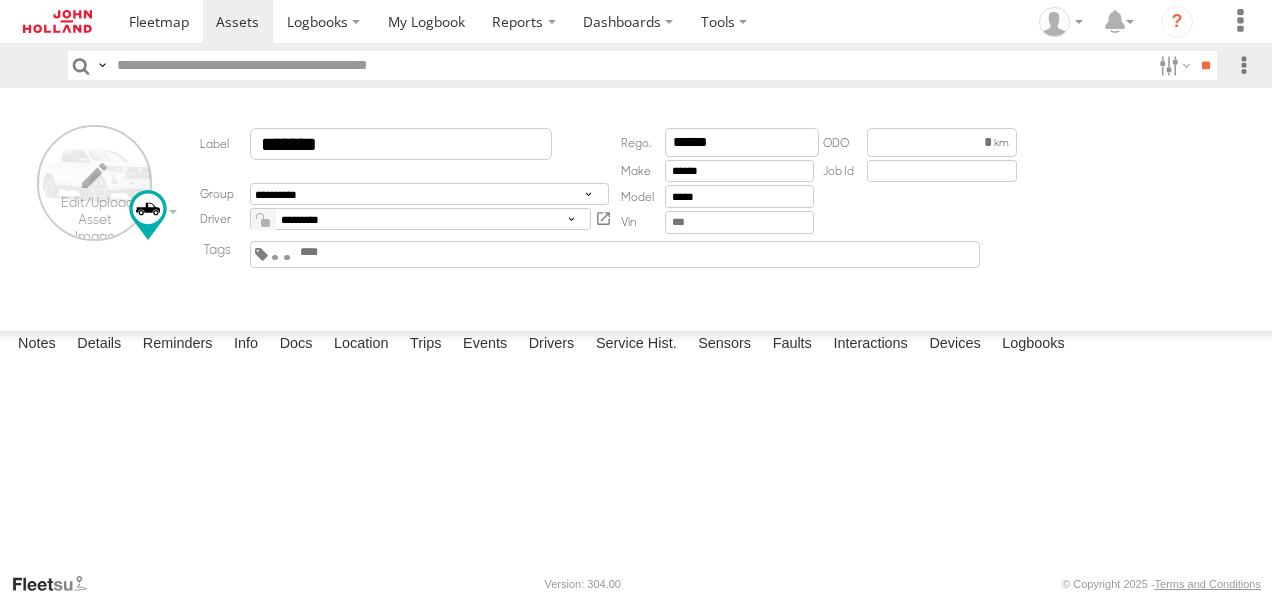 scroll, scrollTop: 0, scrollLeft: 0, axis: both 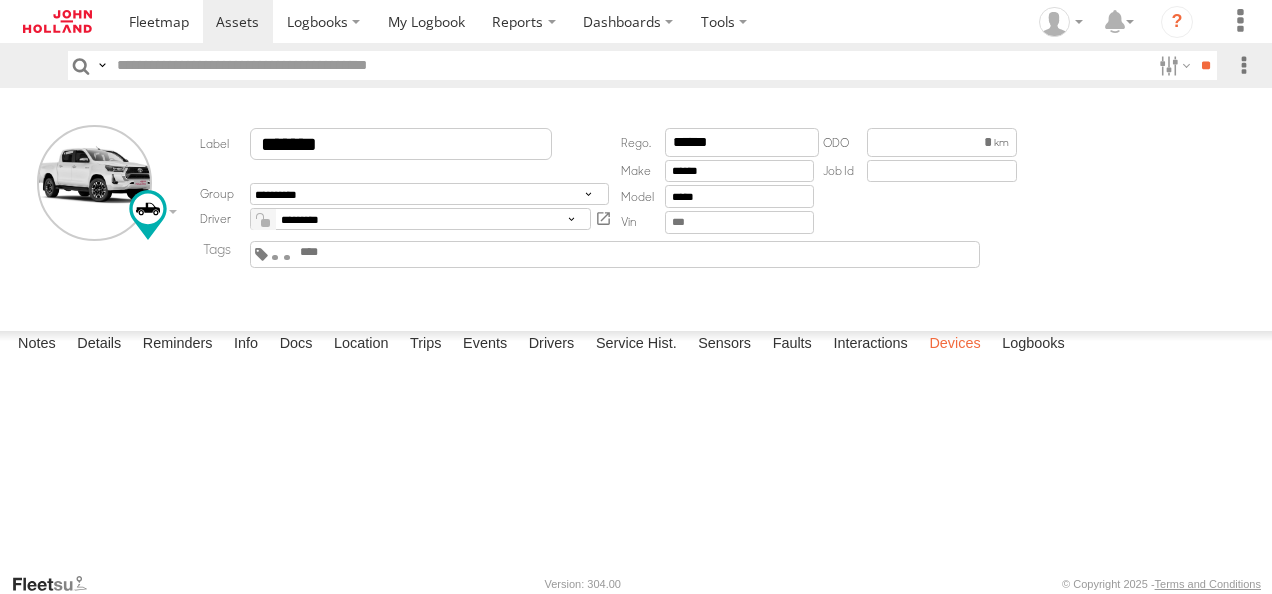 click on "Devices" at bounding box center (954, 345) 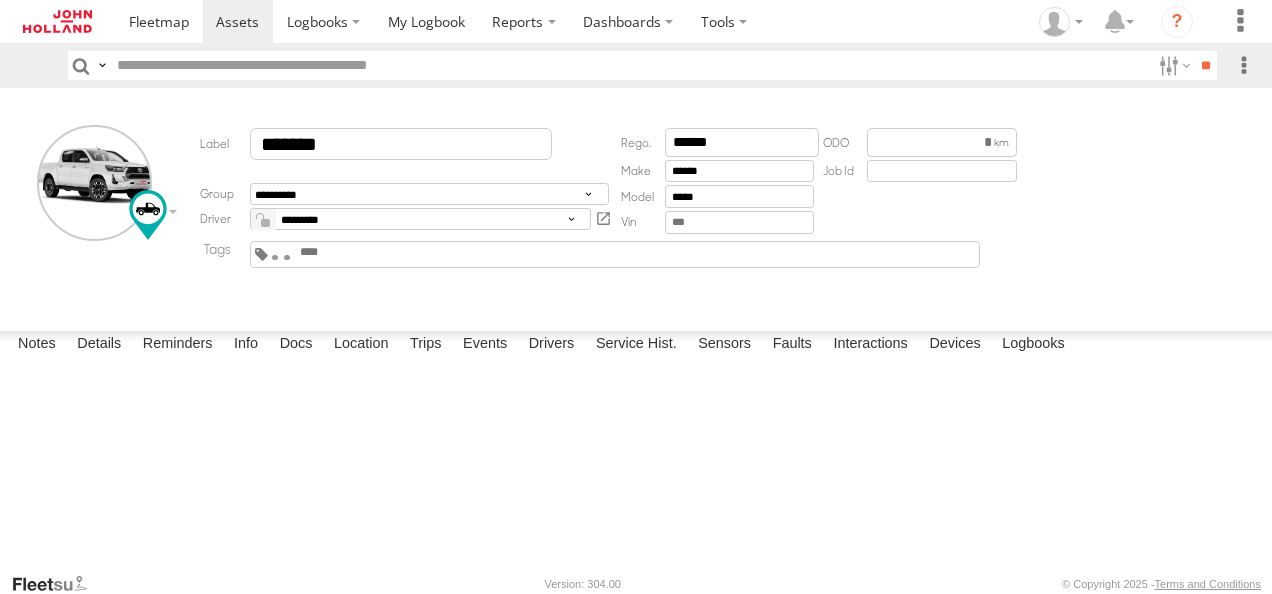 click on "**********" at bounding box center [636, 205] 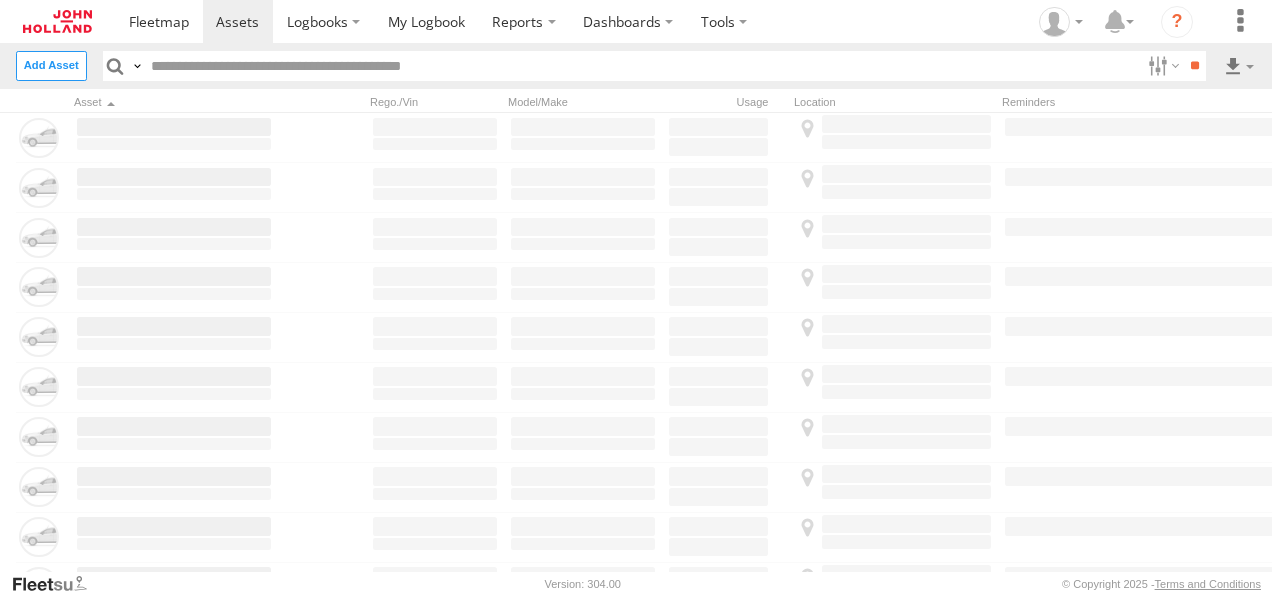 scroll, scrollTop: 0, scrollLeft: 0, axis: both 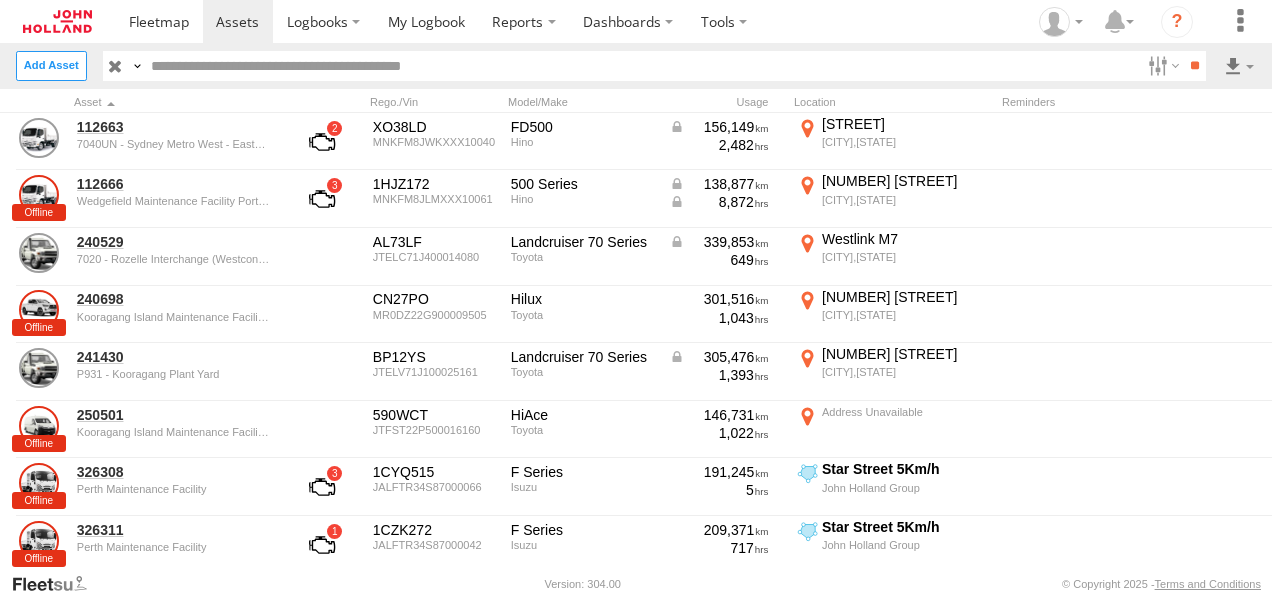 click at bounding box center [642, 65] 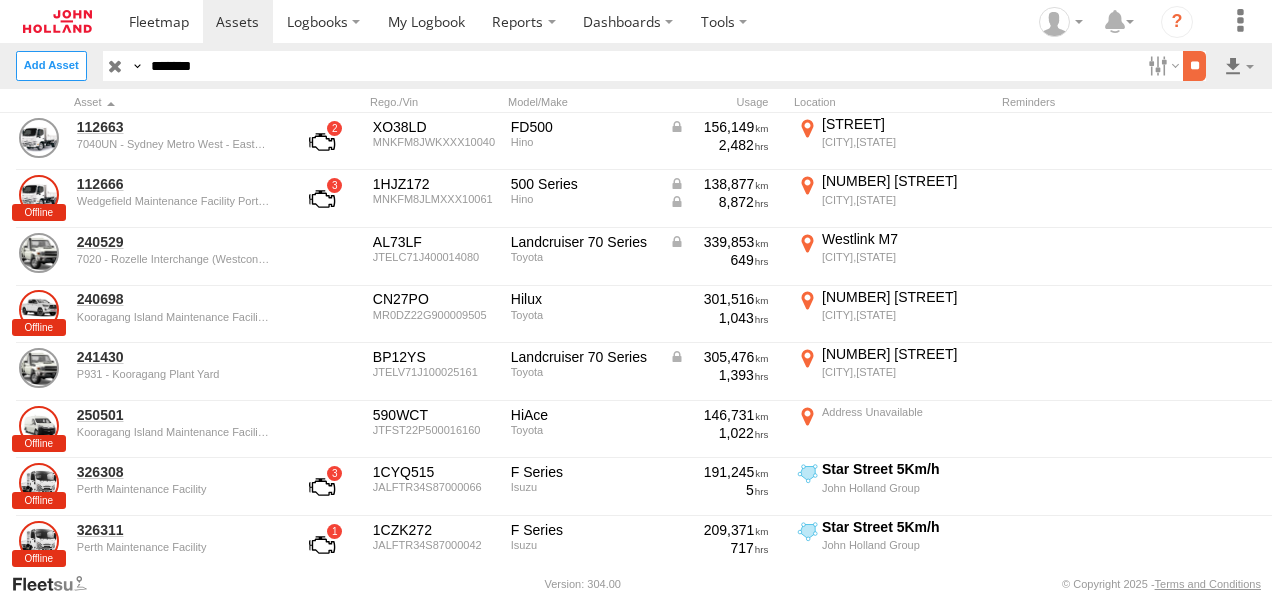 type on "*******" 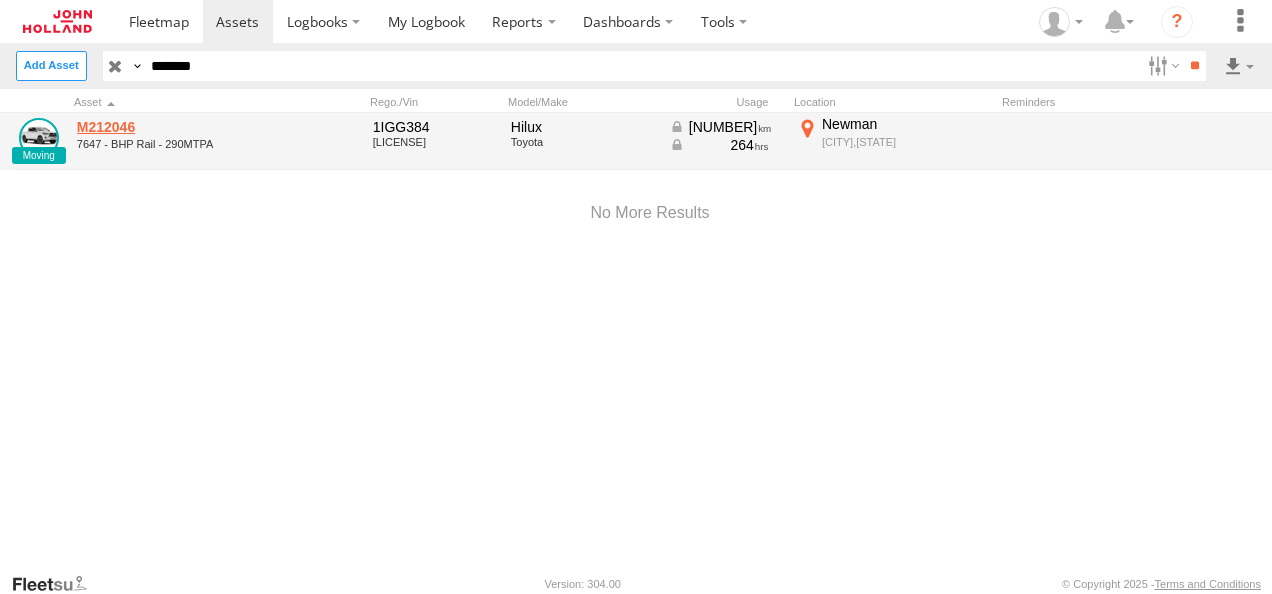 click on "M212046" at bounding box center [174, 127] 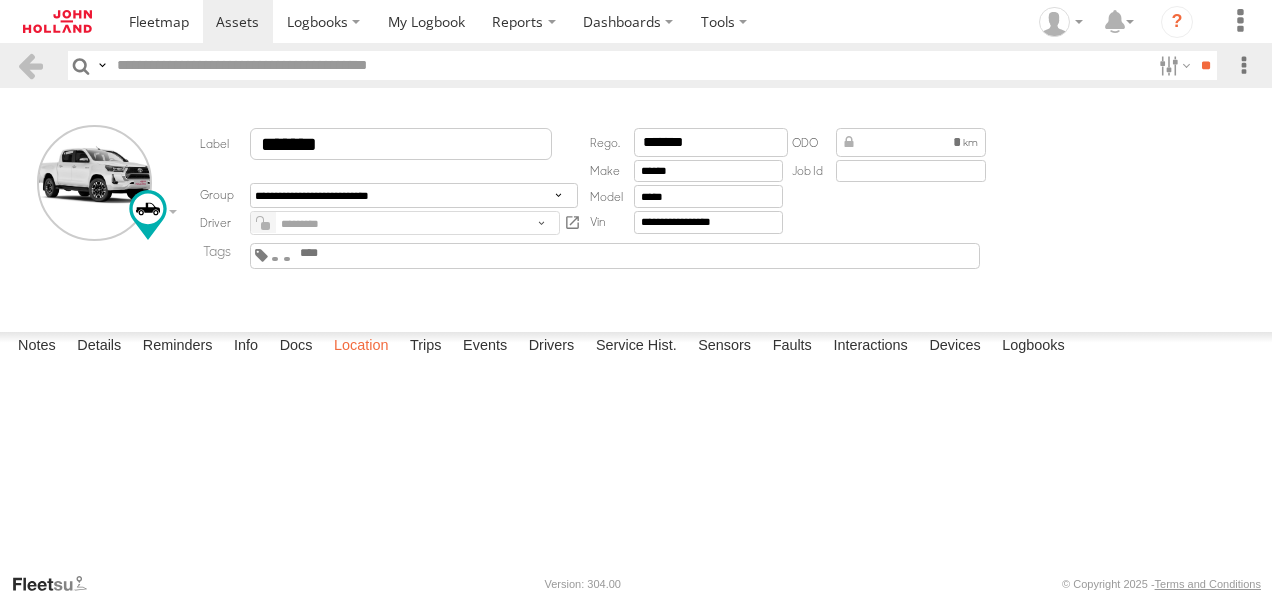 scroll, scrollTop: 0, scrollLeft: 0, axis: both 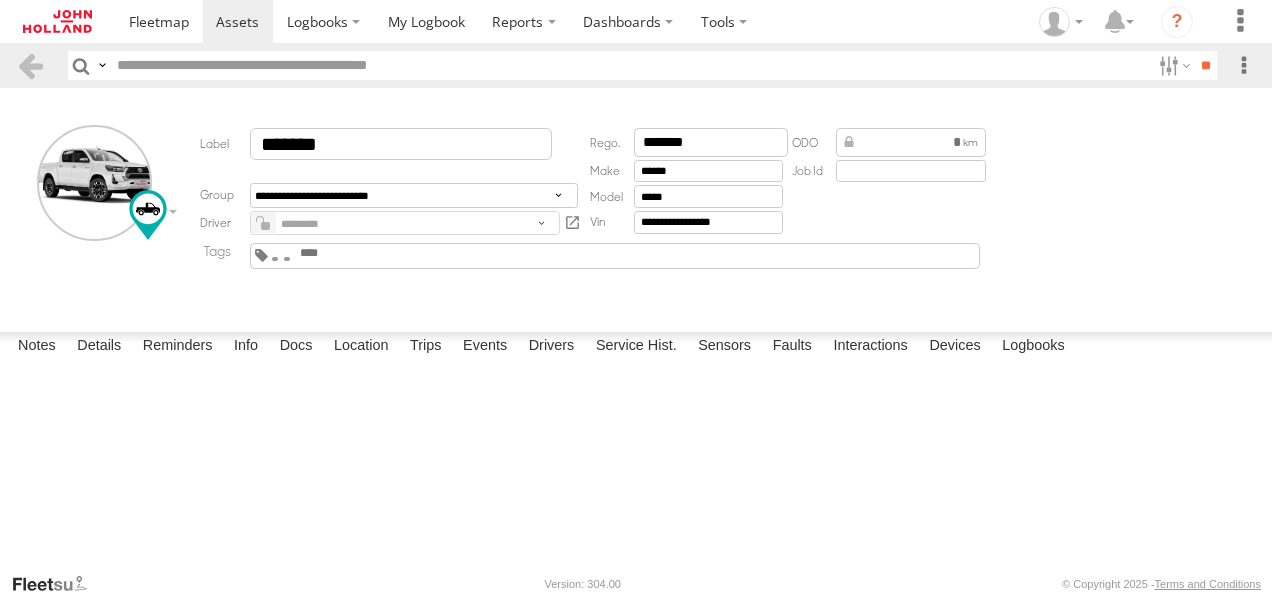 type on "*******" 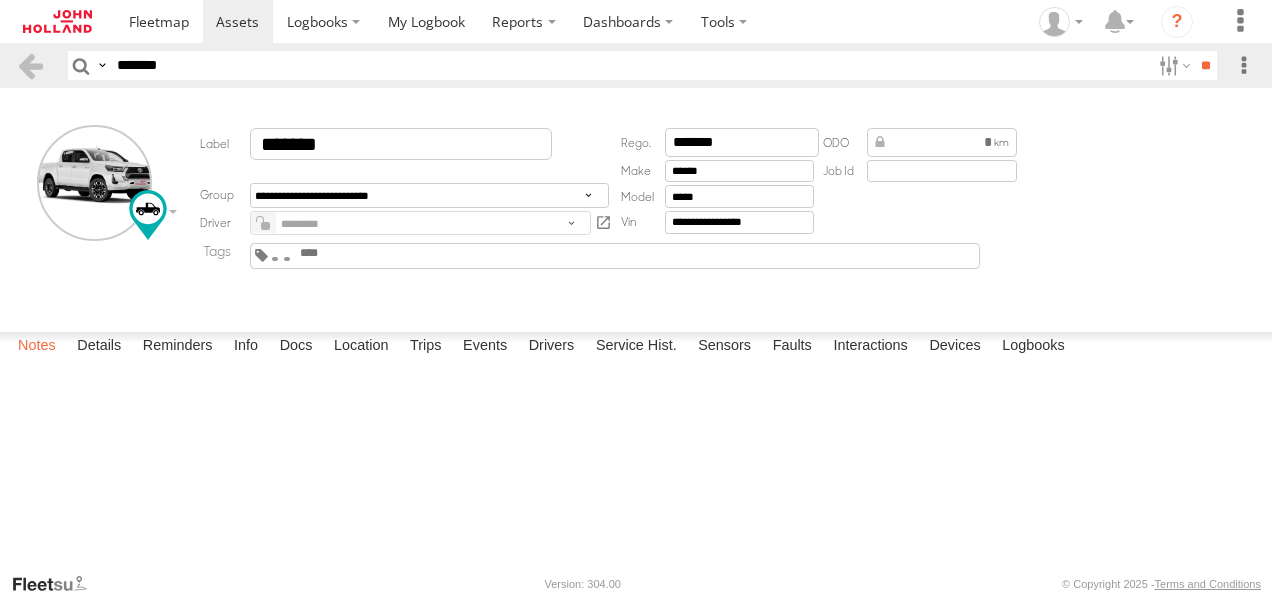 click on "Notes" at bounding box center (37, 346) 